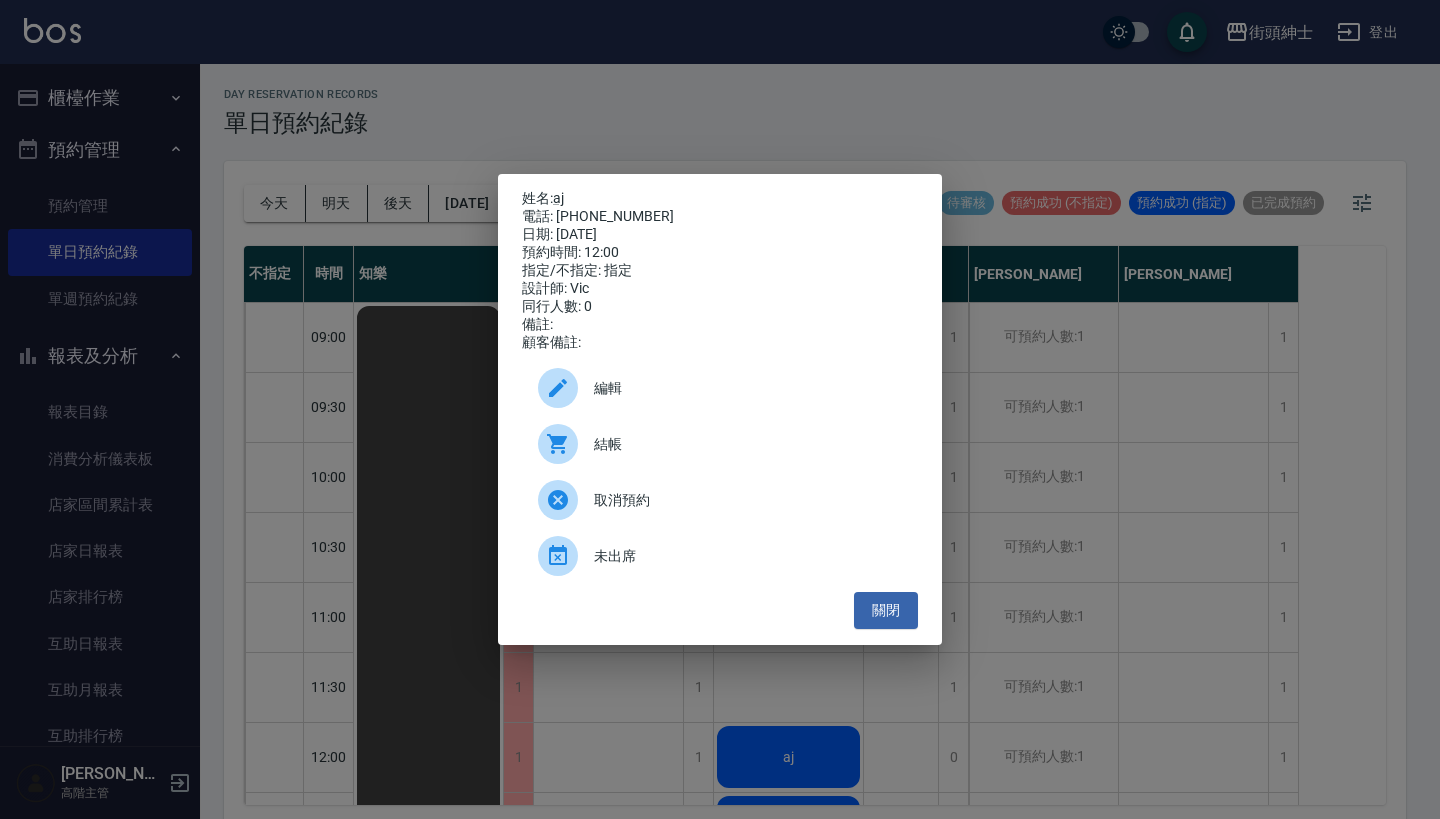 scroll, scrollTop: 5, scrollLeft: 0, axis: vertical 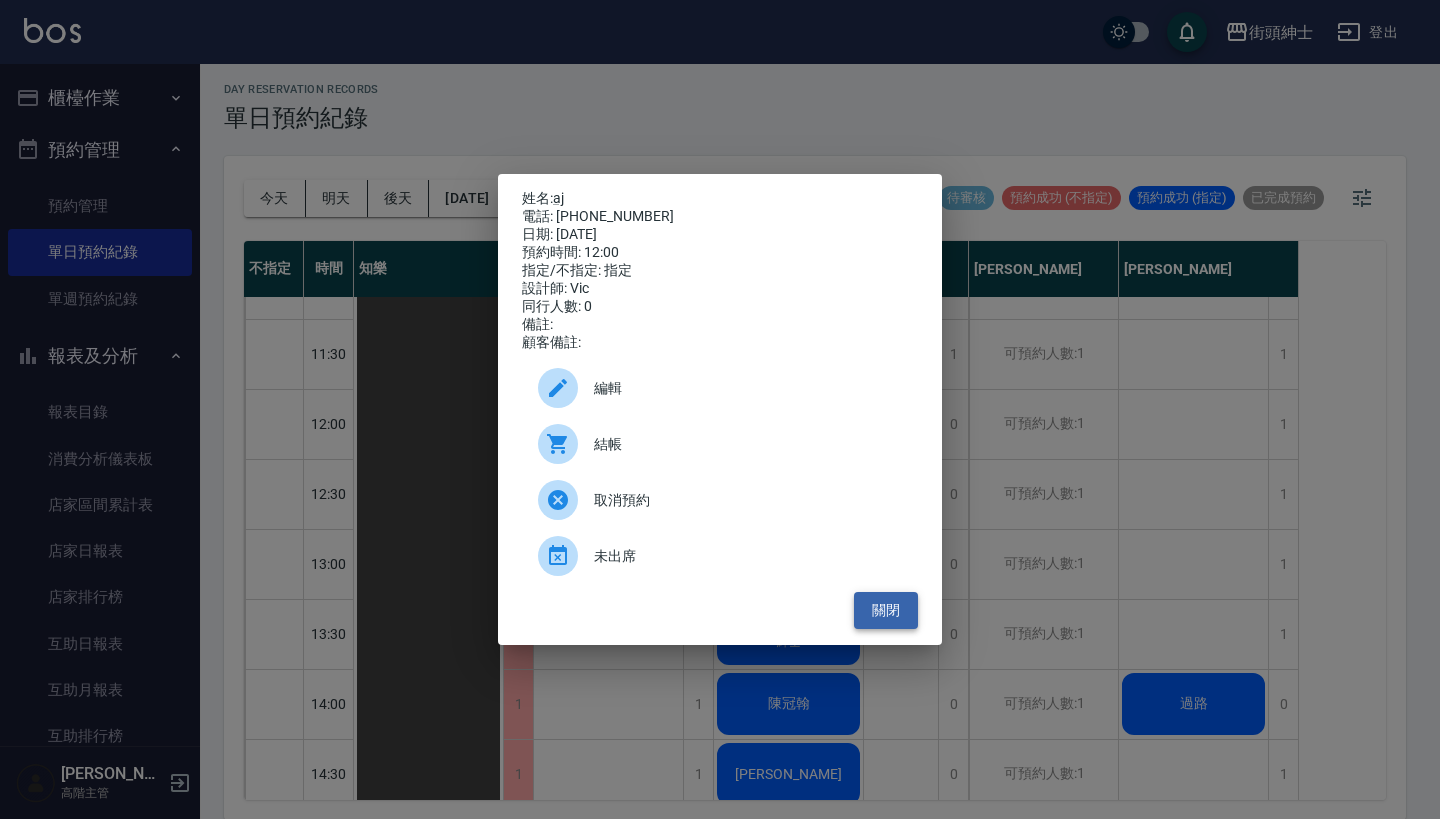 click on "關閉" at bounding box center (886, 610) 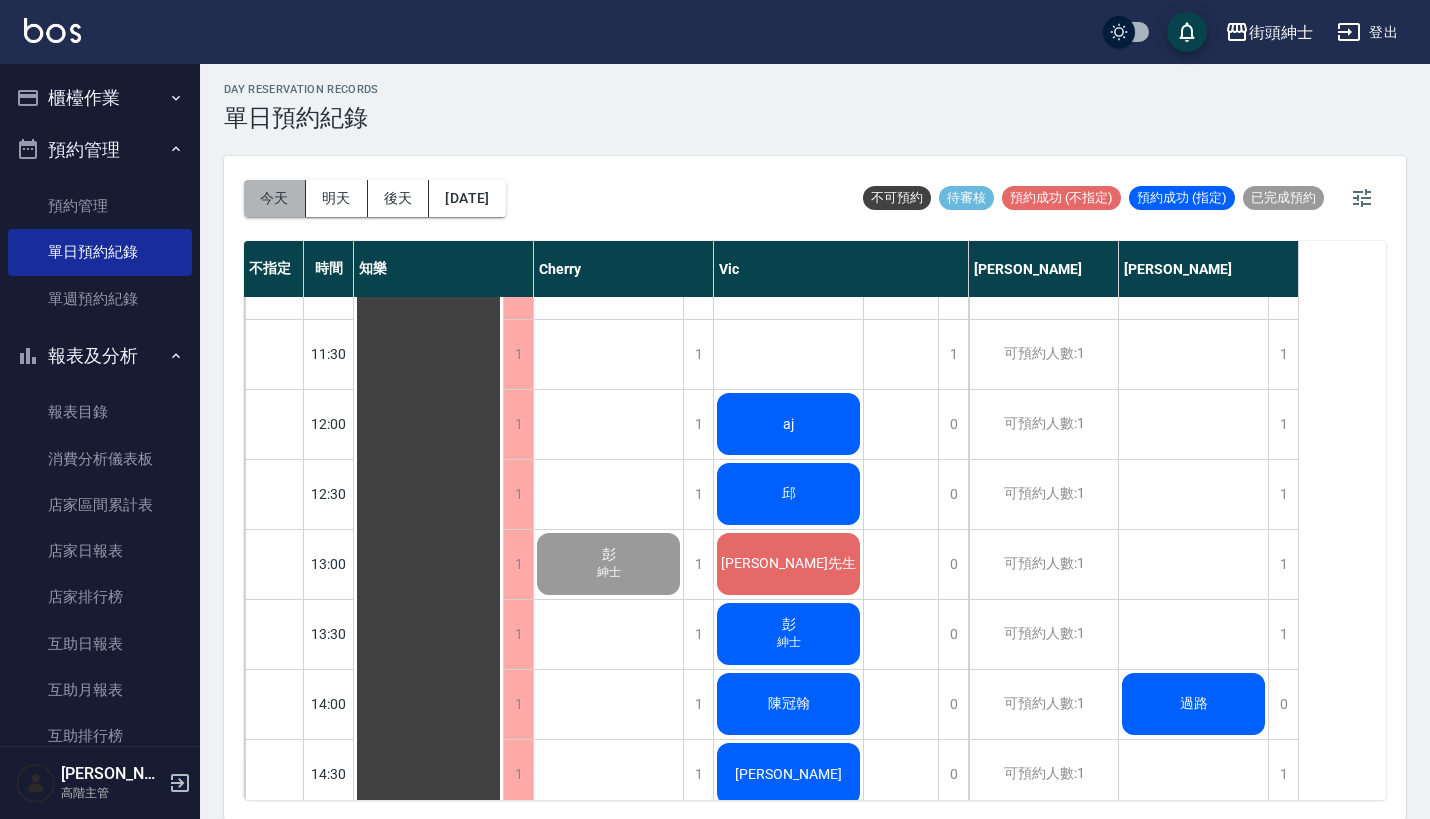 click on "今天" at bounding box center [275, 198] 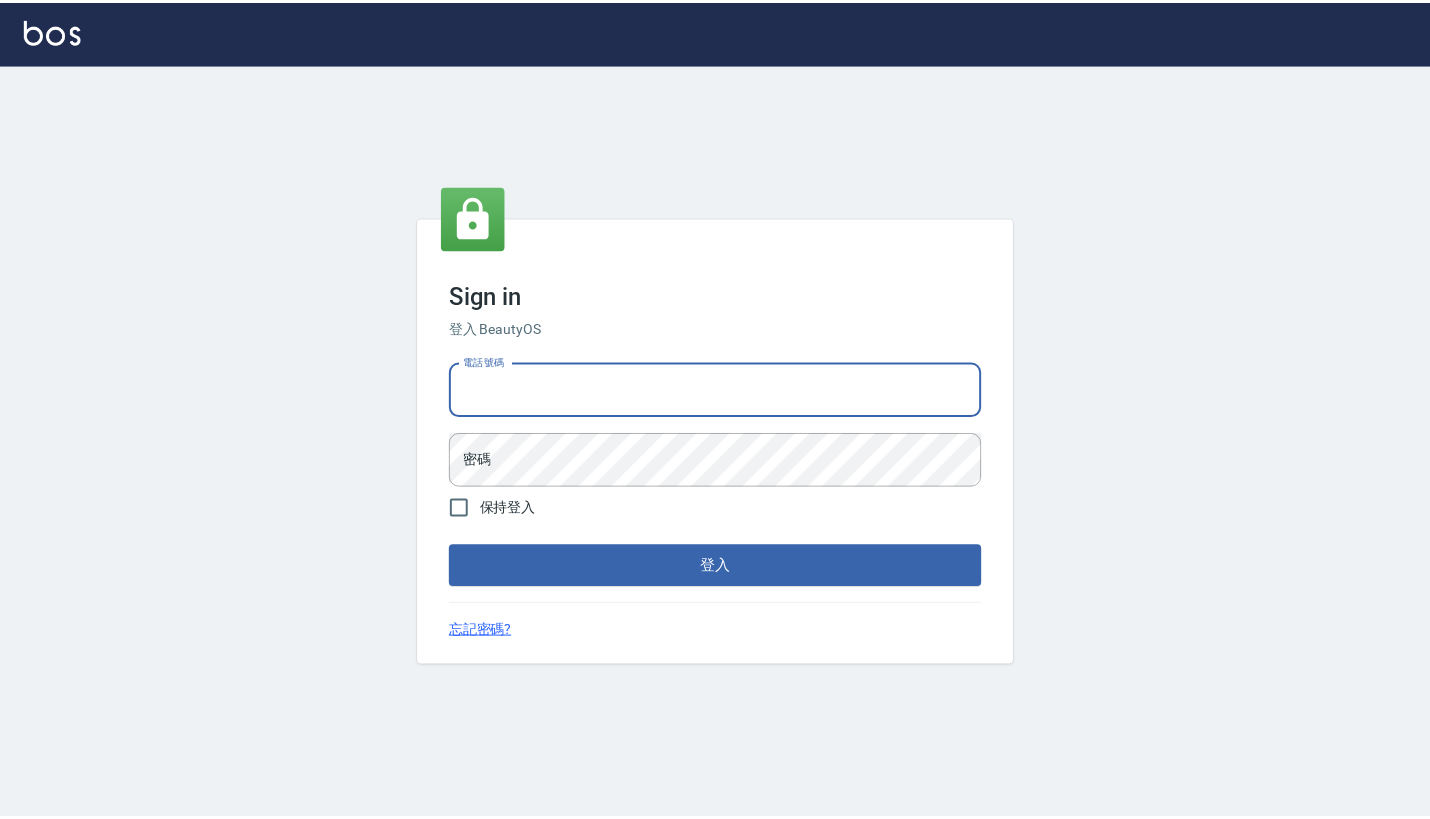 scroll, scrollTop: 0, scrollLeft: 0, axis: both 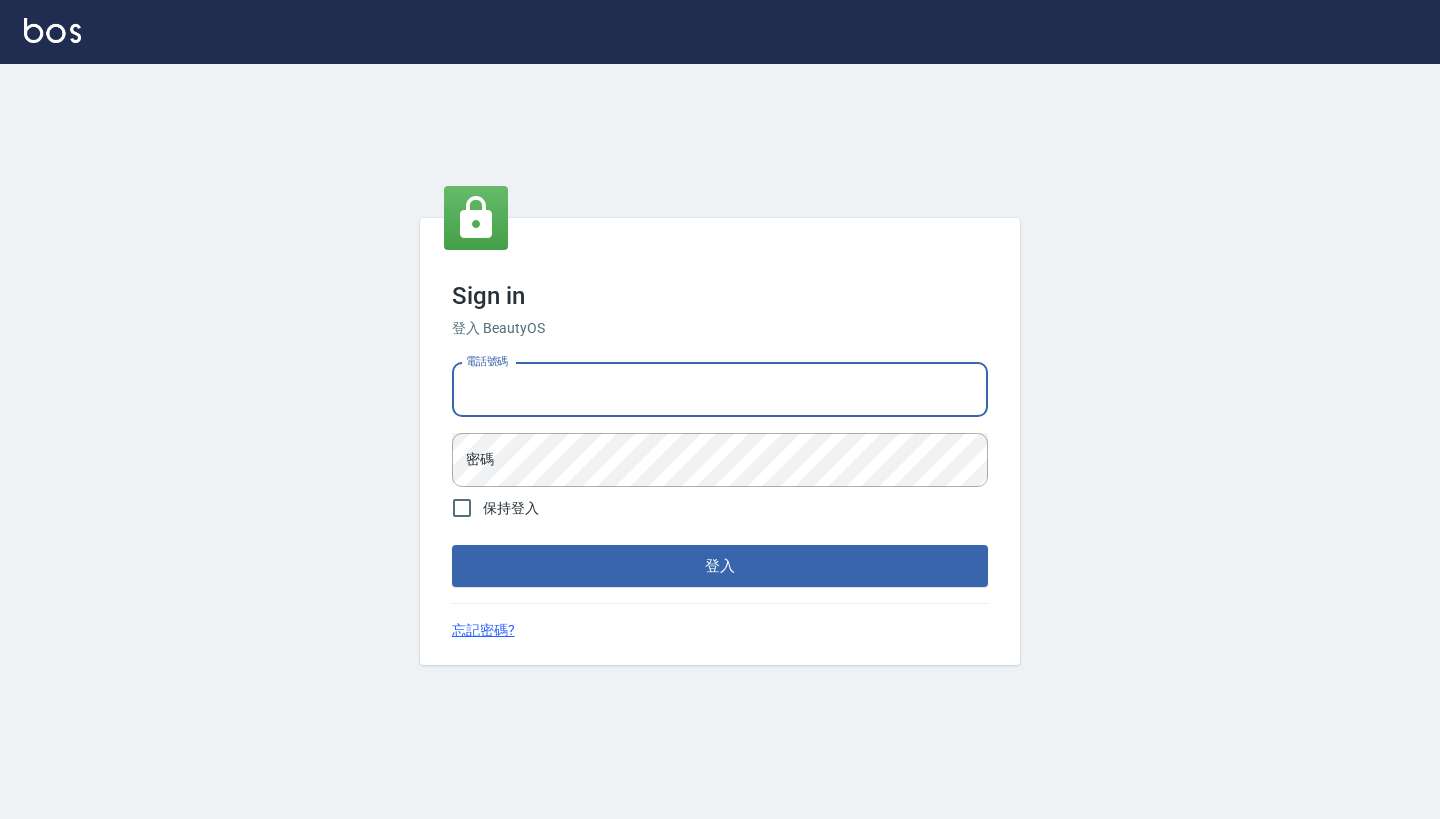 type on "0917500793" 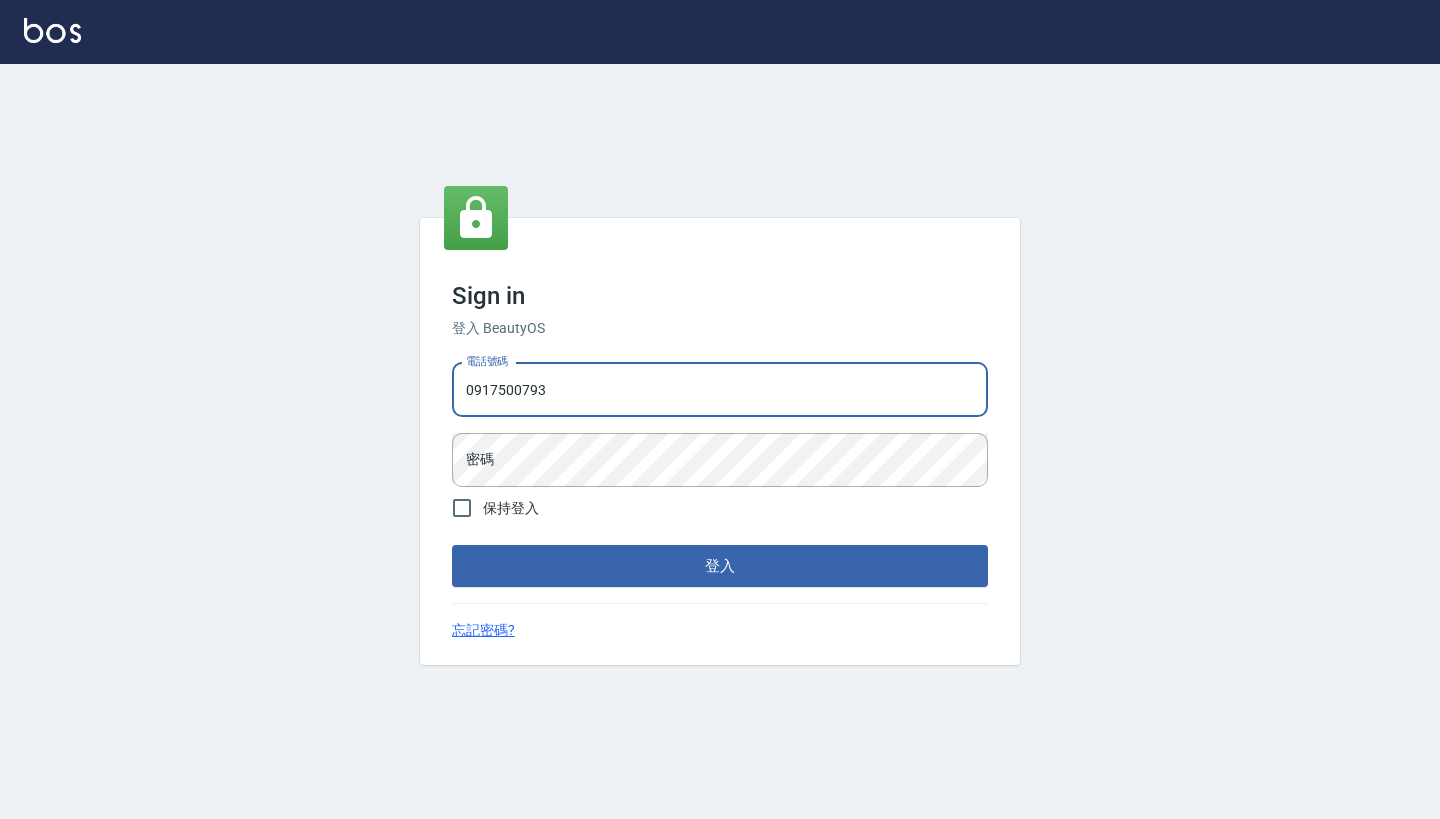 click on "登入" at bounding box center [720, 566] 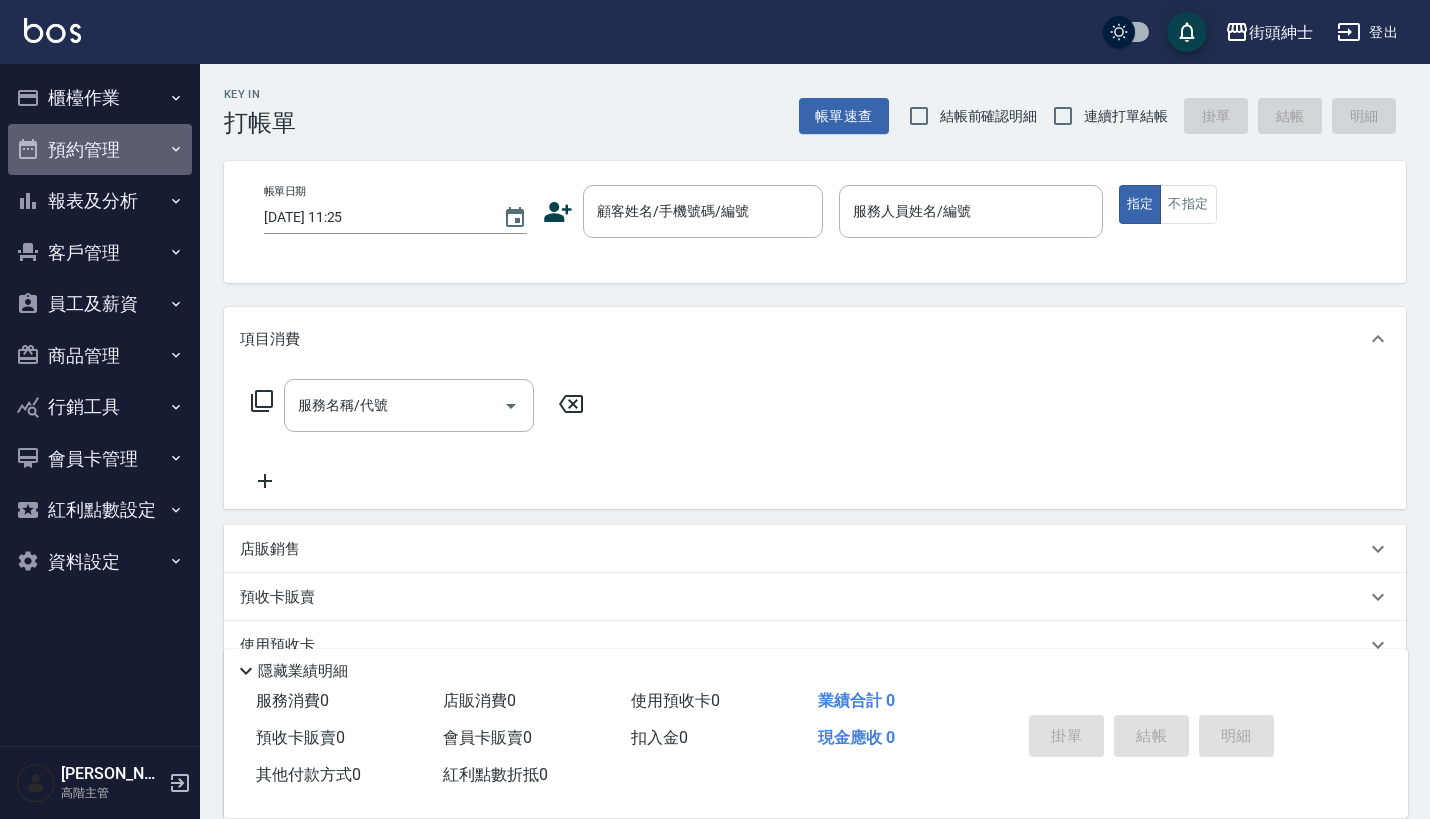 click on "預約管理" at bounding box center [100, 150] 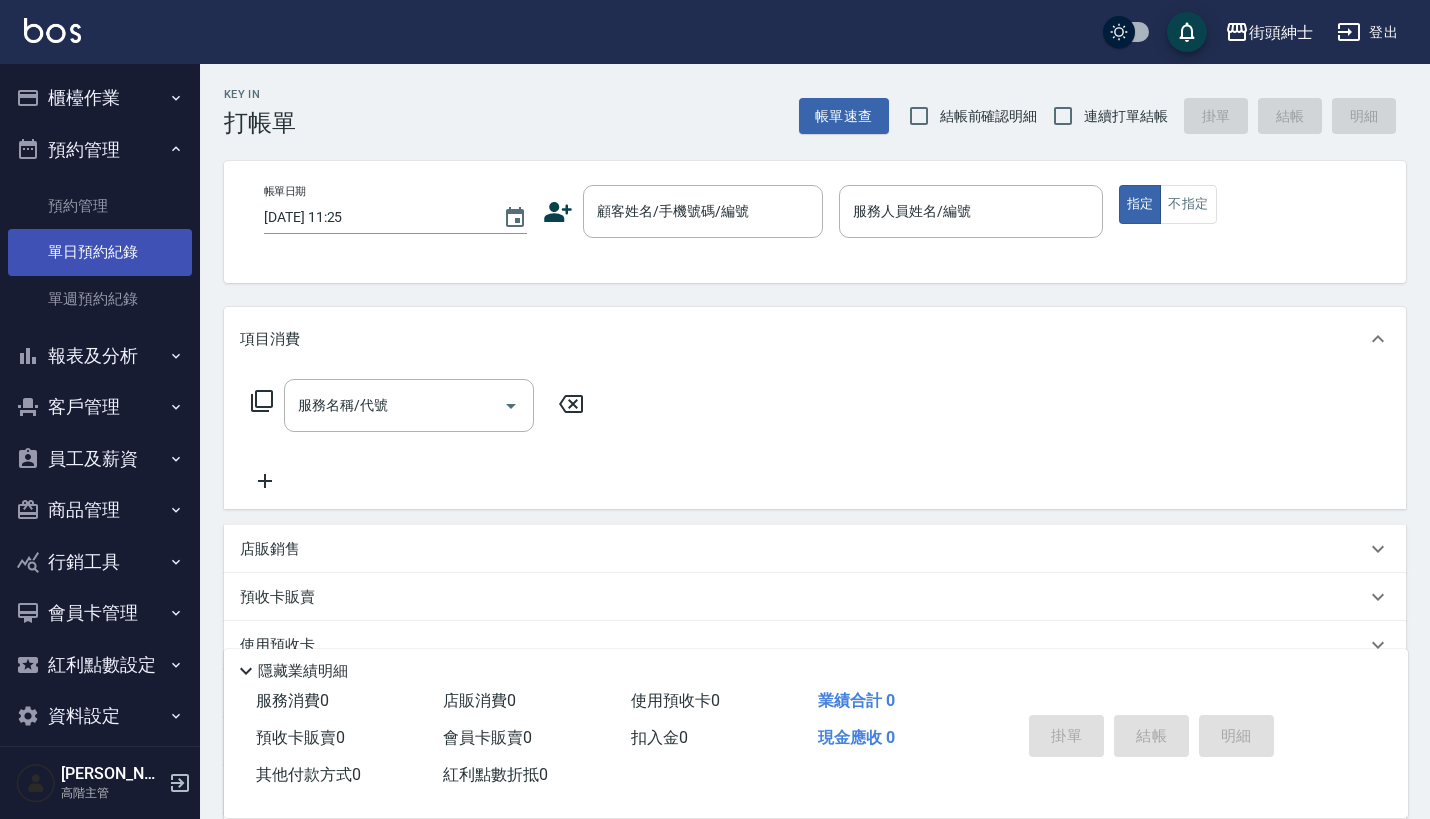 click on "單日預約紀錄" at bounding box center (100, 252) 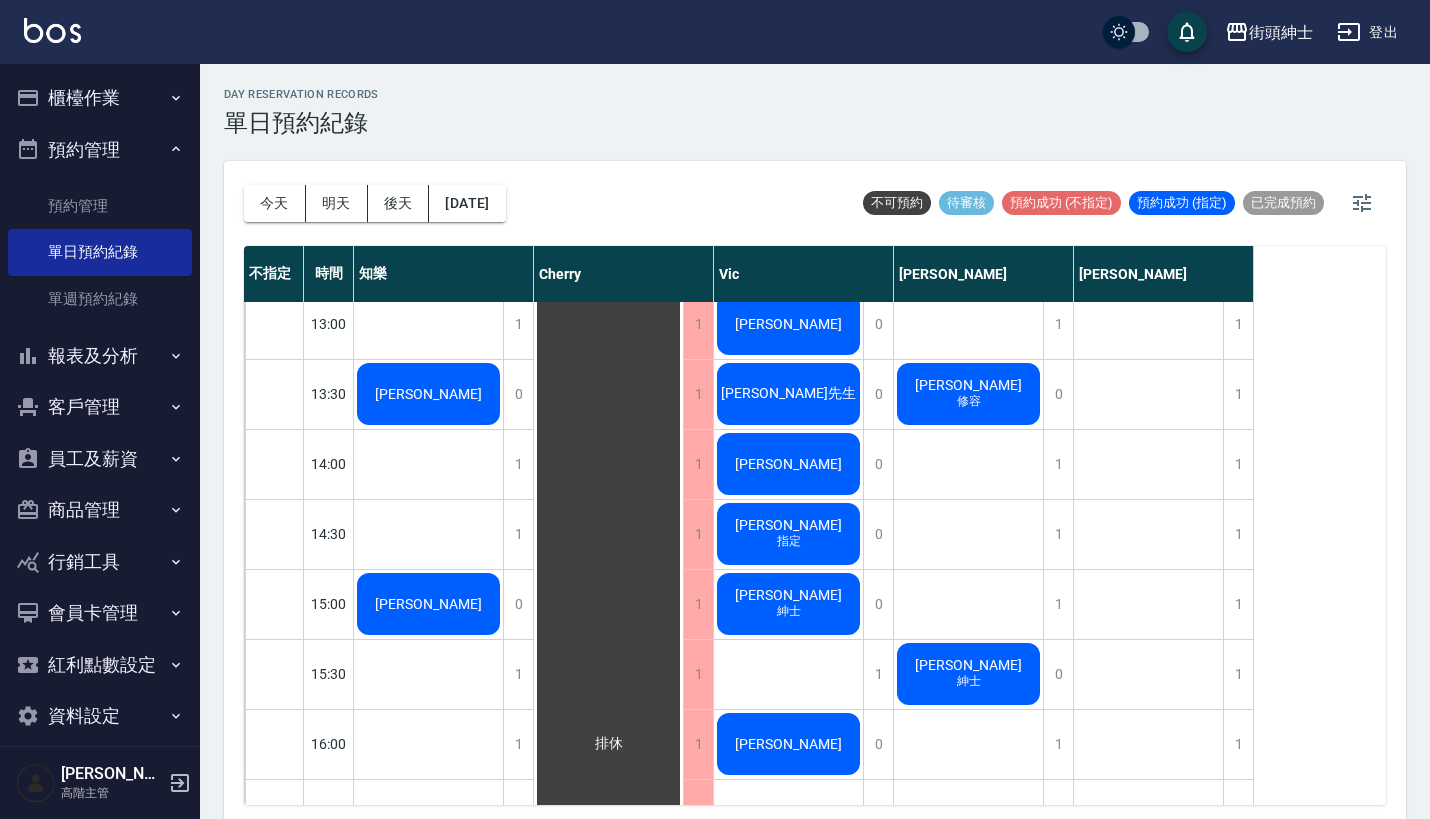 scroll, scrollTop: 578, scrollLeft: 0, axis: vertical 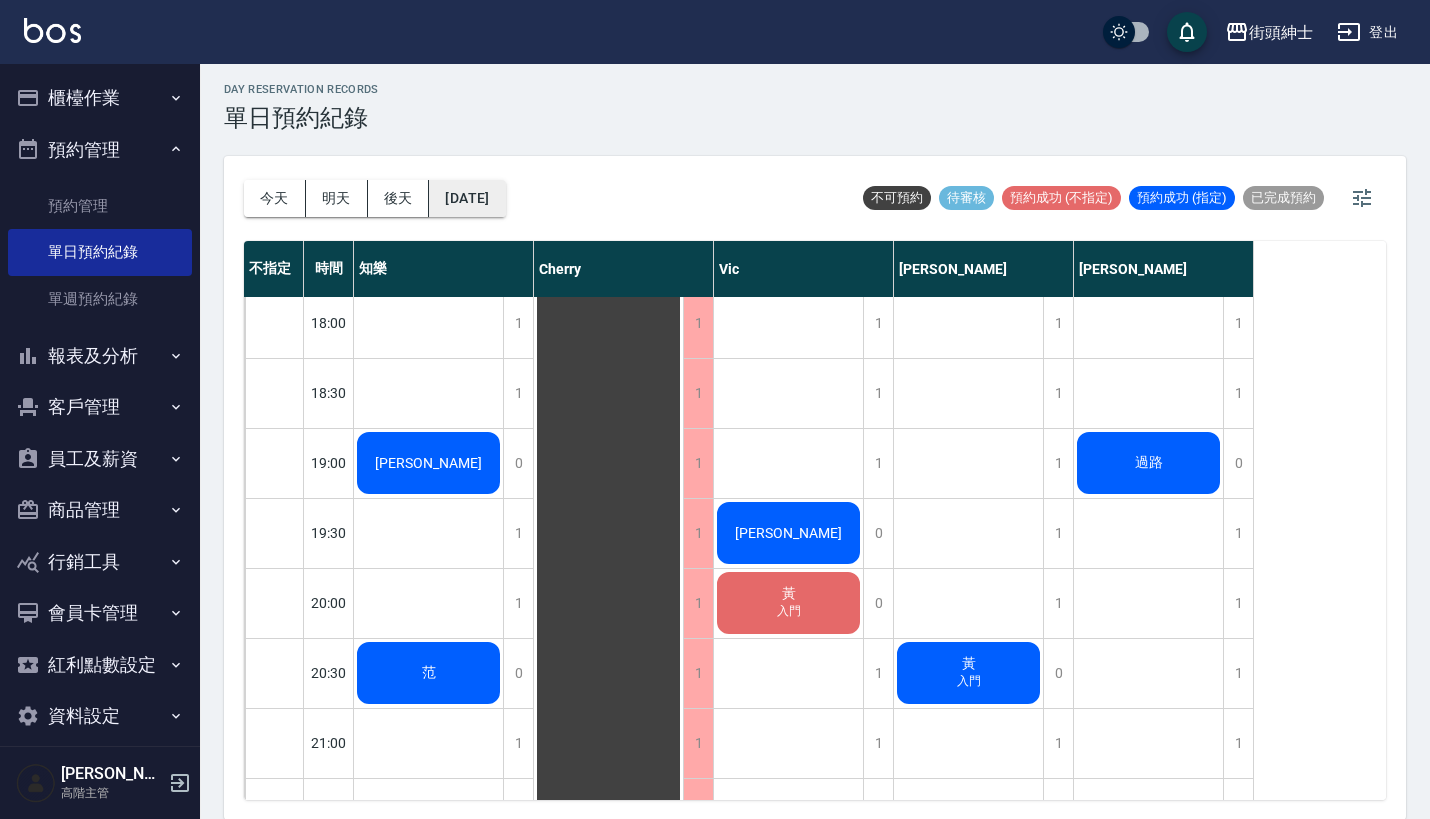 click on "[DATE]" at bounding box center (467, 198) 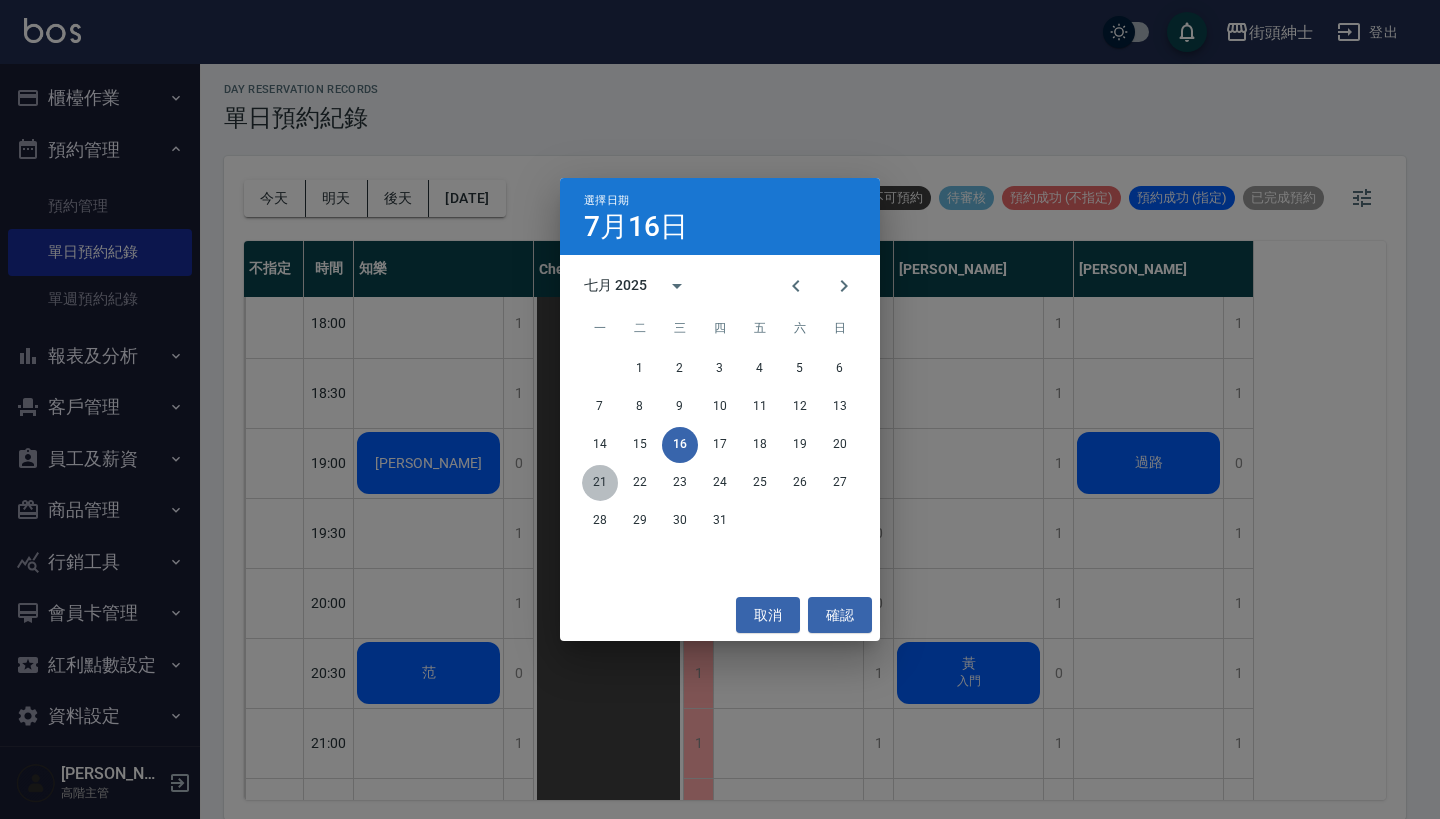 click on "21" at bounding box center (600, 483) 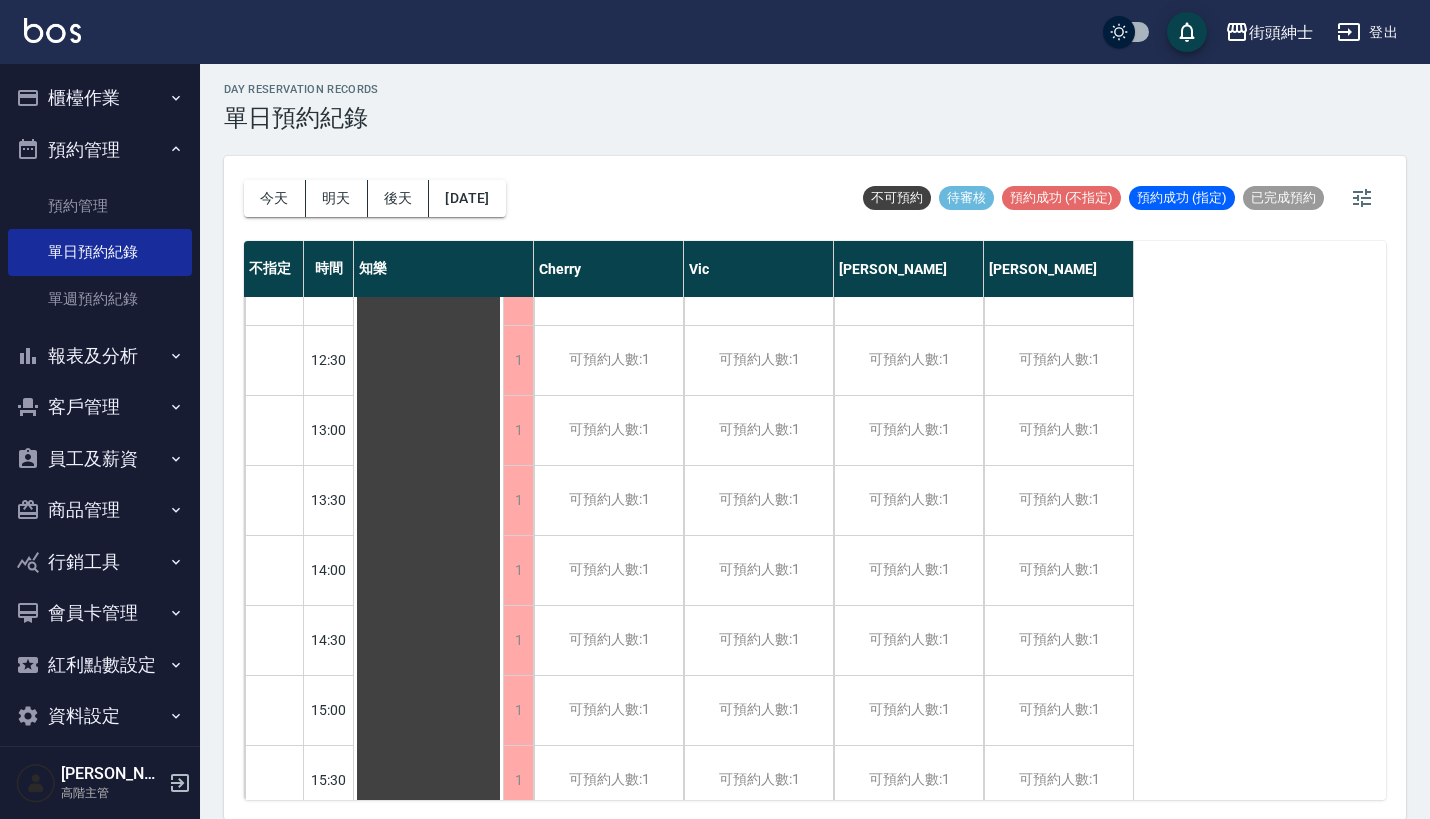 scroll, scrollTop: 371, scrollLeft: 0, axis: vertical 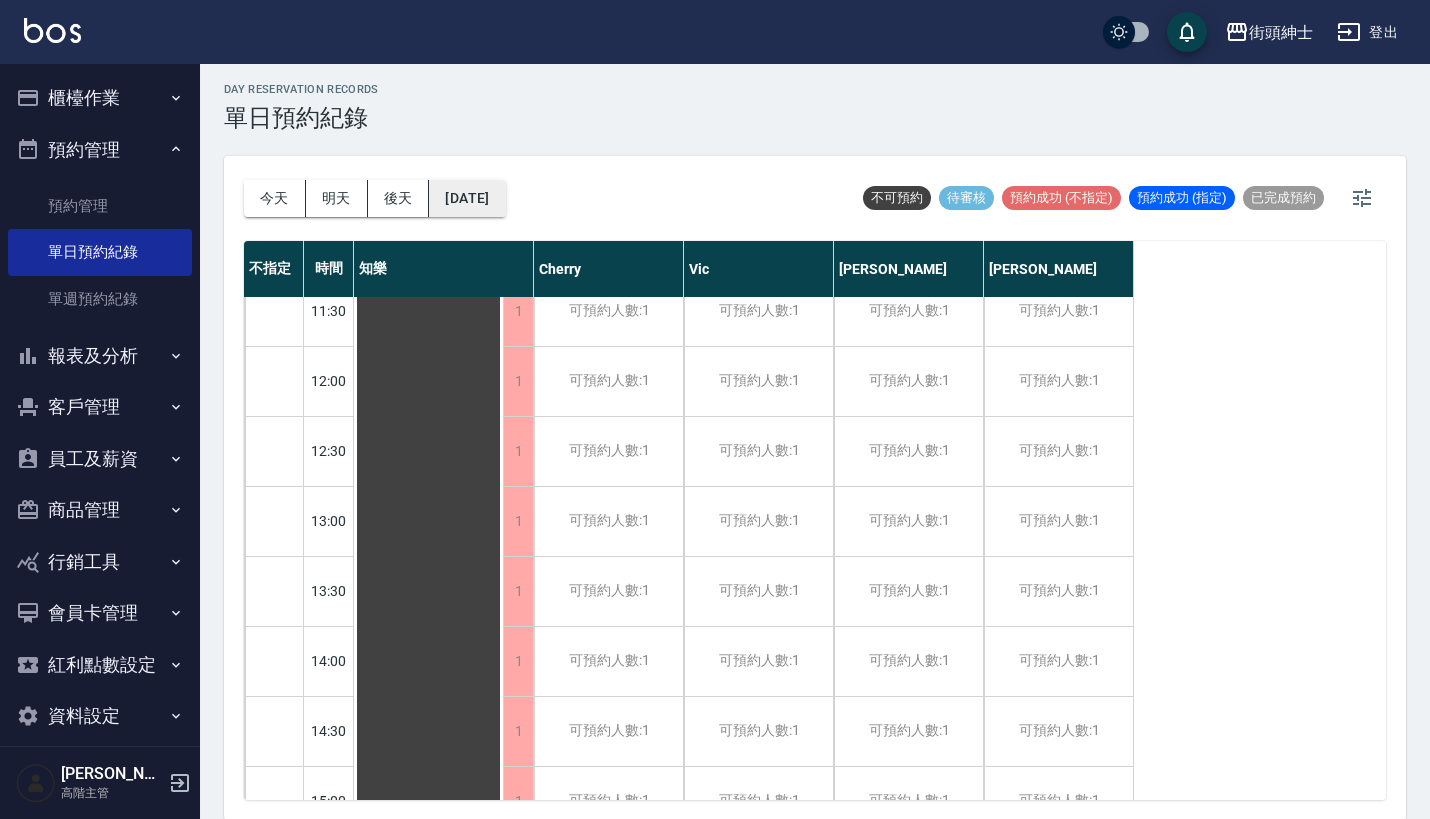 click on "[DATE]" at bounding box center (467, 198) 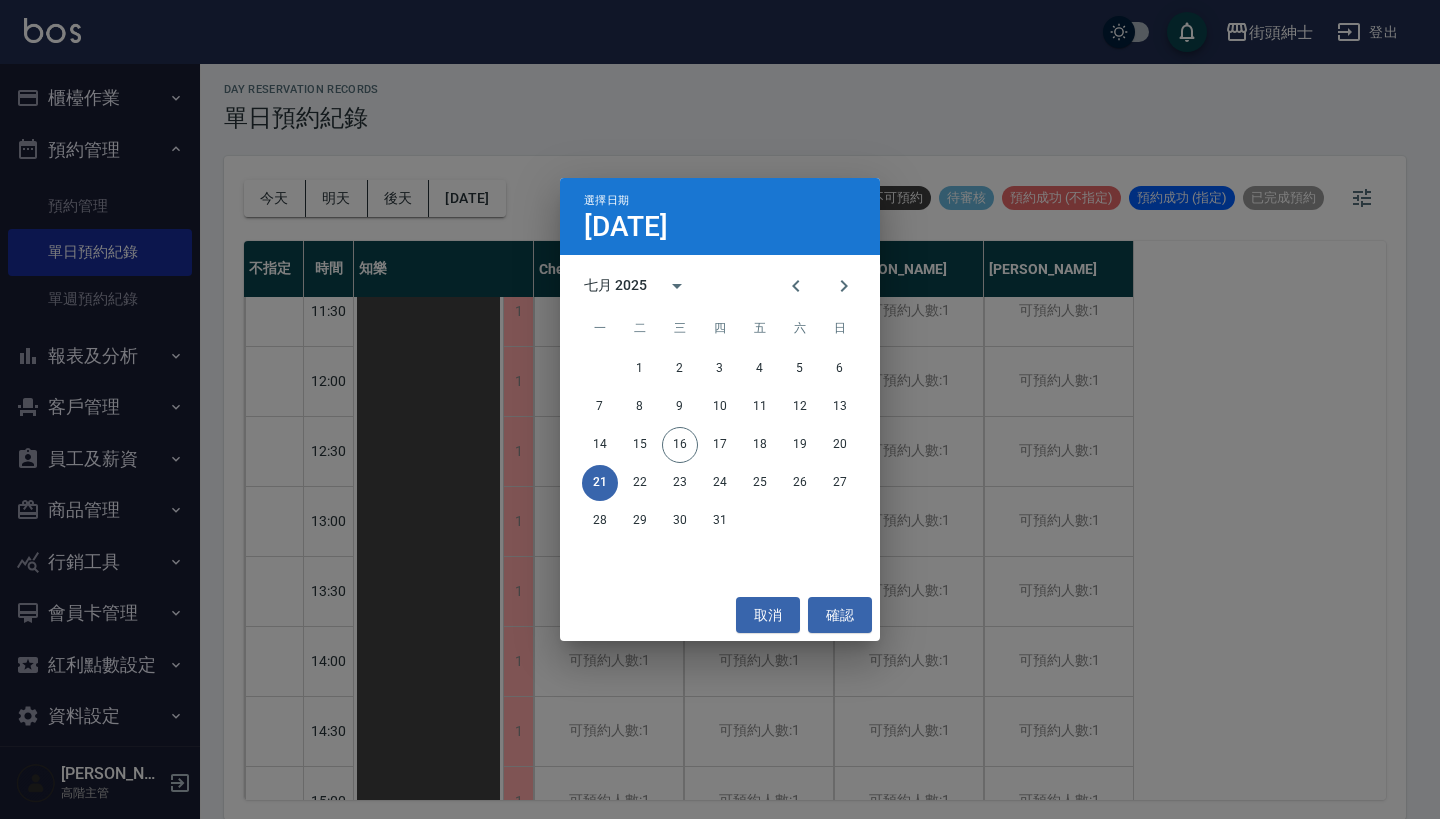 click on "選擇日期 [DATE] 七月 2025 一 二 三 四 五 六 日 1 2 3 4 5 6 7 8 9 10 11 12 13 14 15 16 17 18 19 20 21 22 23 24 25 26 27 28 29 30 31 取消 確認" at bounding box center [720, 409] 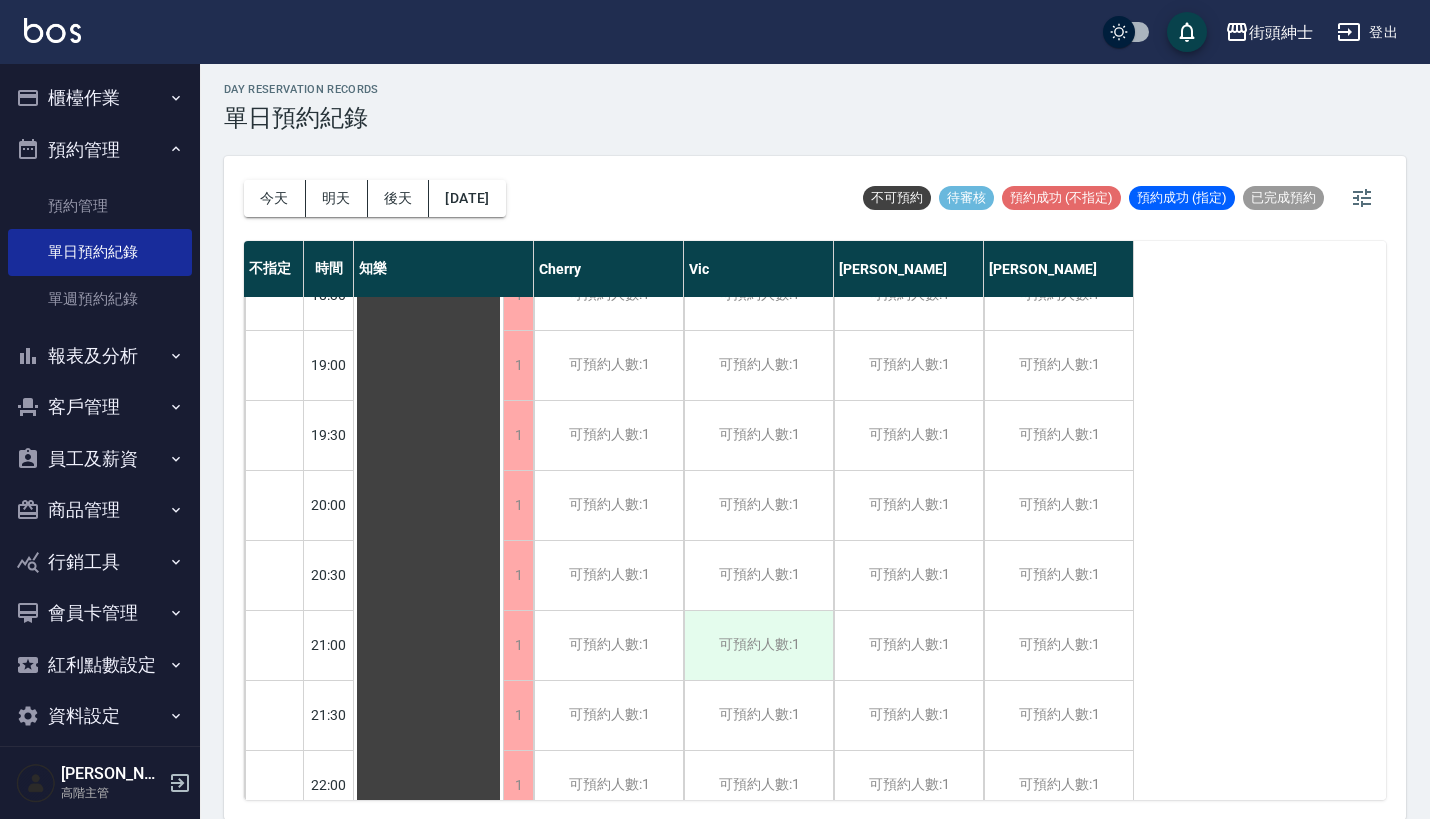 scroll, scrollTop: 1366, scrollLeft: 0, axis: vertical 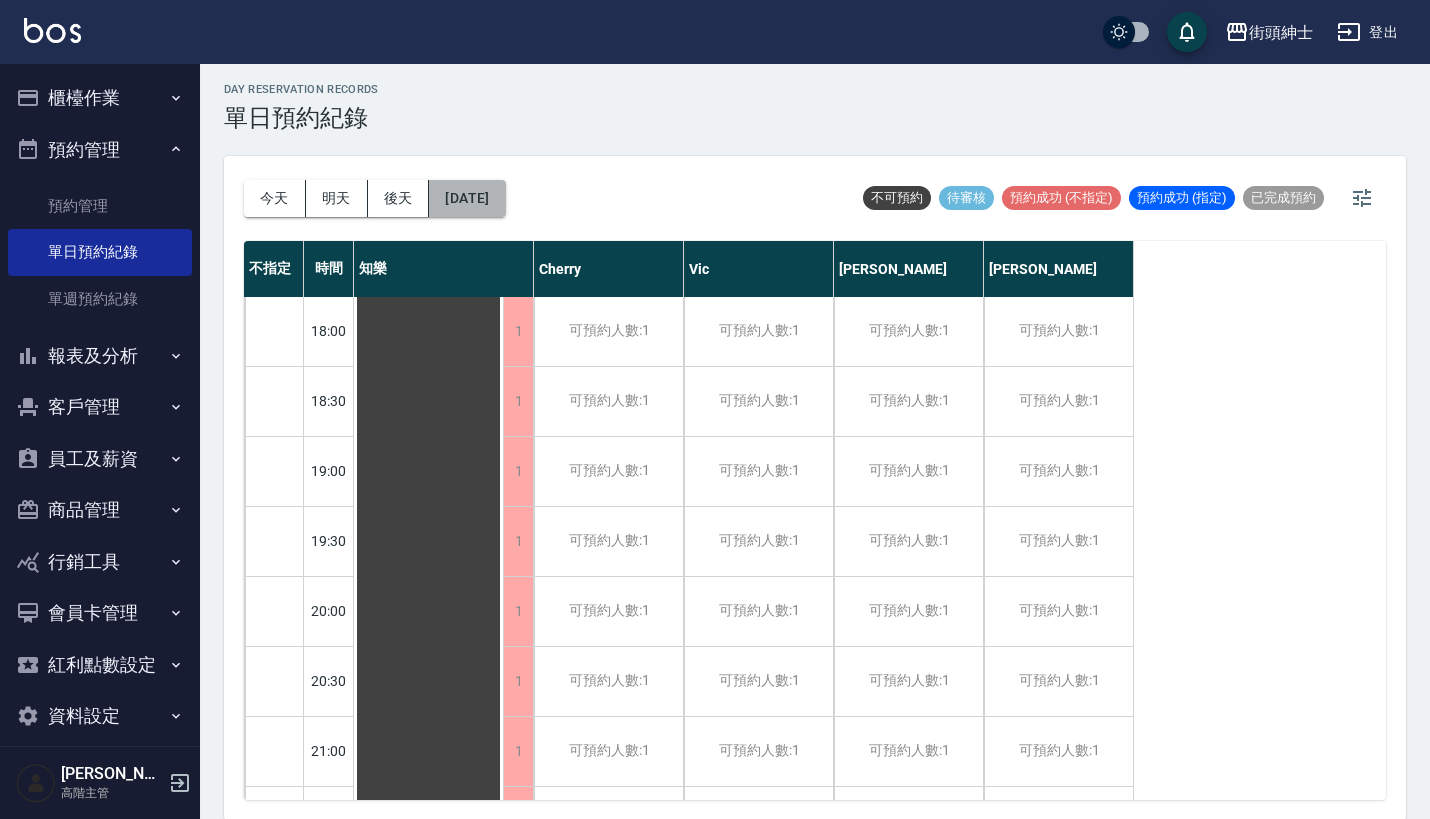 click on "[DATE]" at bounding box center (467, 198) 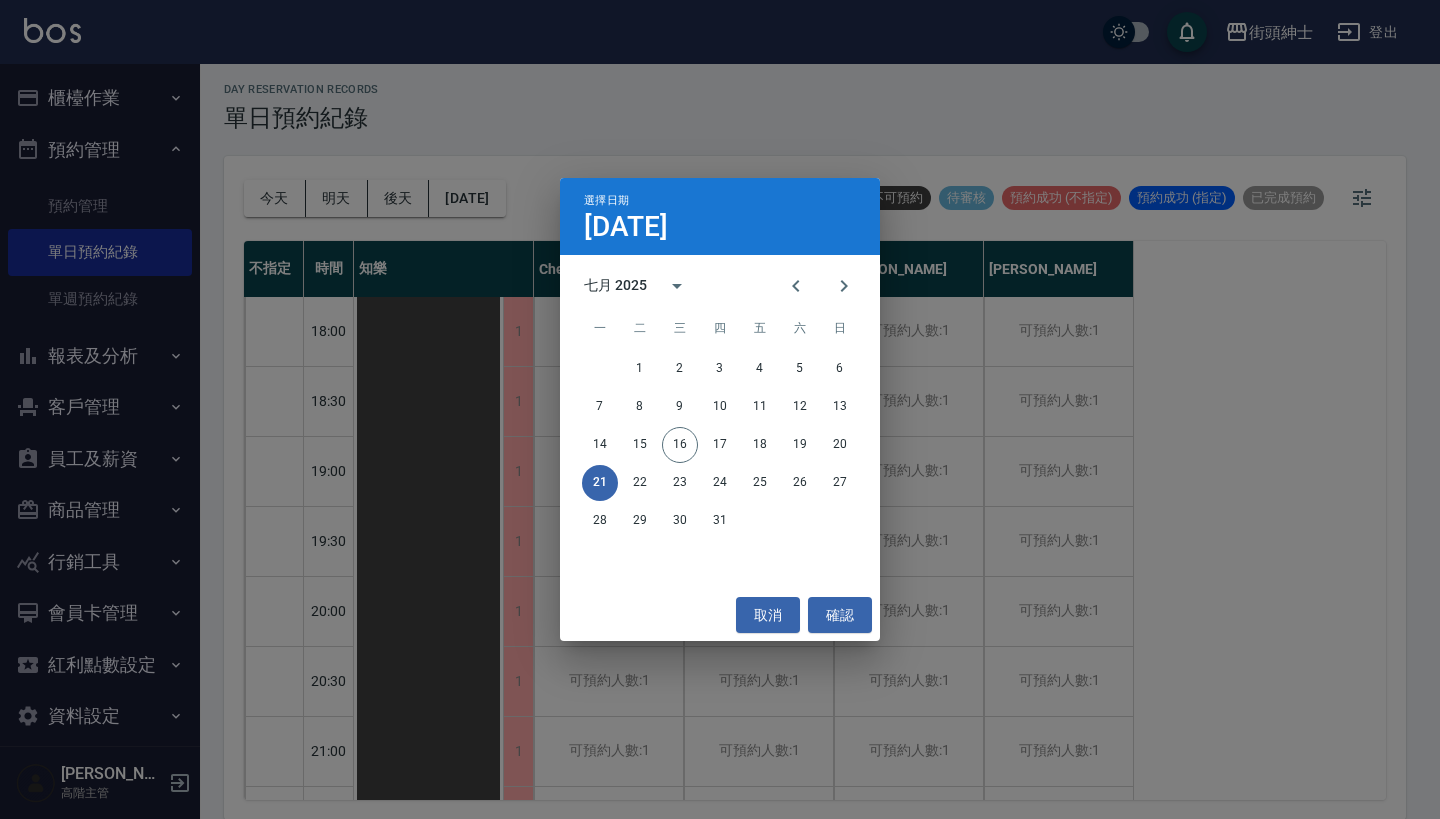 click on "選擇日期 [DATE] 七月 2025 一 二 三 四 五 六 日 1 2 3 4 5 6 7 8 9 10 11 12 13 14 15 16 17 18 19 20 21 22 23 24 25 26 27 28 29 30 31 取消 確認" at bounding box center (720, 409) 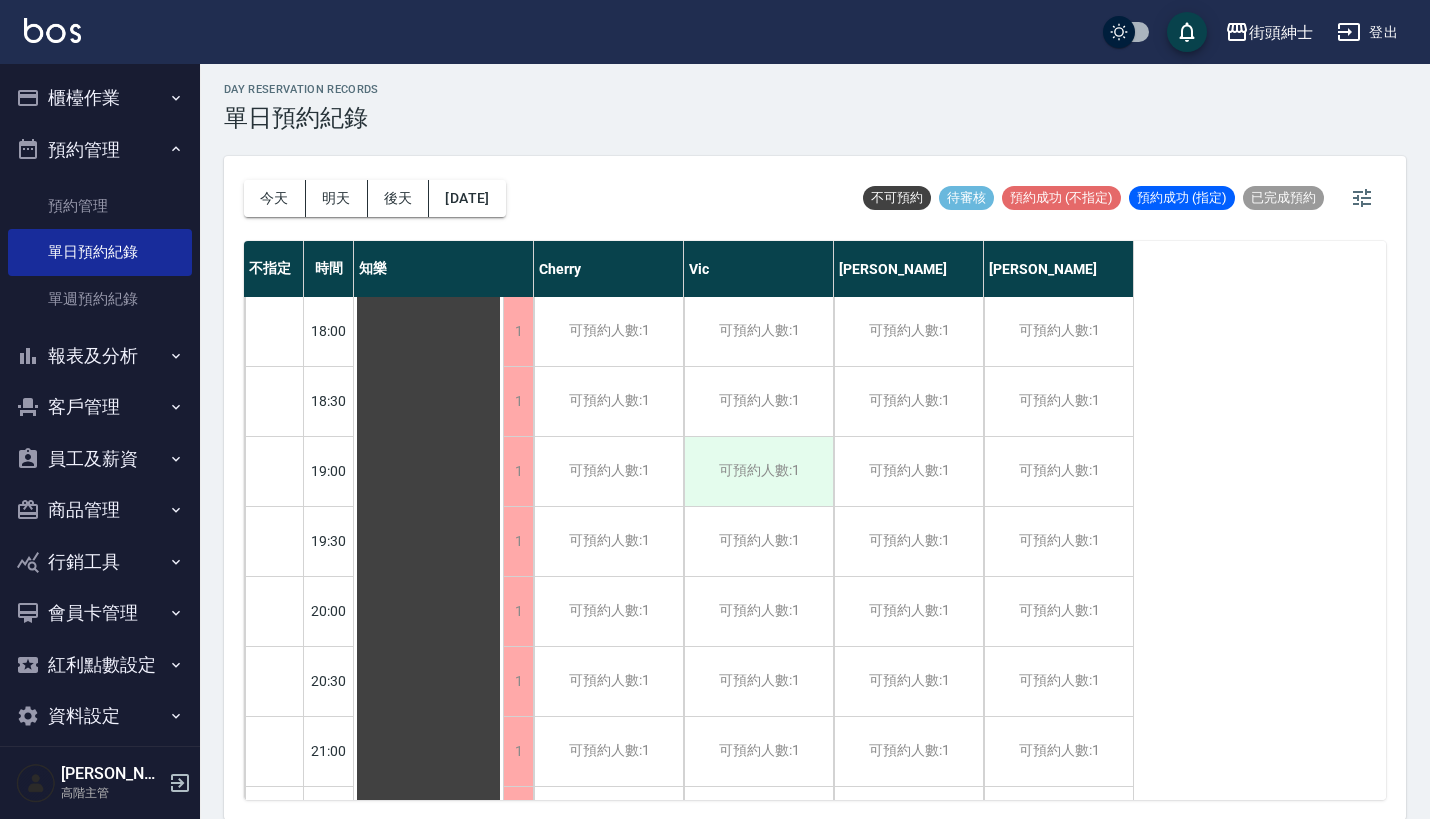 click on "可預約人數:1" at bounding box center (758, 471) 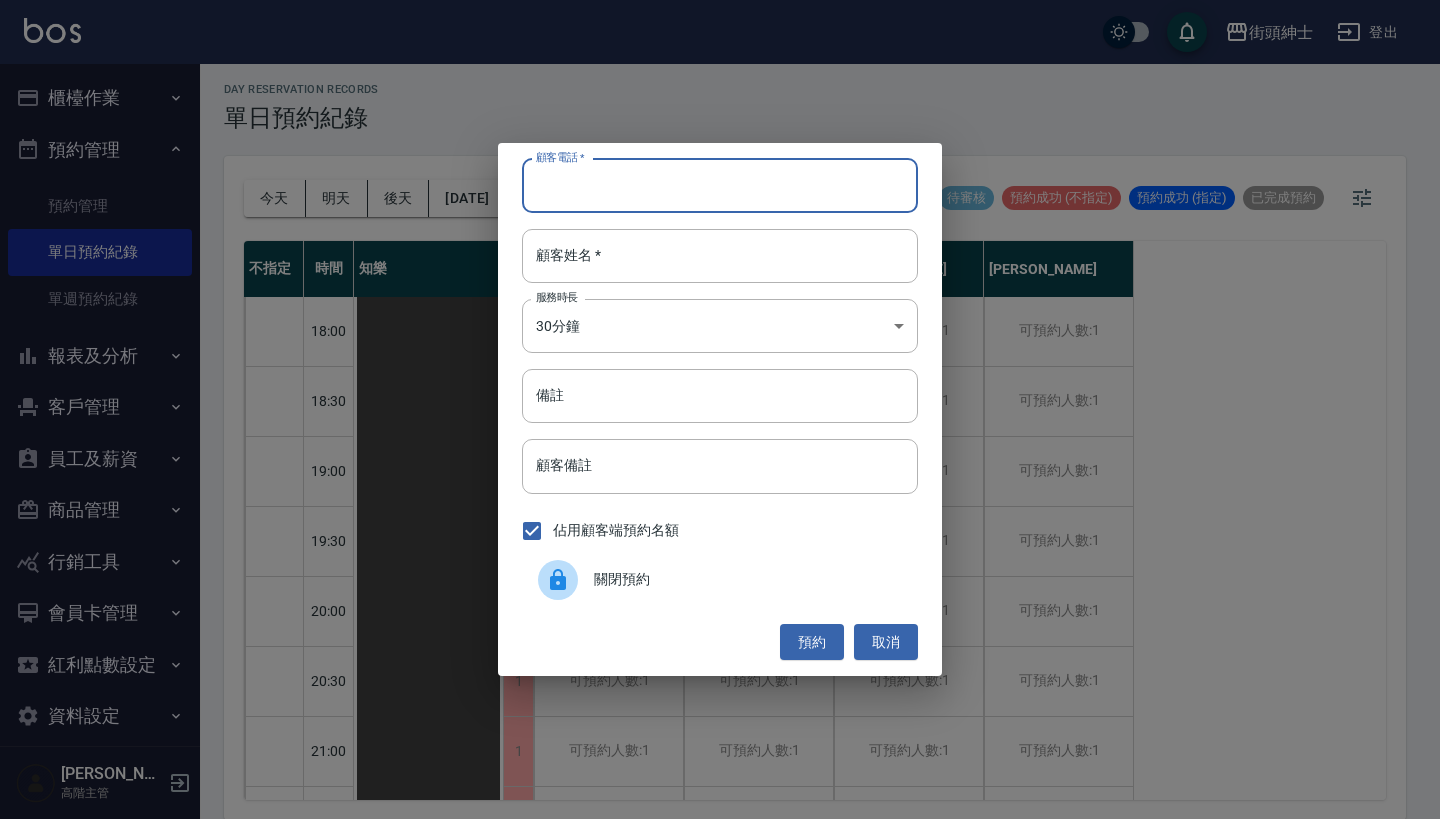 paste on "[PERSON_NAME] 電話：[PHONE_NUMBER]" 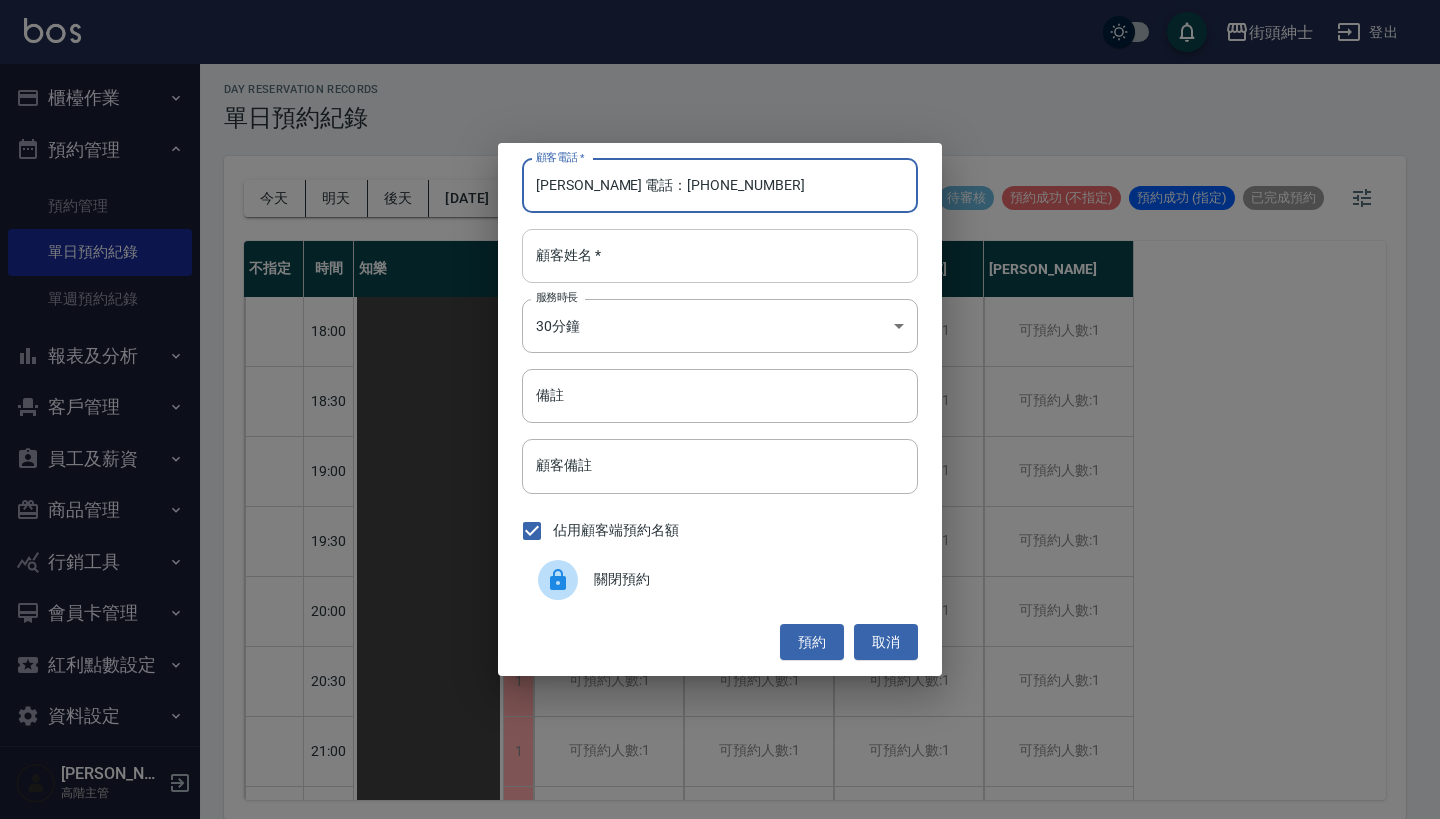type on "[PERSON_NAME] 電話：[PHONE_NUMBER]" 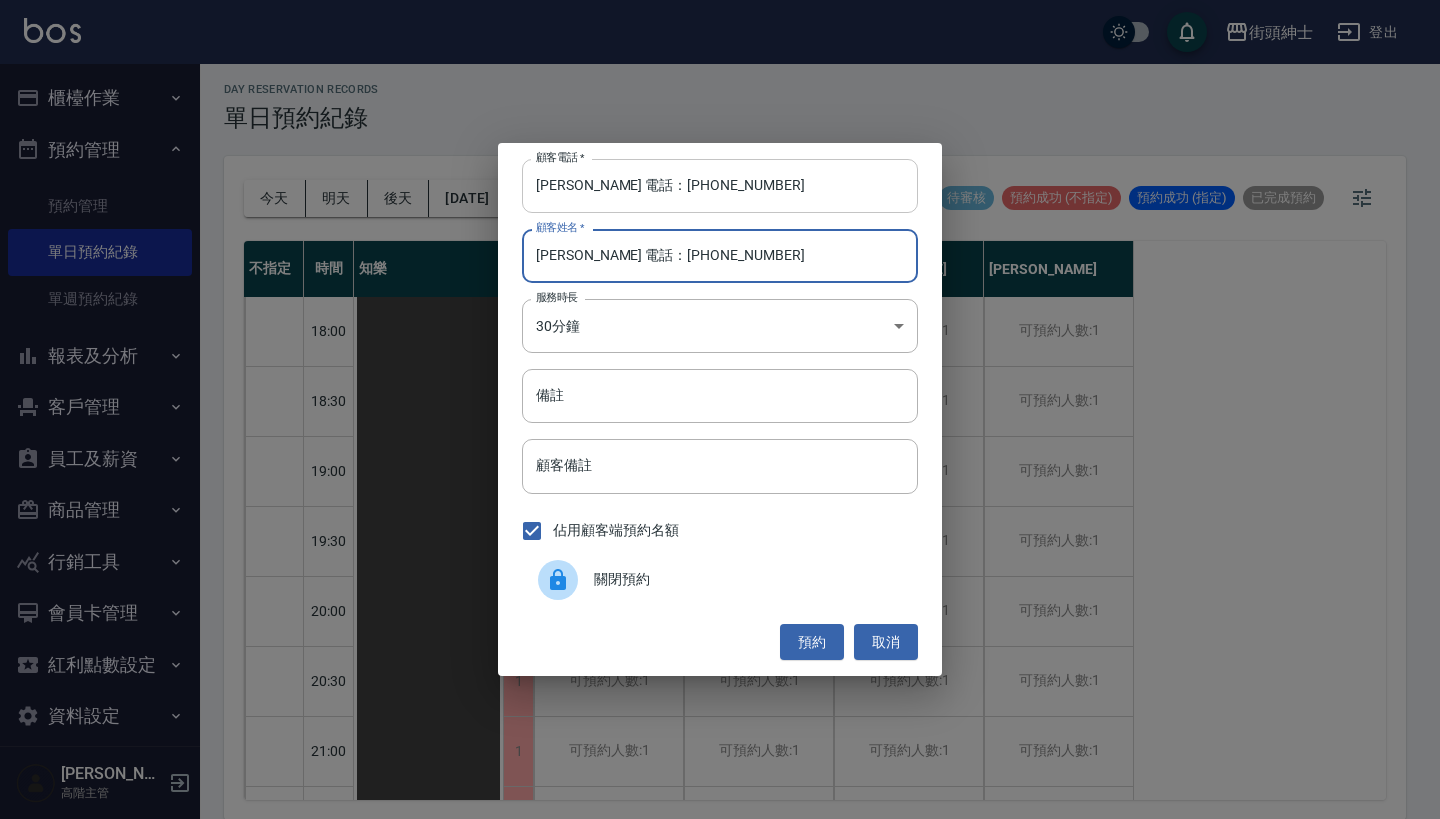 type on "[PERSON_NAME] 電話：[PHONE_NUMBER]" 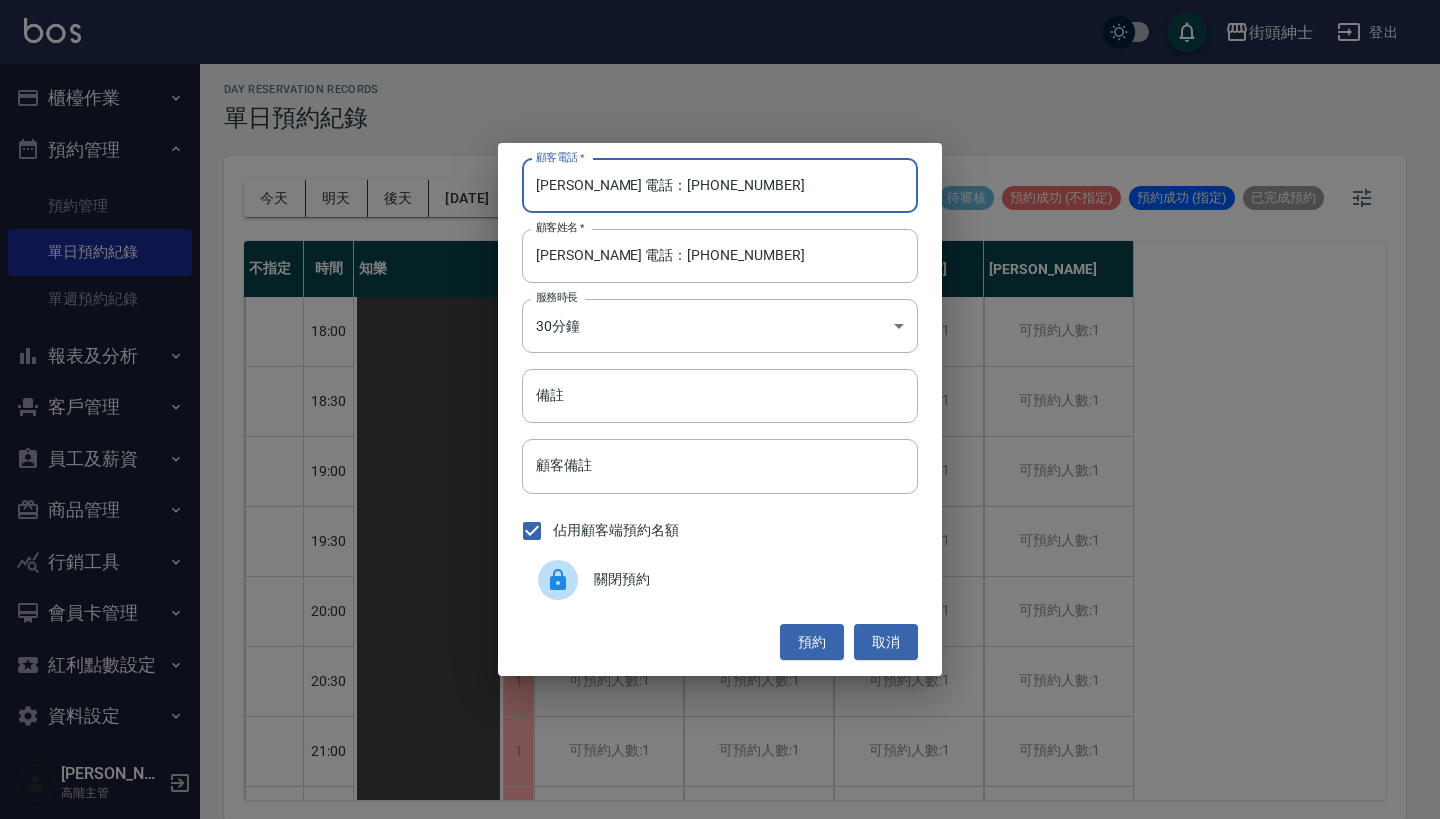 drag, startPoint x: 624, startPoint y: 190, endPoint x: 487, endPoint y: 190, distance: 137 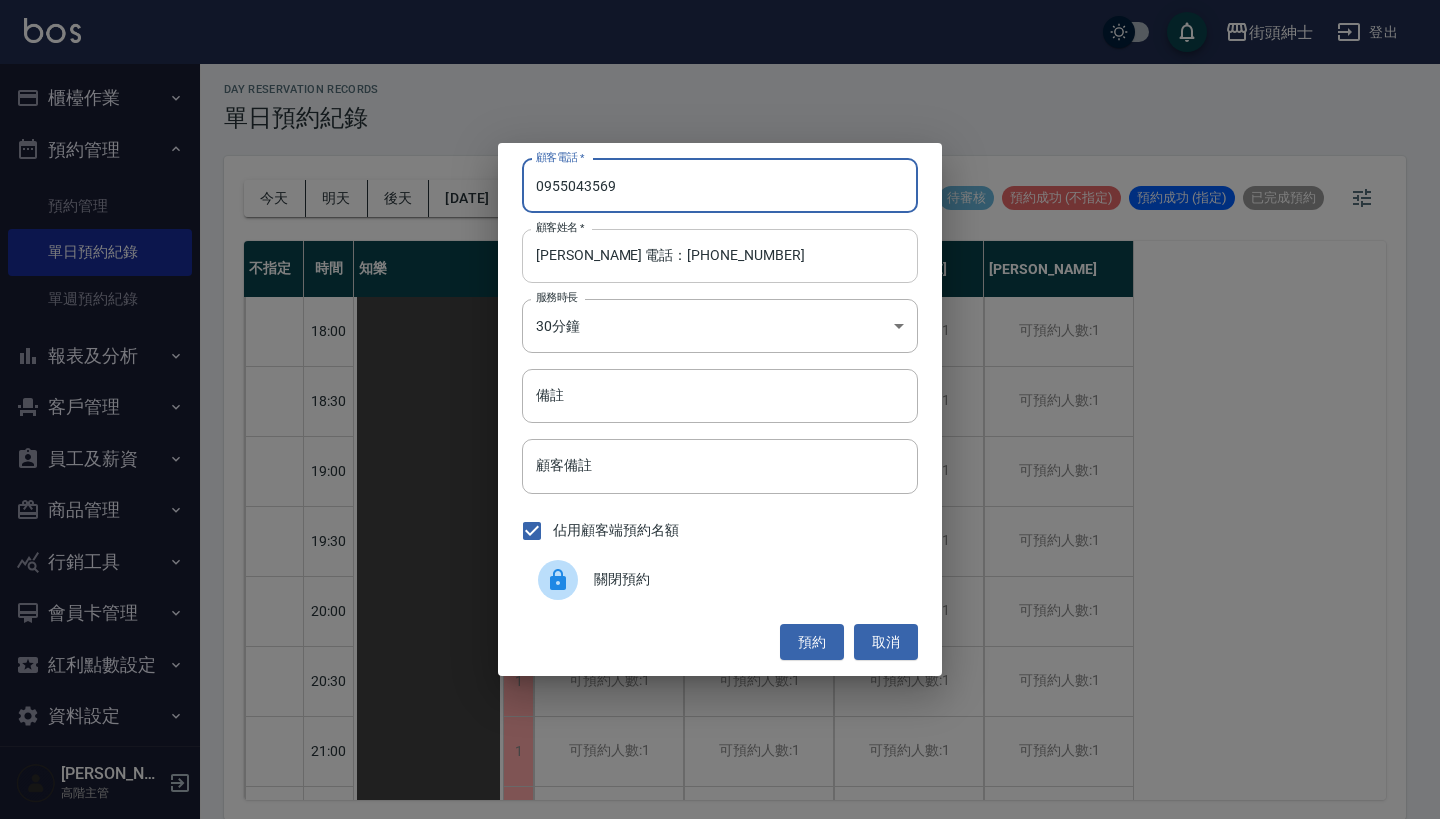 type on "0955043569" 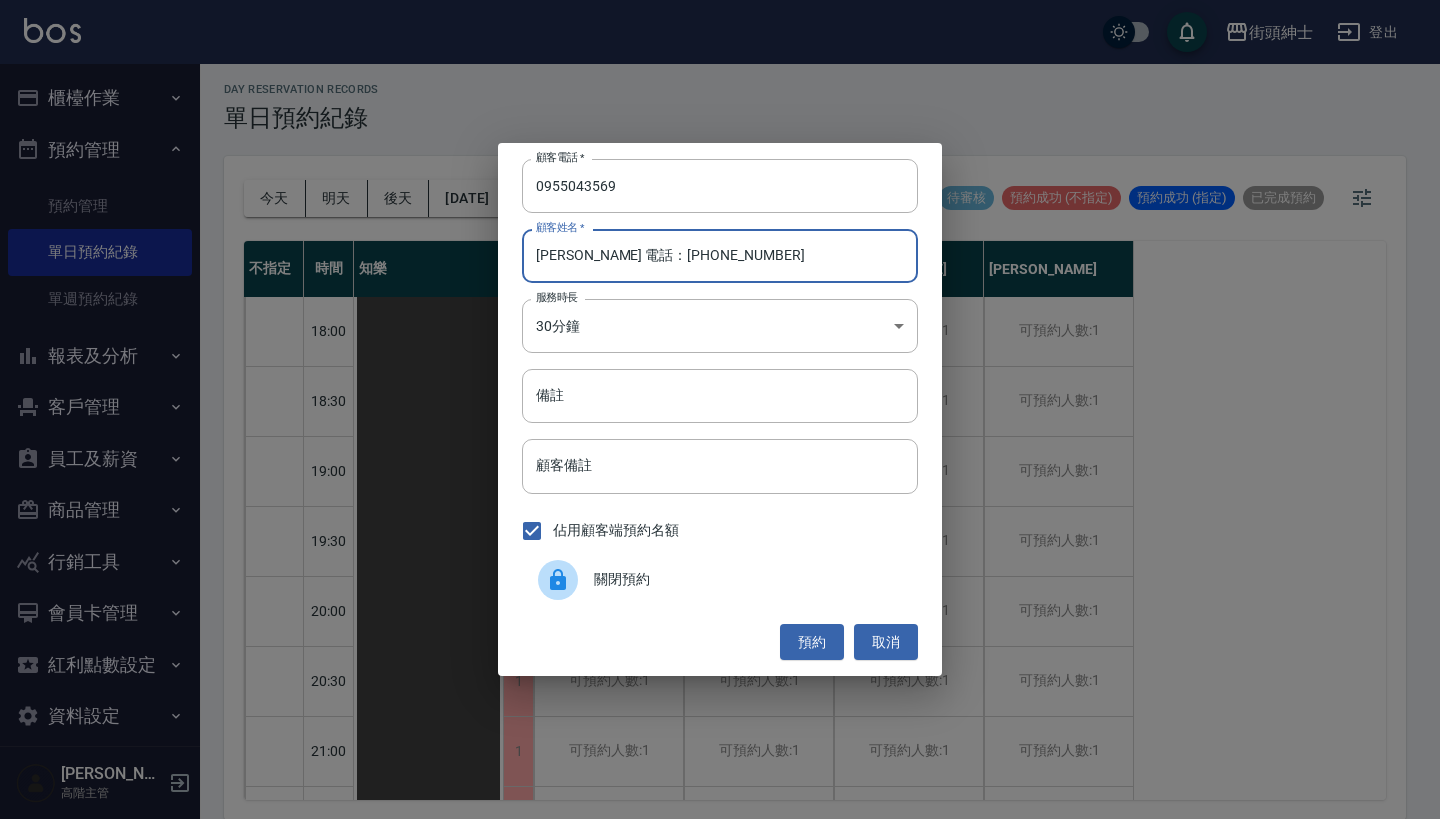 drag, startPoint x: 785, startPoint y: 257, endPoint x: 582, endPoint y: 259, distance: 203.00986 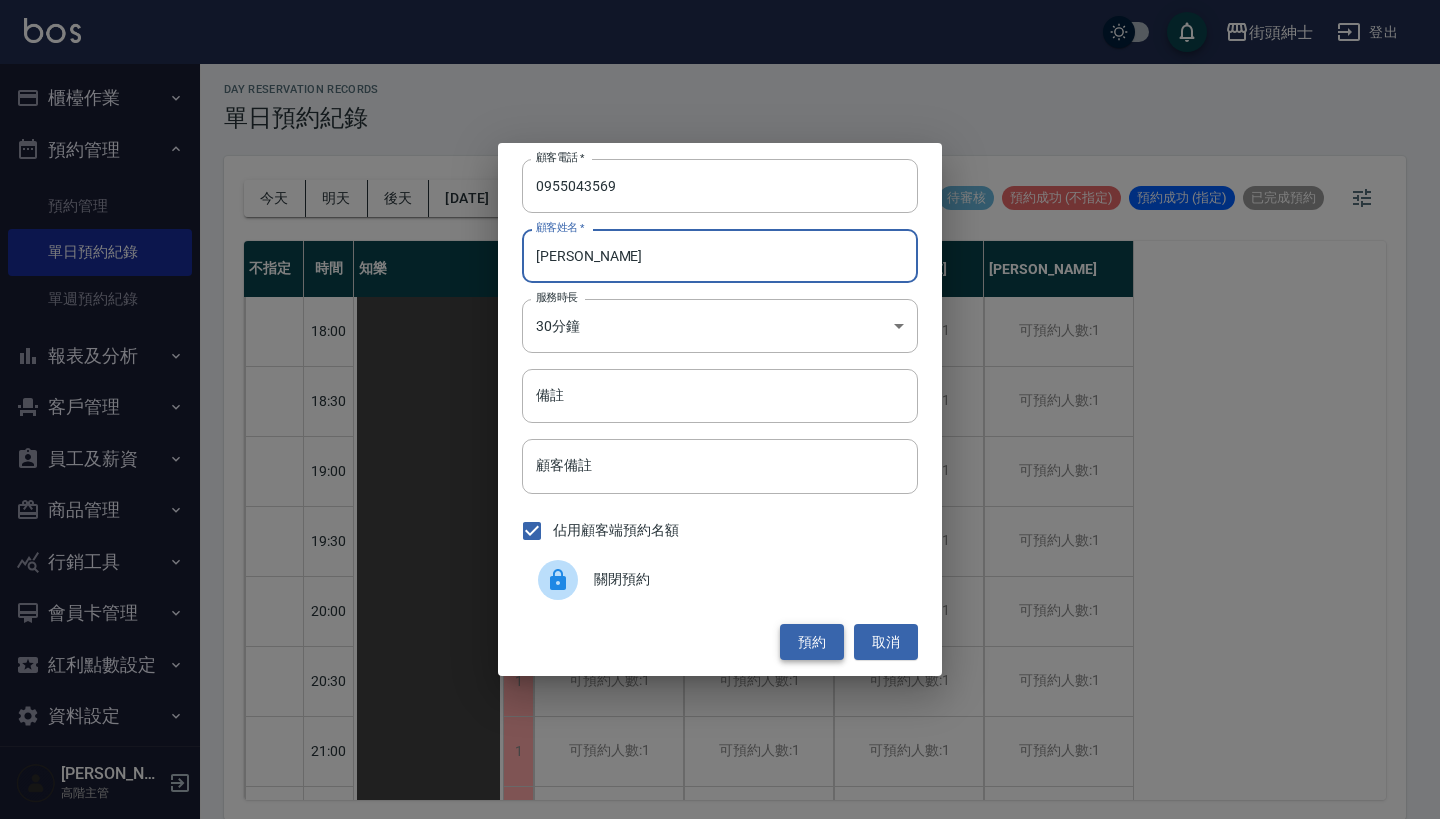 type on "[PERSON_NAME]" 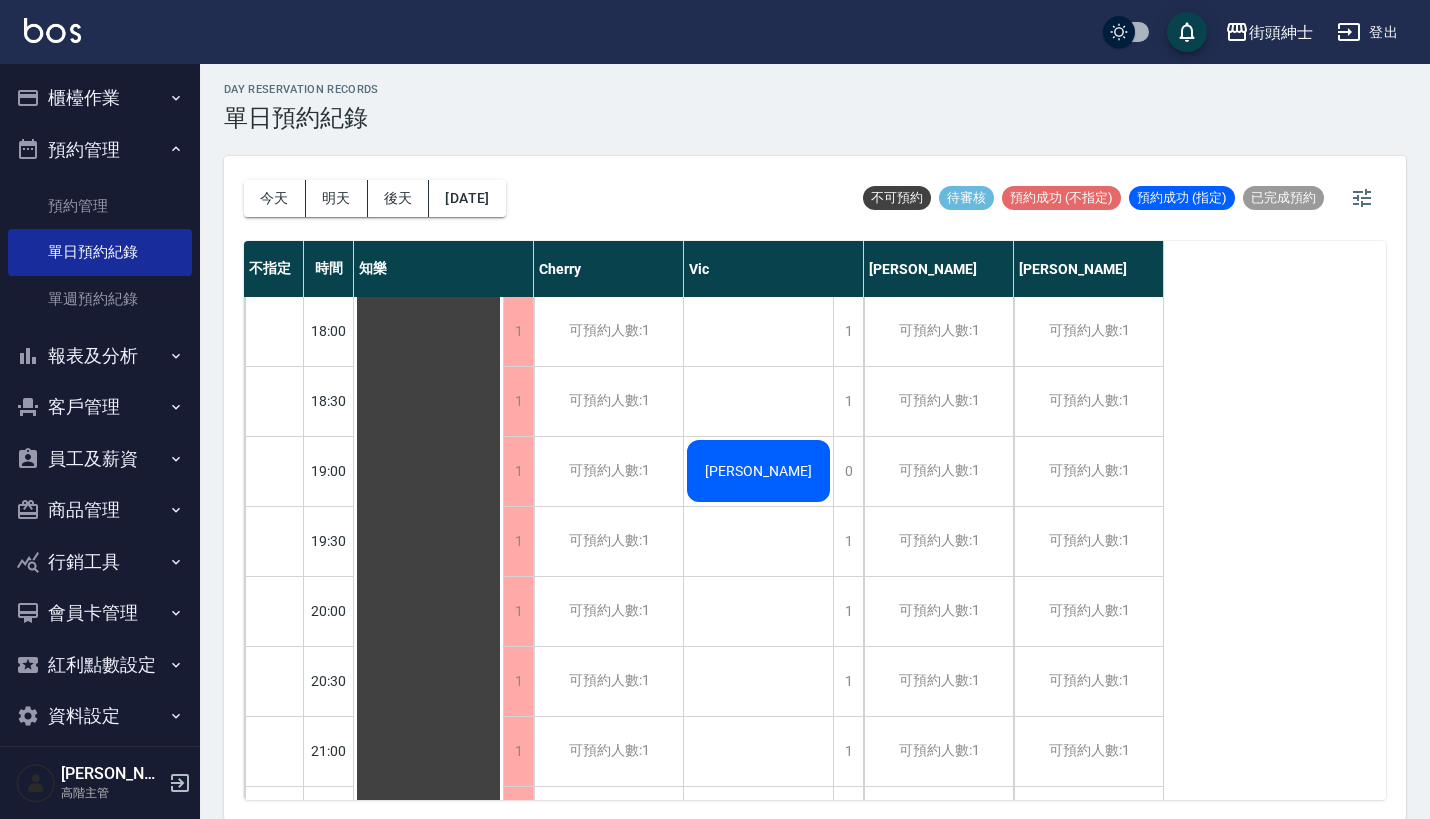 click on "[DATE] [DATE] [DATE] [DATE]" at bounding box center (375, 198) 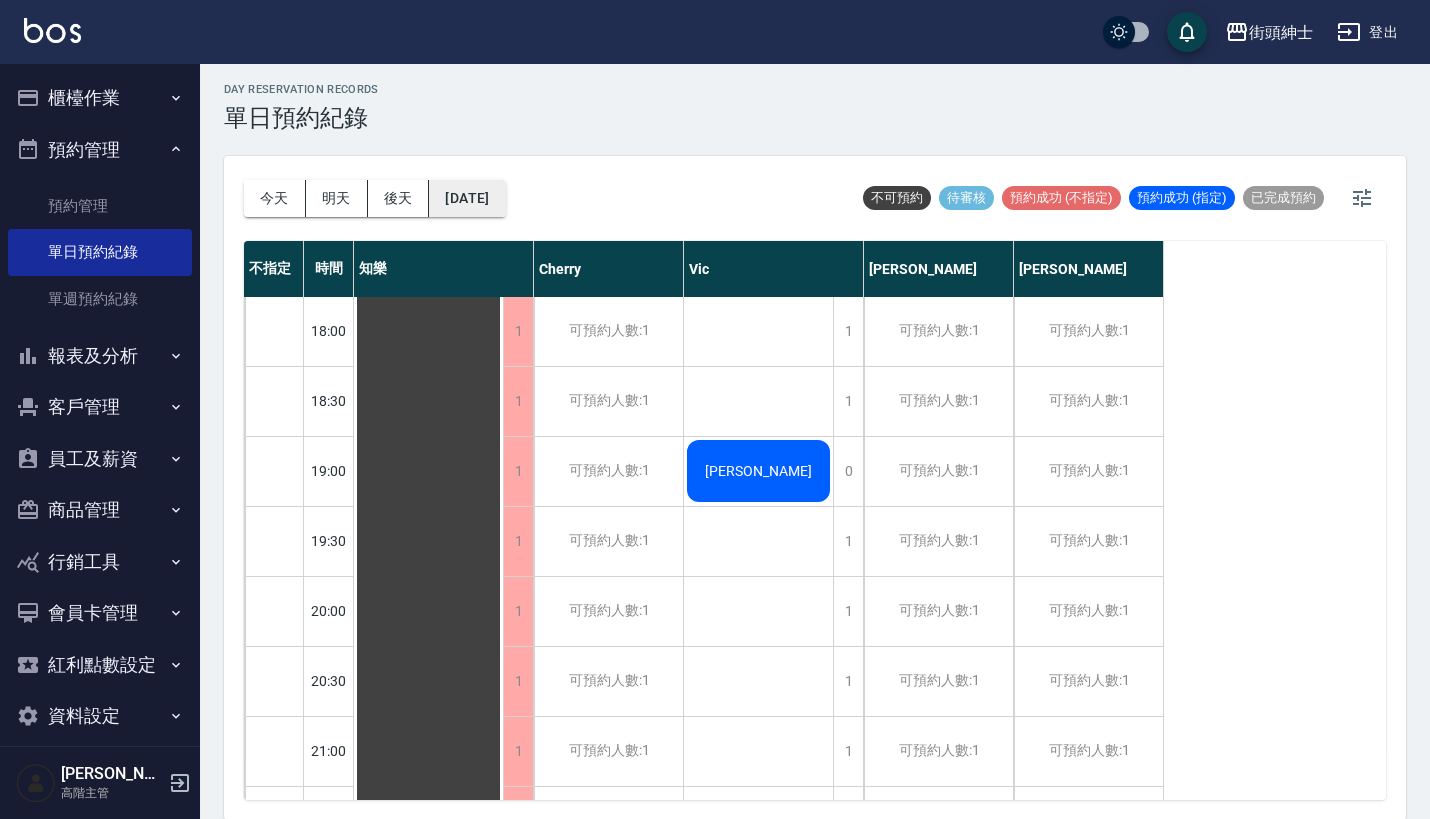 click on "[DATE]" at bounding box center (467, 198) 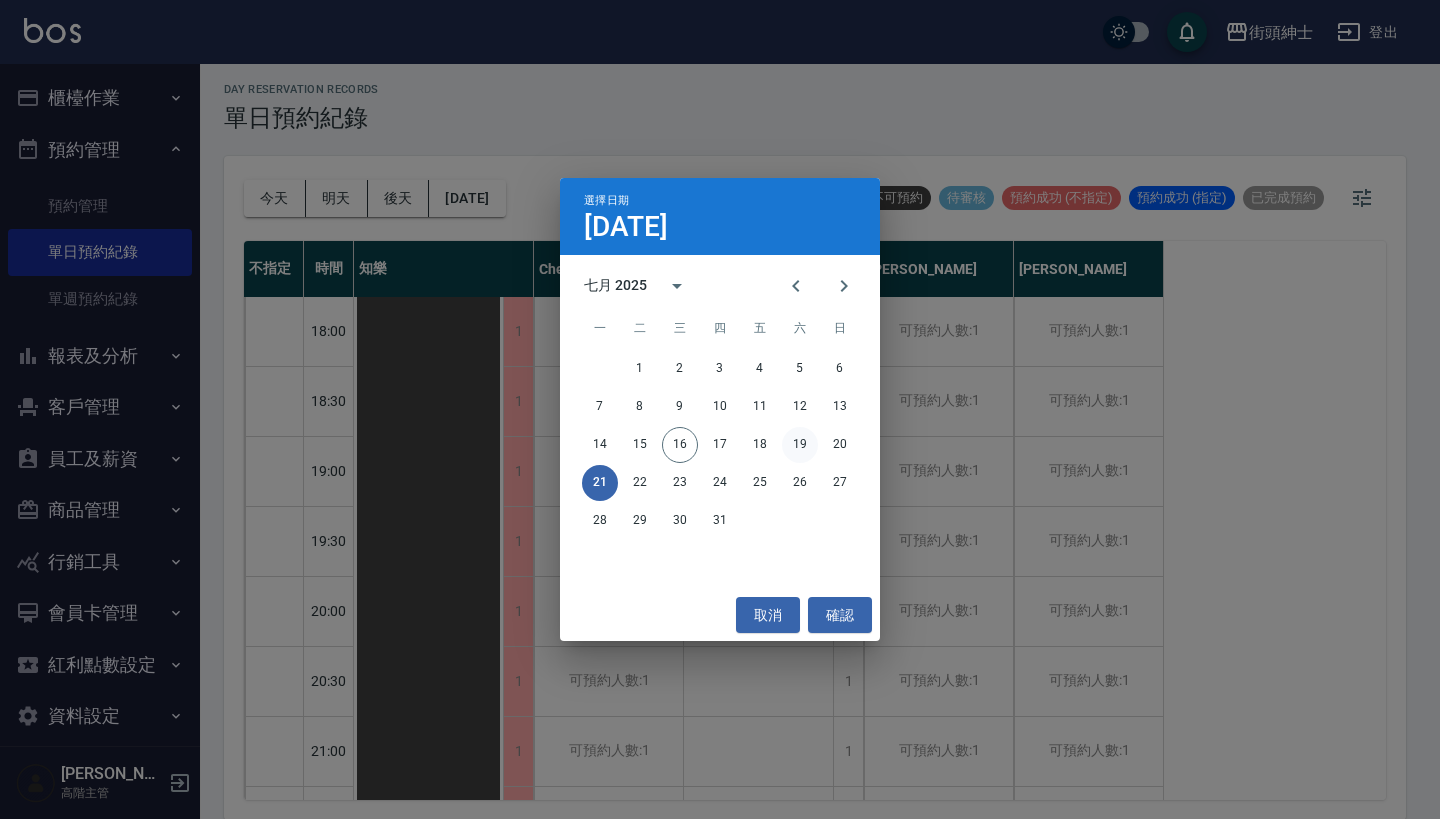 click on "19" at bounding box center [800, 445] 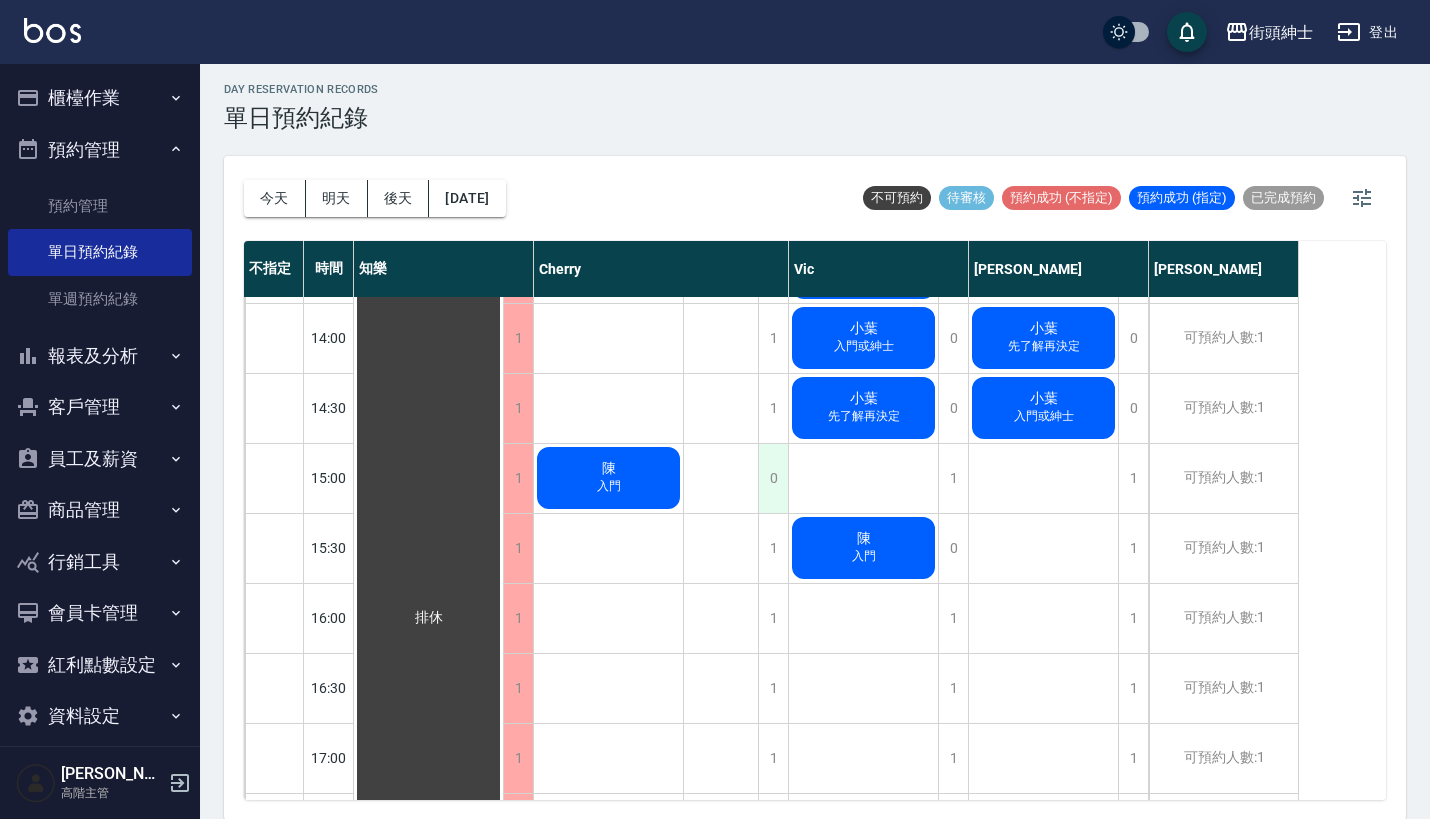 scroll, scrollTop: 683, scrollLeft: 0, axis: vertical 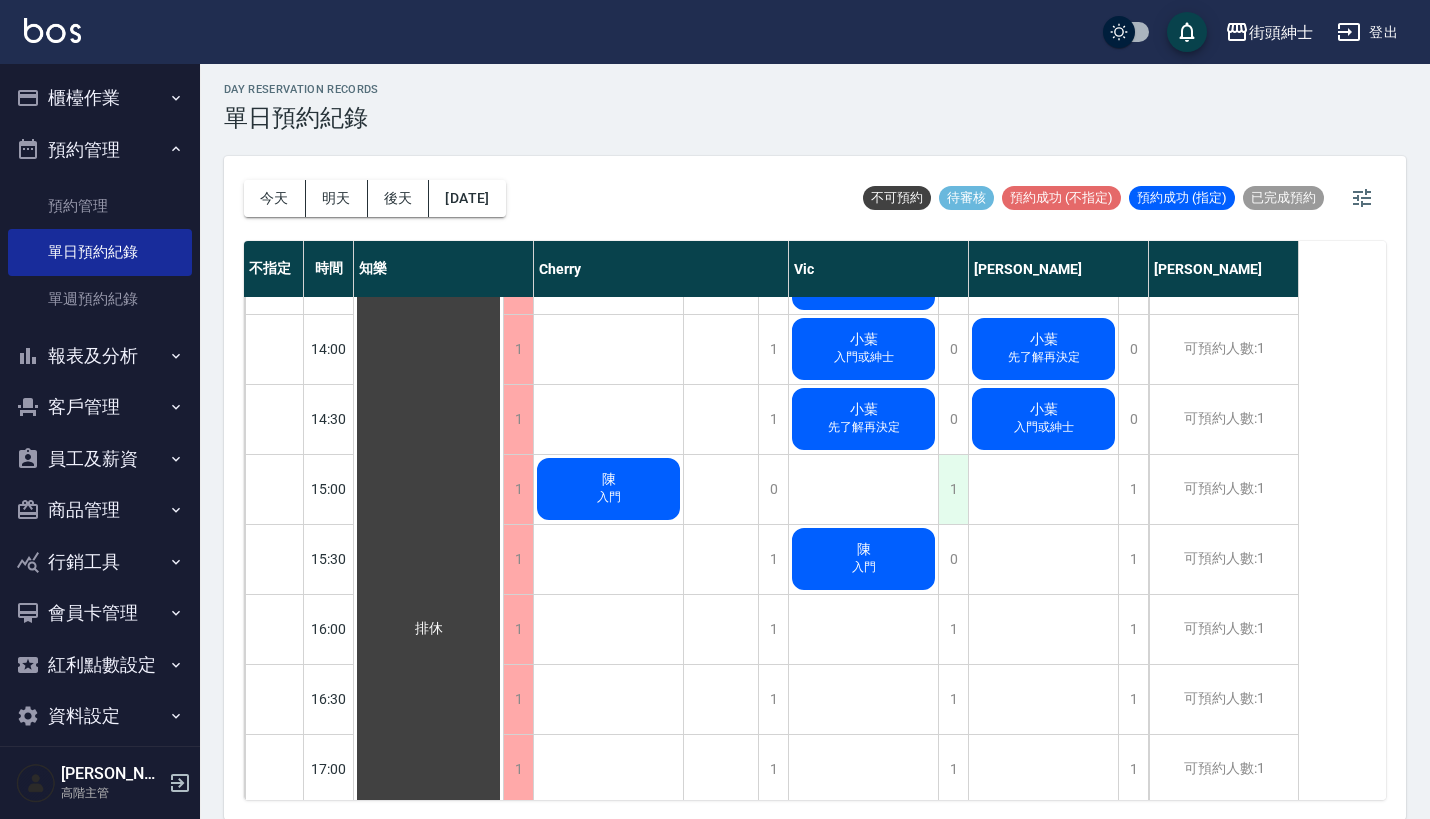 click on "1" at bounding box center [953, 489] 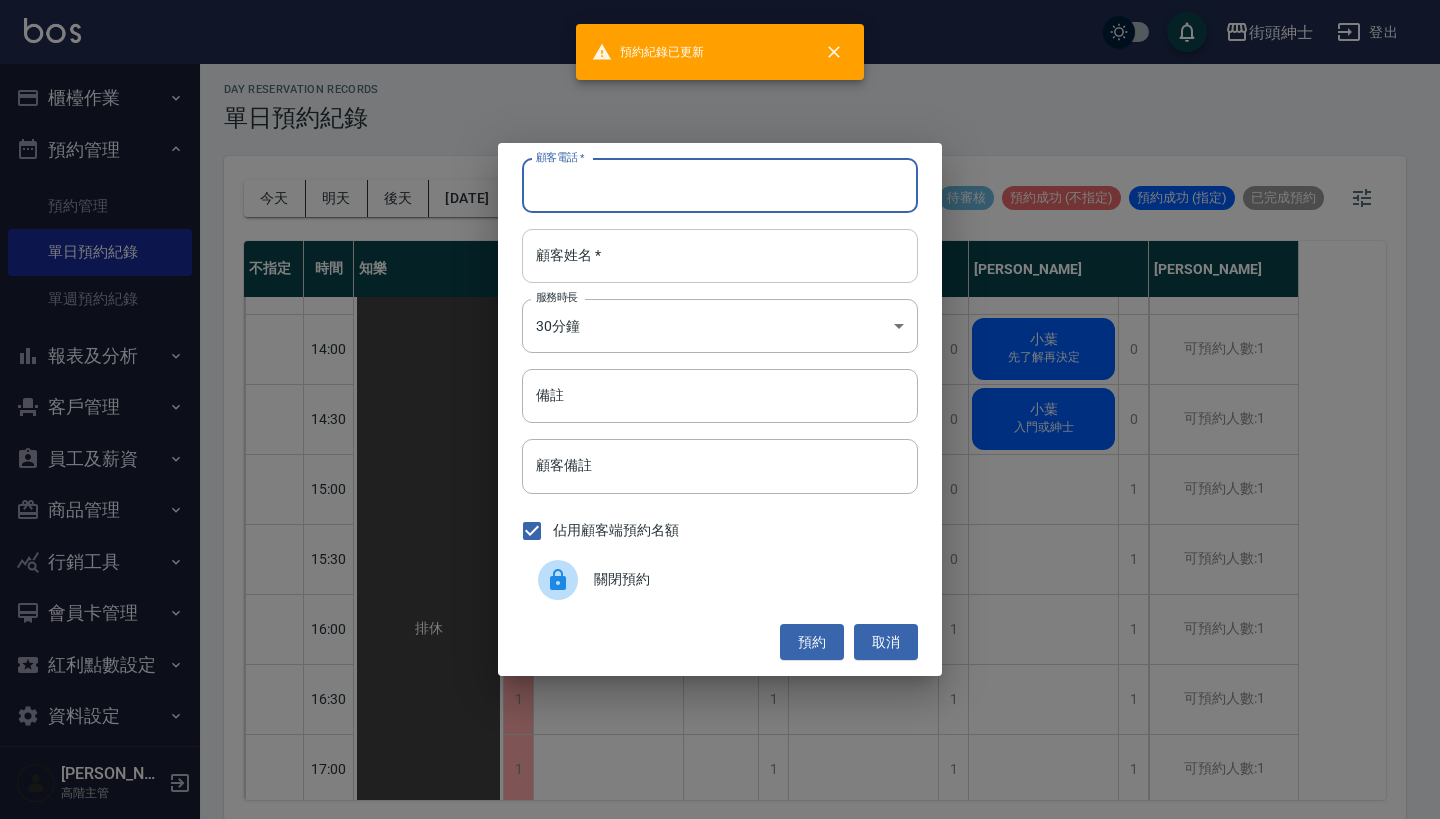 paste on "Jarvis 電話：[PHONE_NUMBER]" 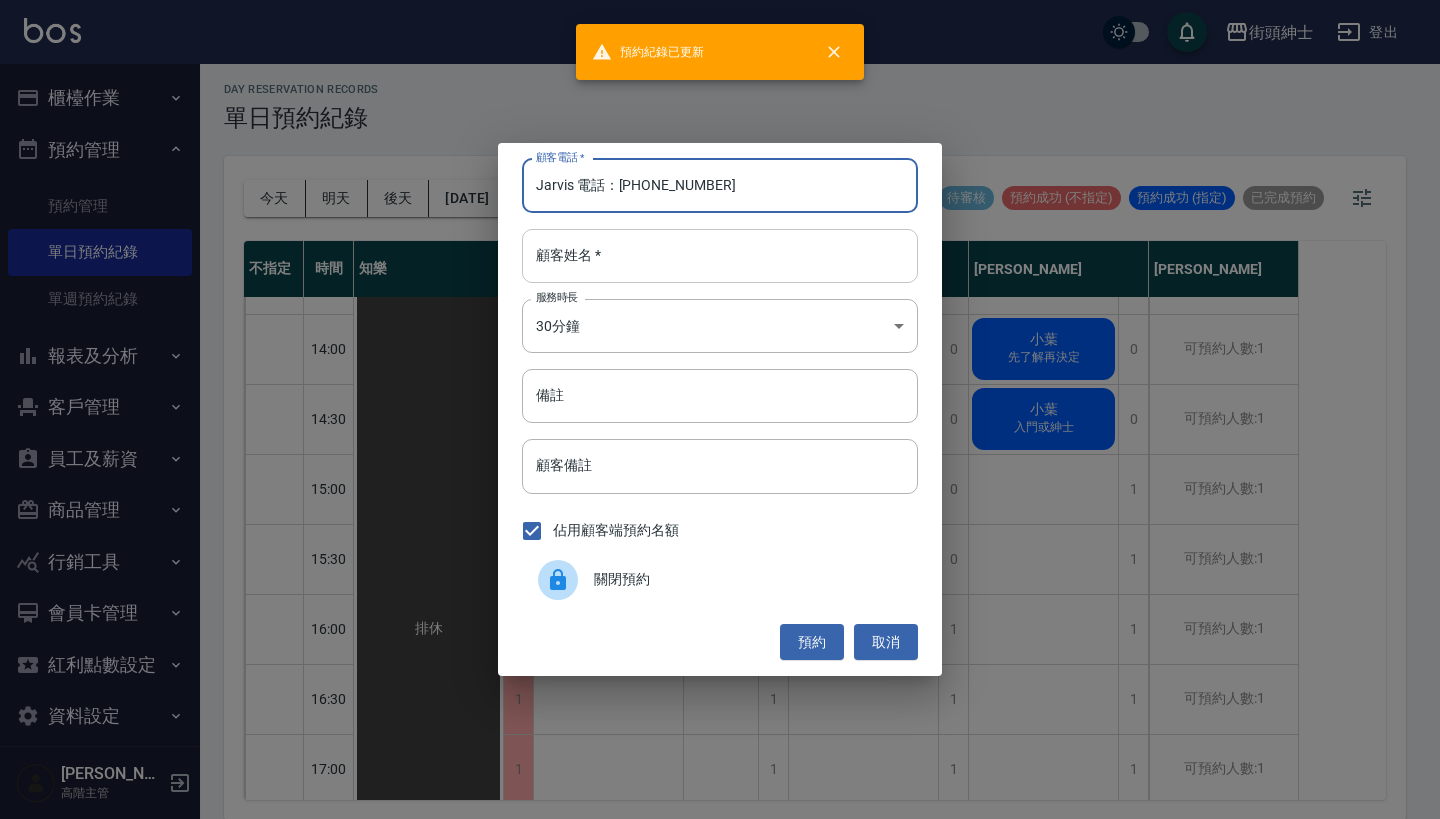 type on "Jarvis 電話：[PHONE_NUMBER]" 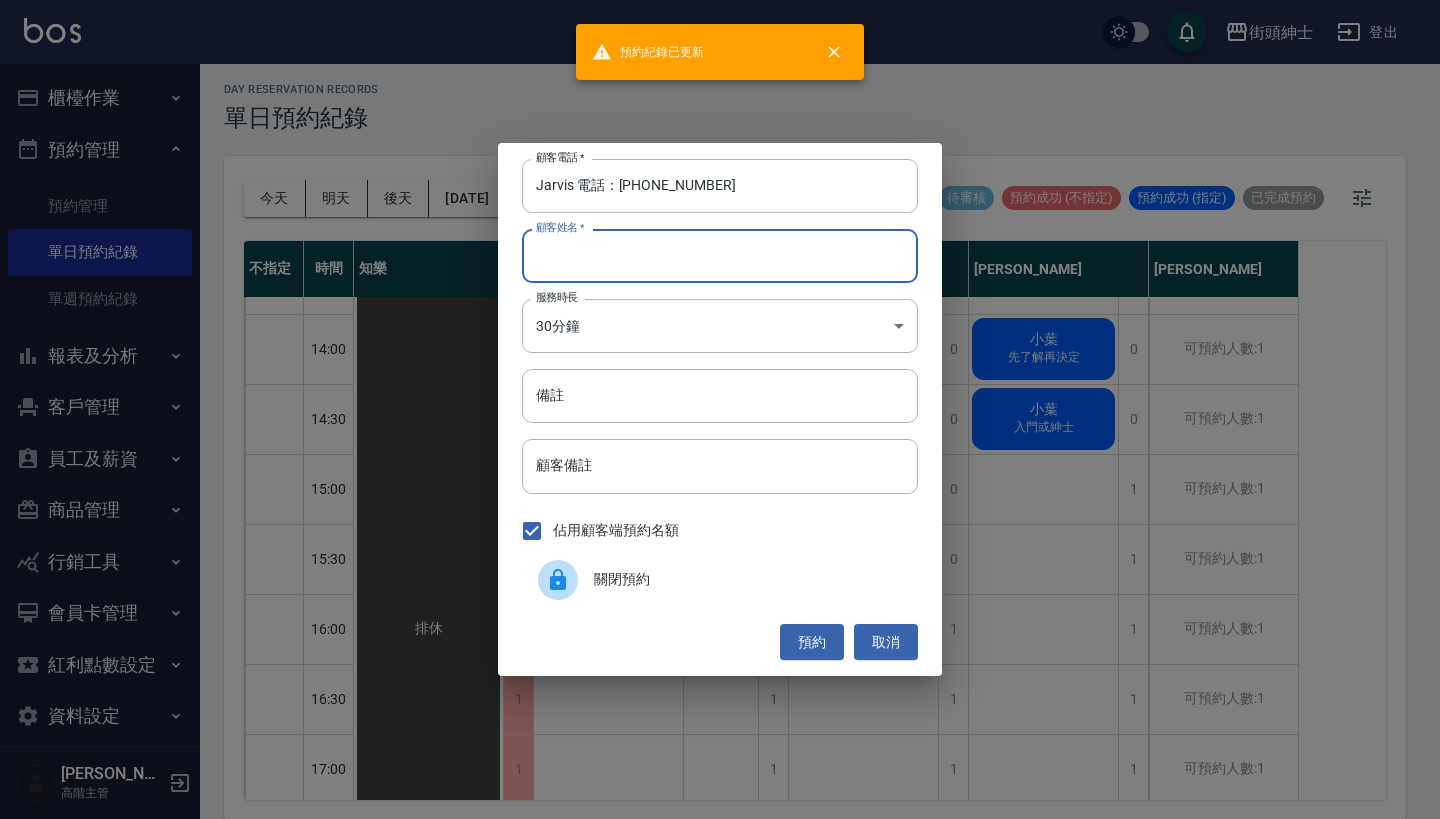 paste on "Jarvis 電話：[PHONE_NUMBER]" 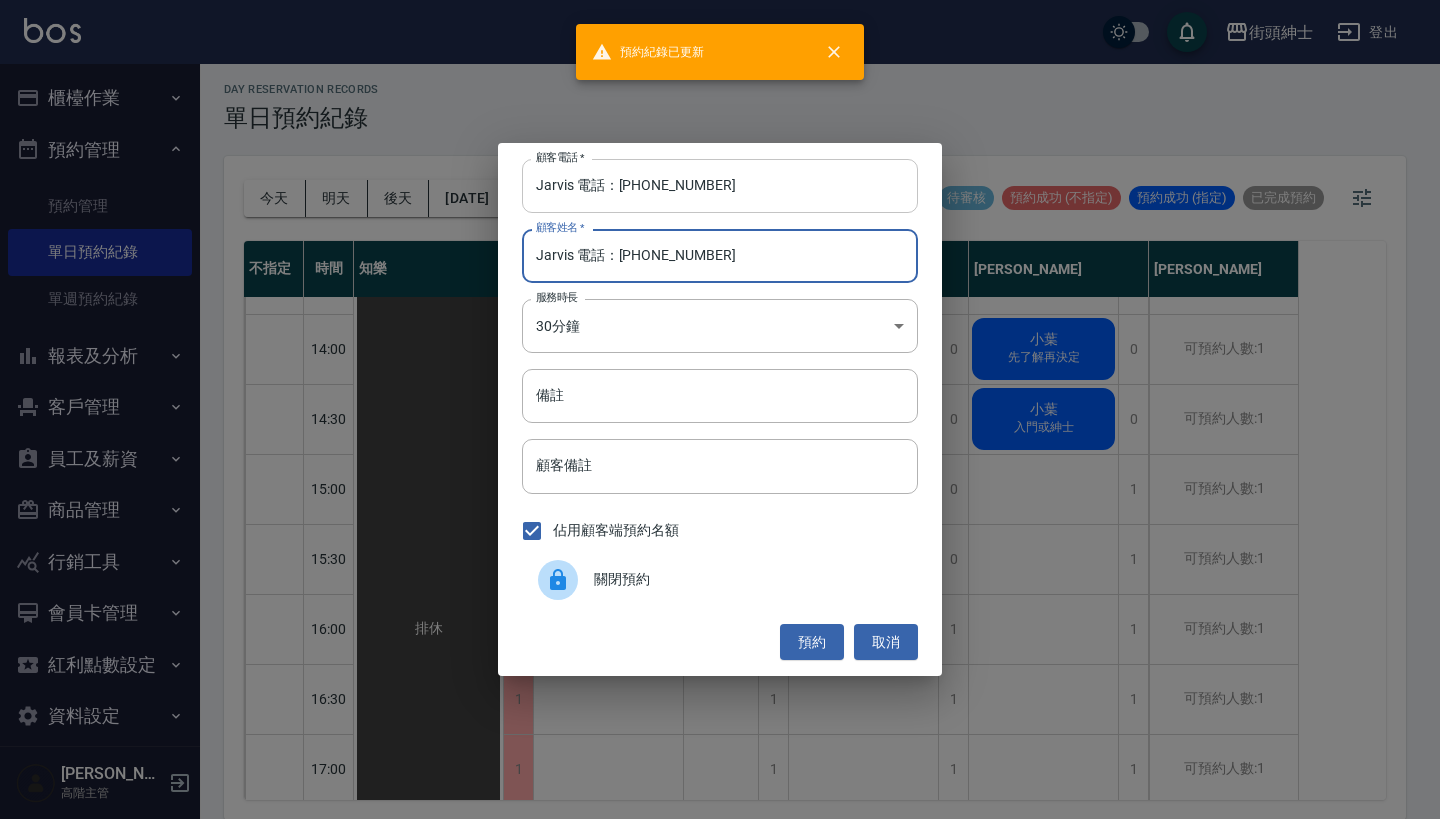 type on "Jarvis 電話：[PHONE_NUMBER]" 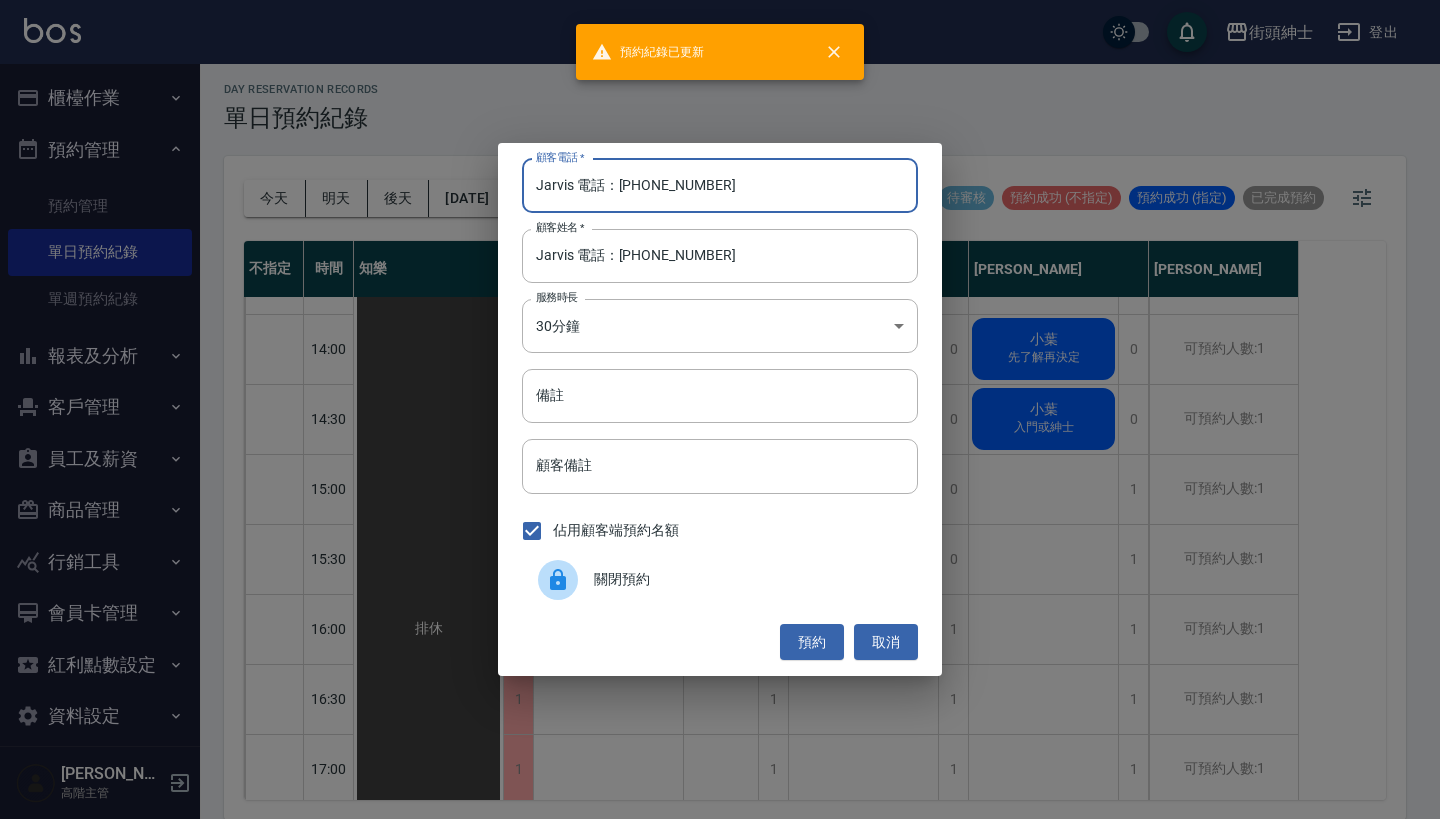 drag, startPoint x: 618, startPoint y: 182, endPoint x: 508, endPoint y: 182, distance: 110 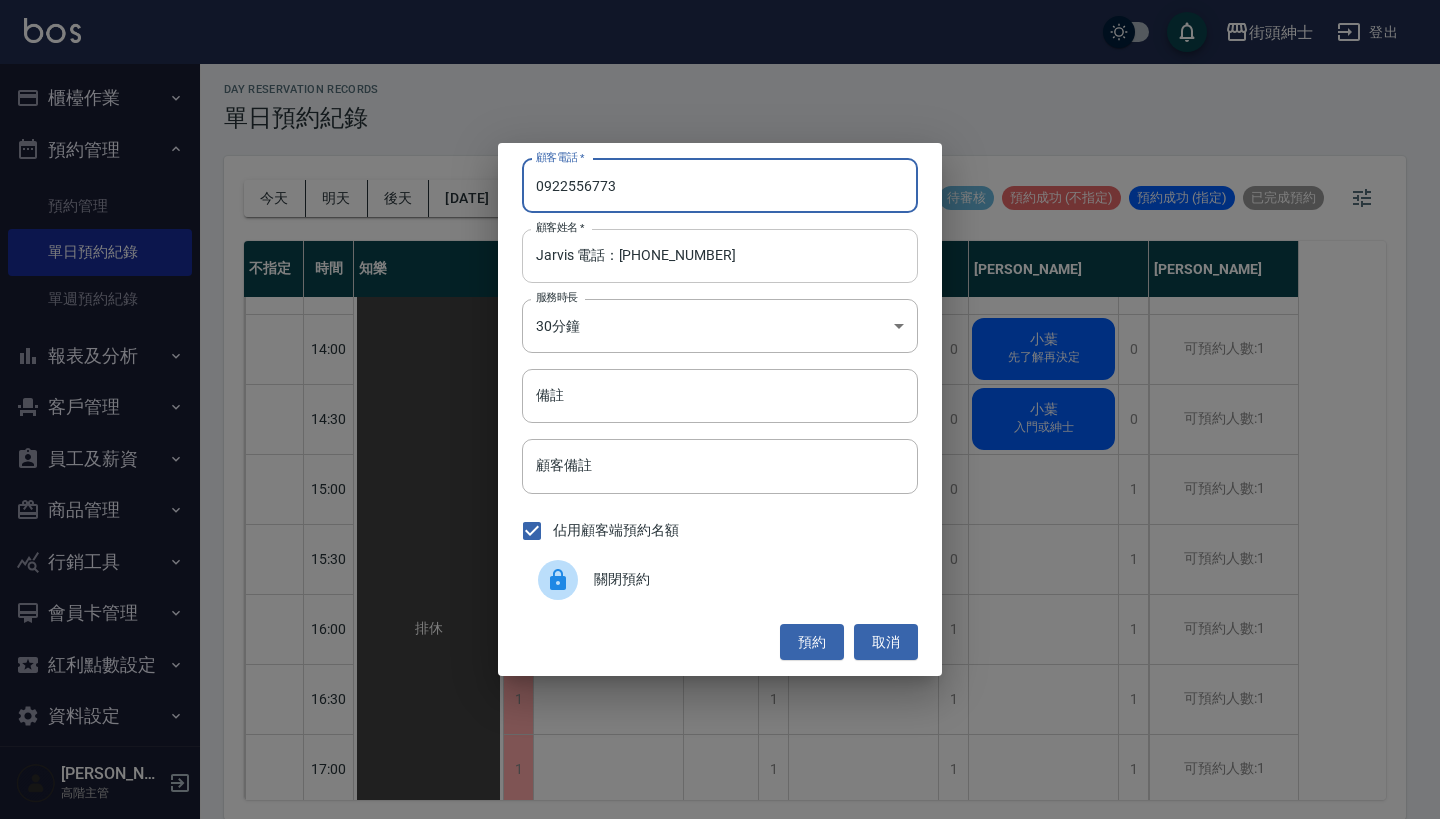 type on "0922556773" 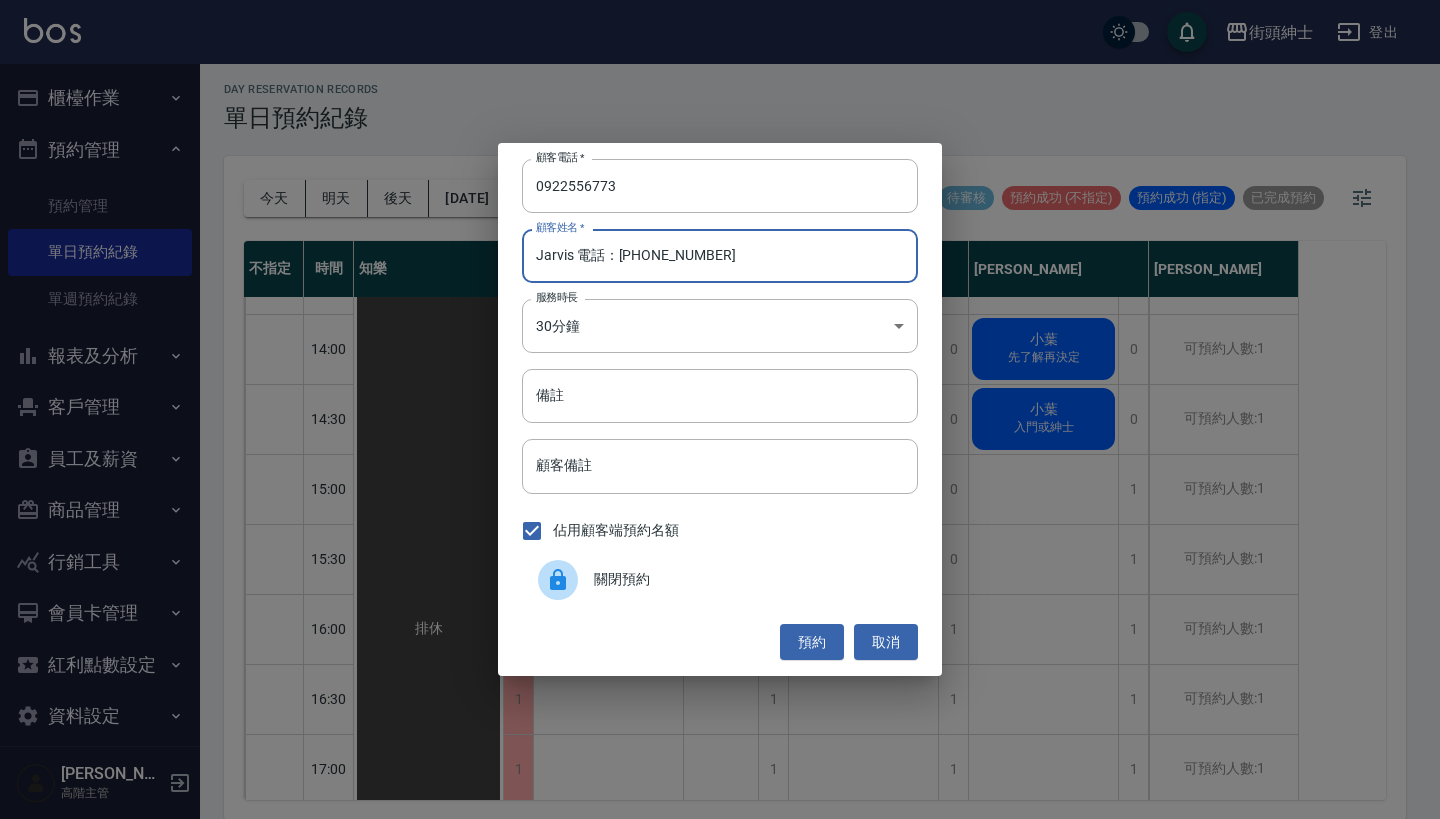 drag, startPoint x: 778, startPoint y: 250, endPoint x: 574, endPoint y: 254, distance: 204.03922 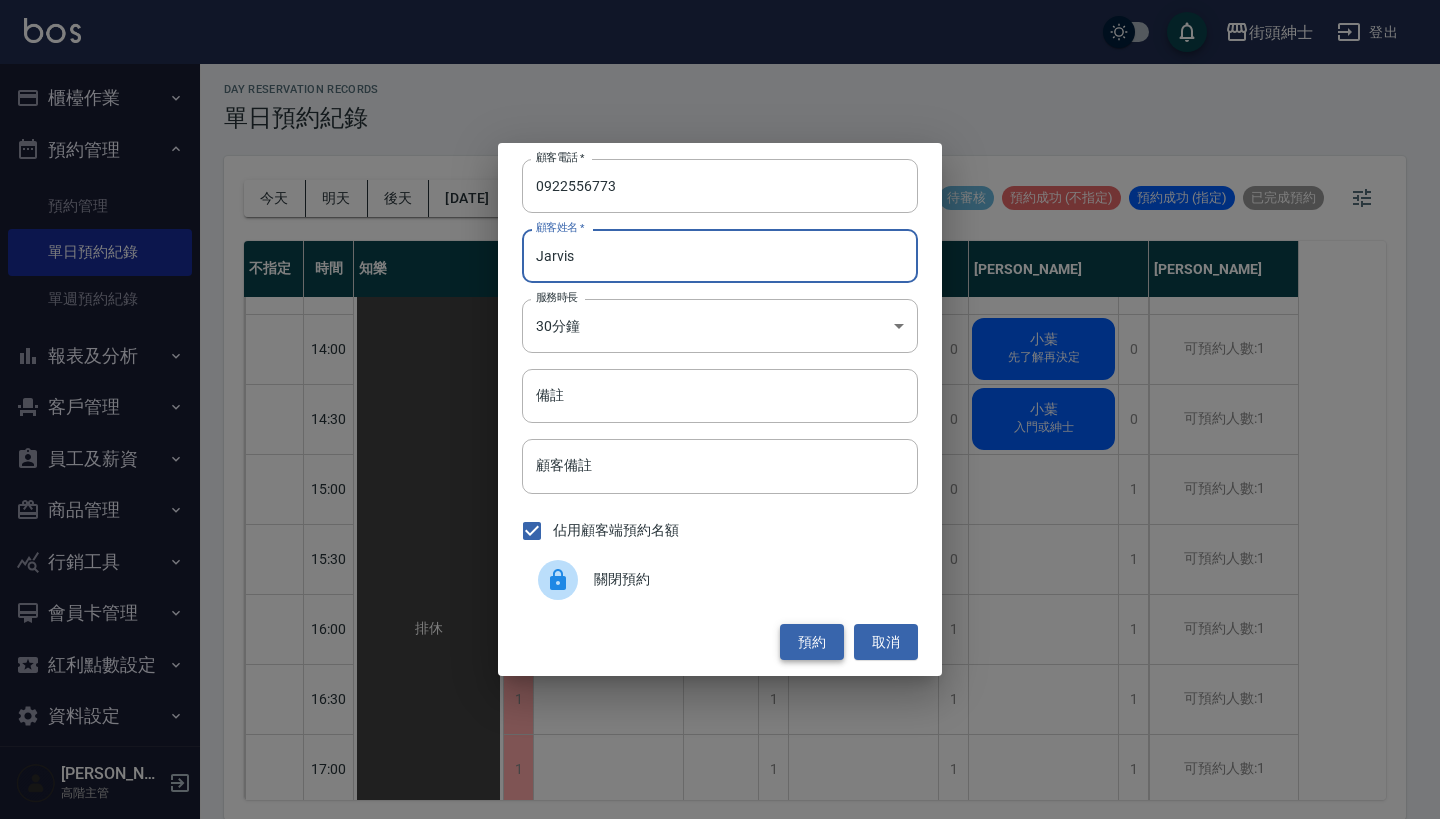 type on "Jarvis" 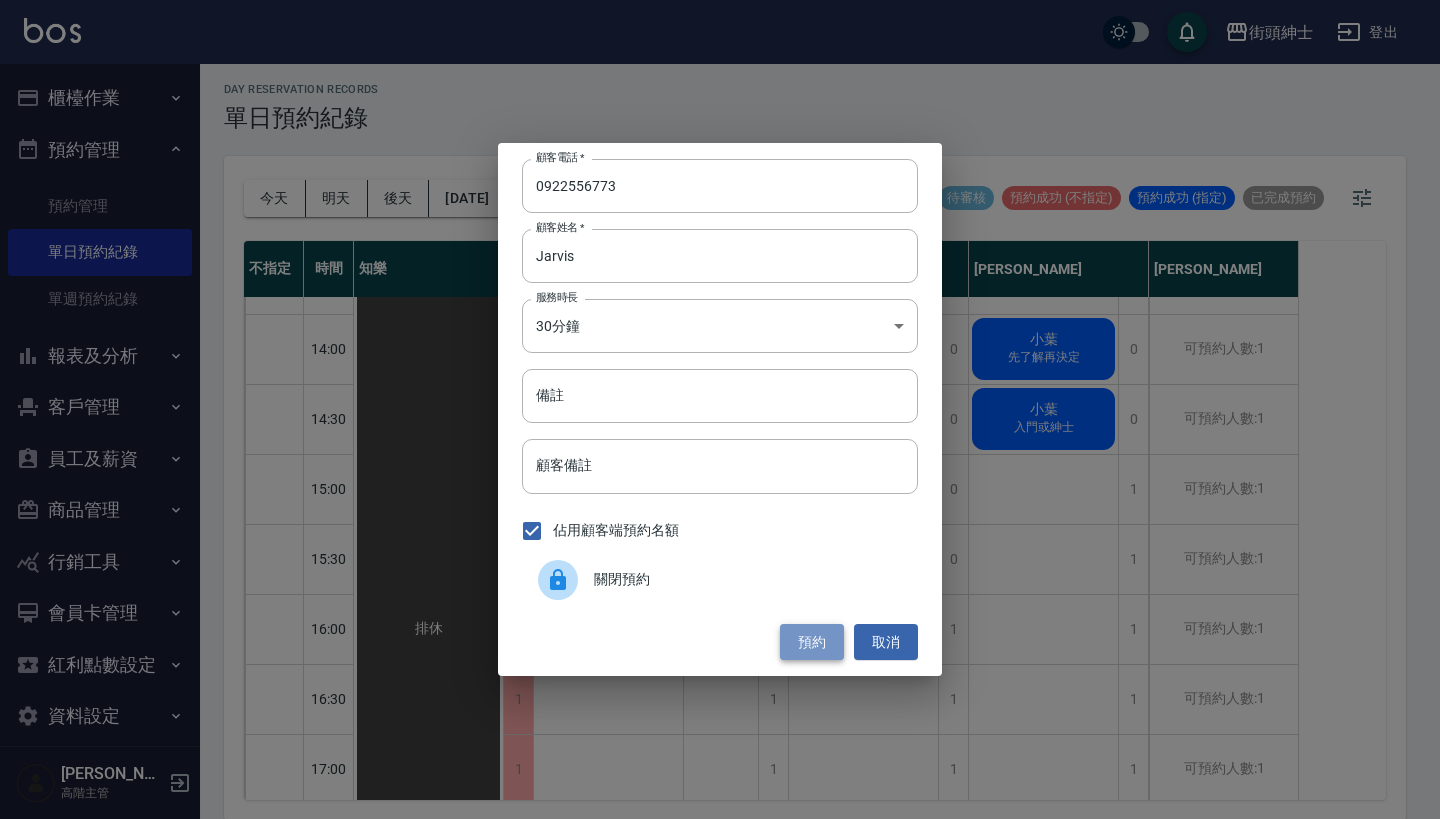 click on "預約" at bounding box center [812, 642] 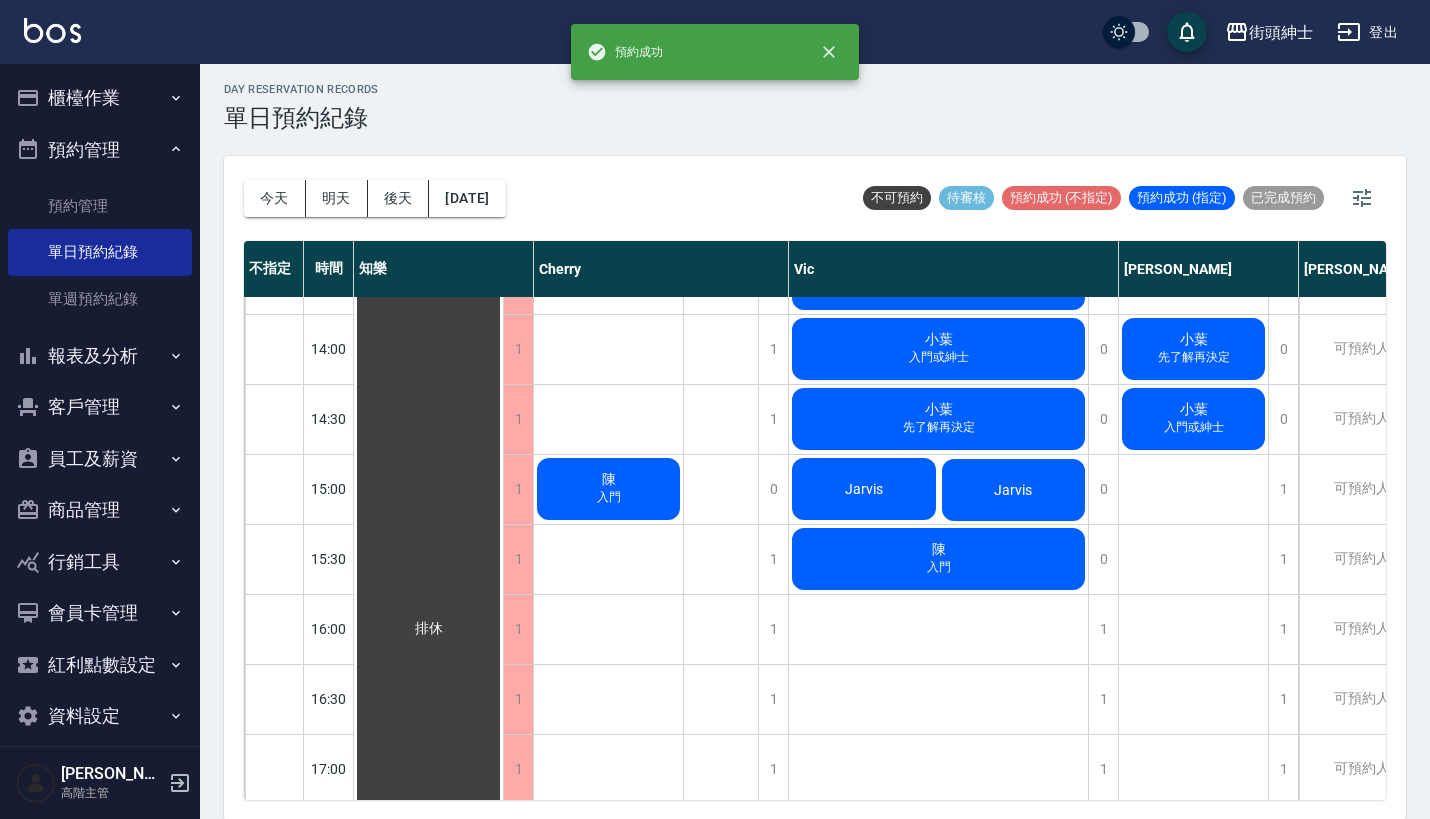 click on "Jarvis" at bounding box center [1014, 490] 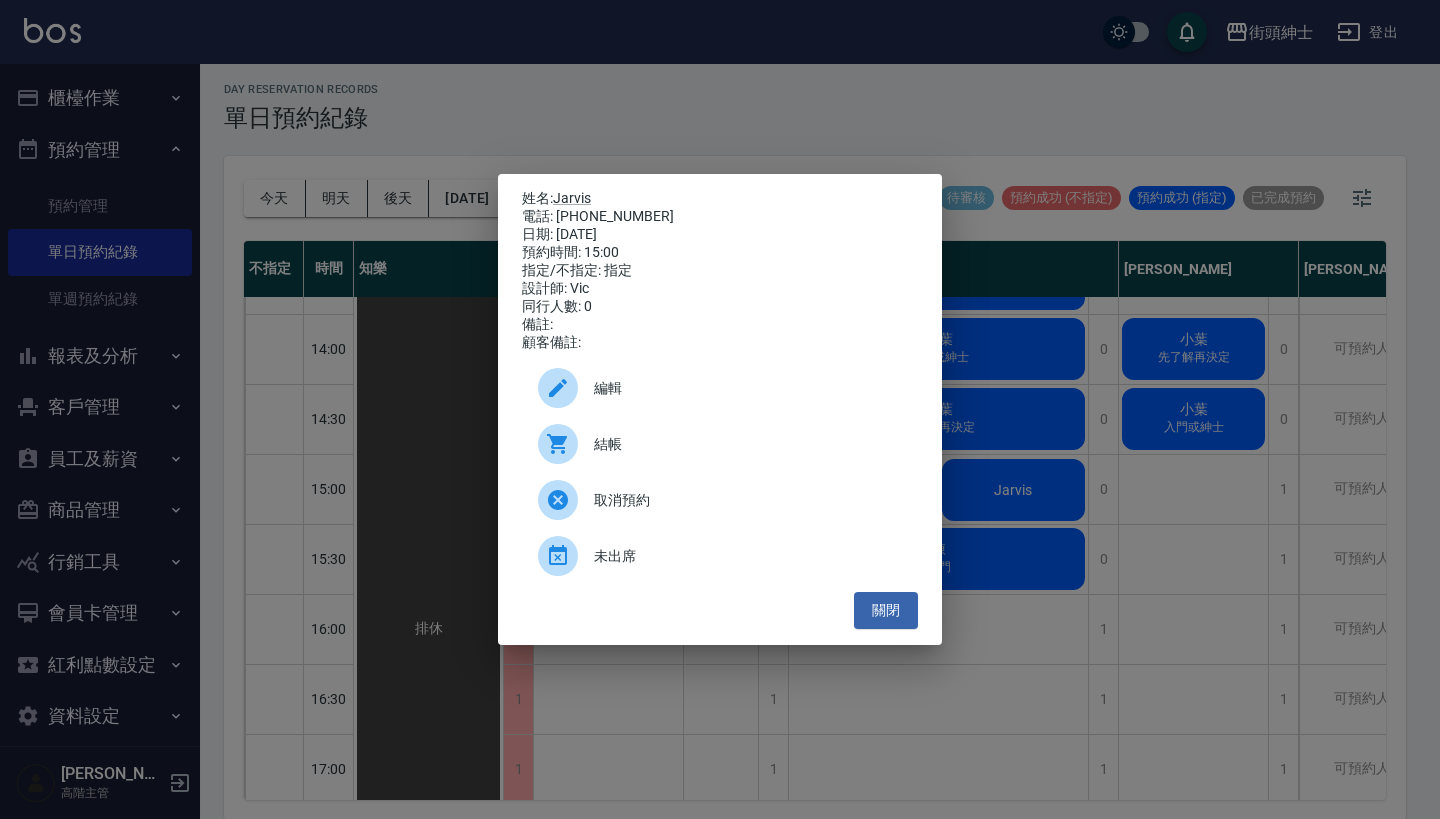 click on "取消預約" at bounding box center [748, 500] 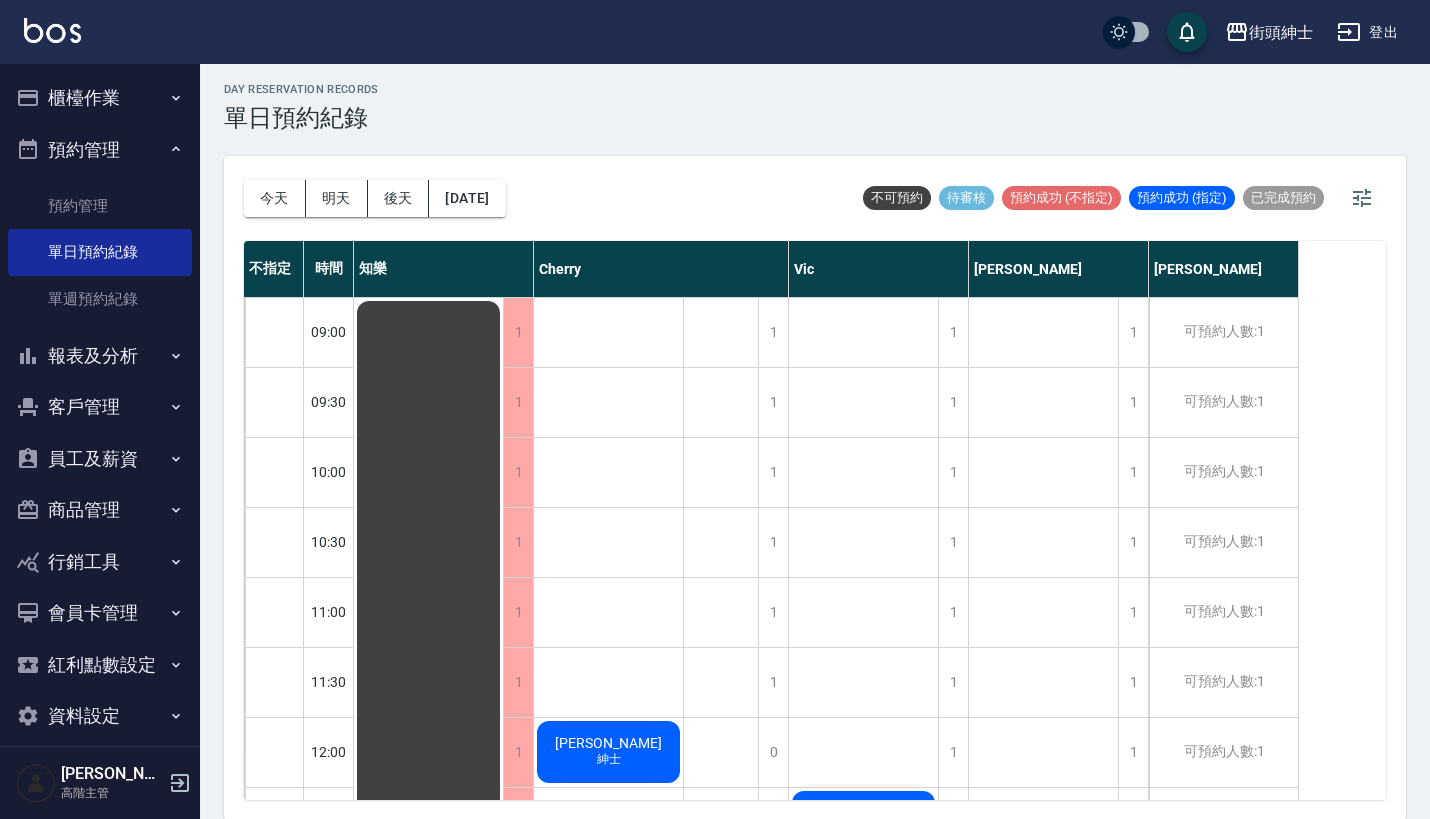 scroll, scrollTop: 0, scrollLeft: 0, axis: both 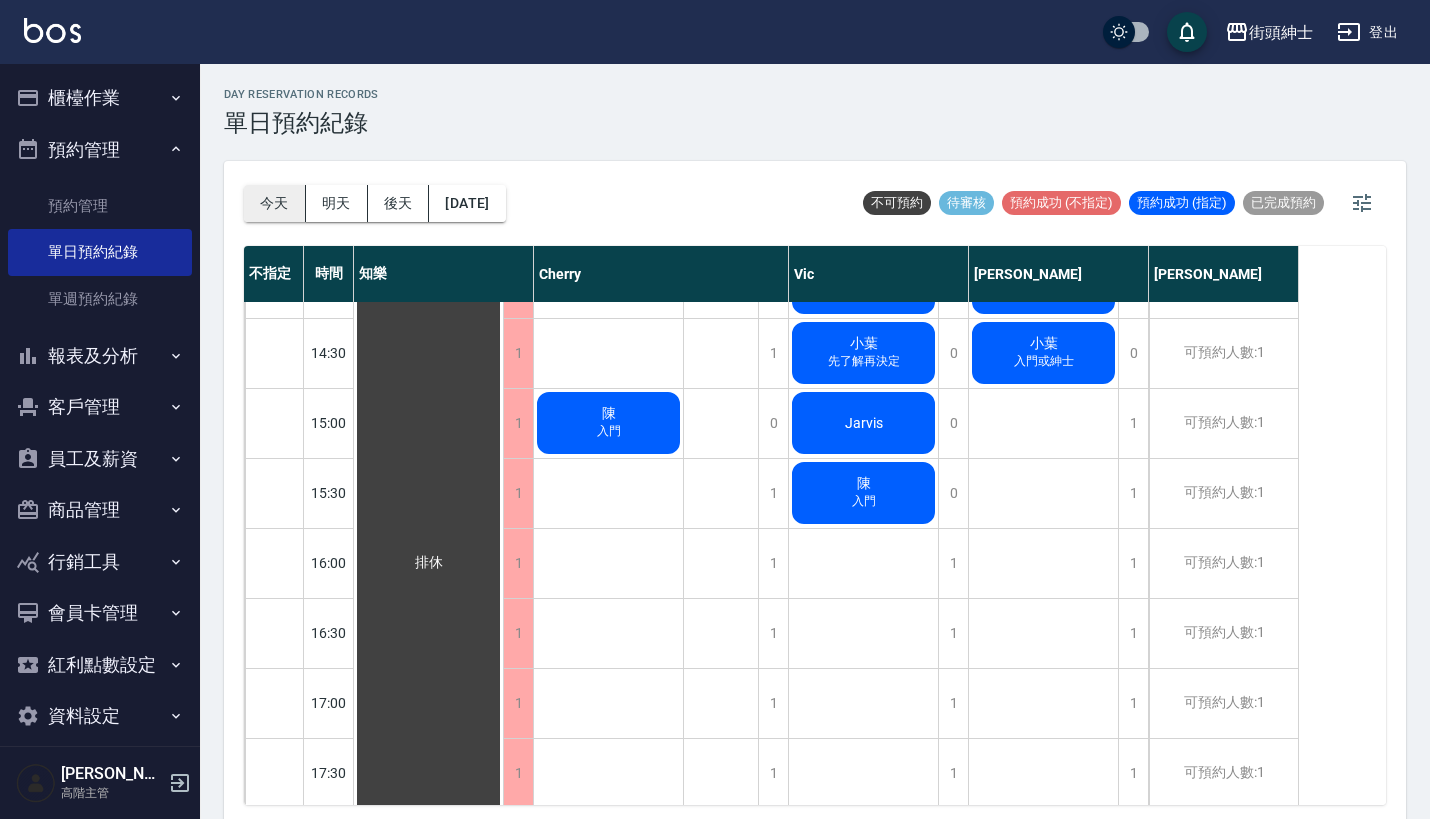 click on "今天" at bounding box center [275, 203] 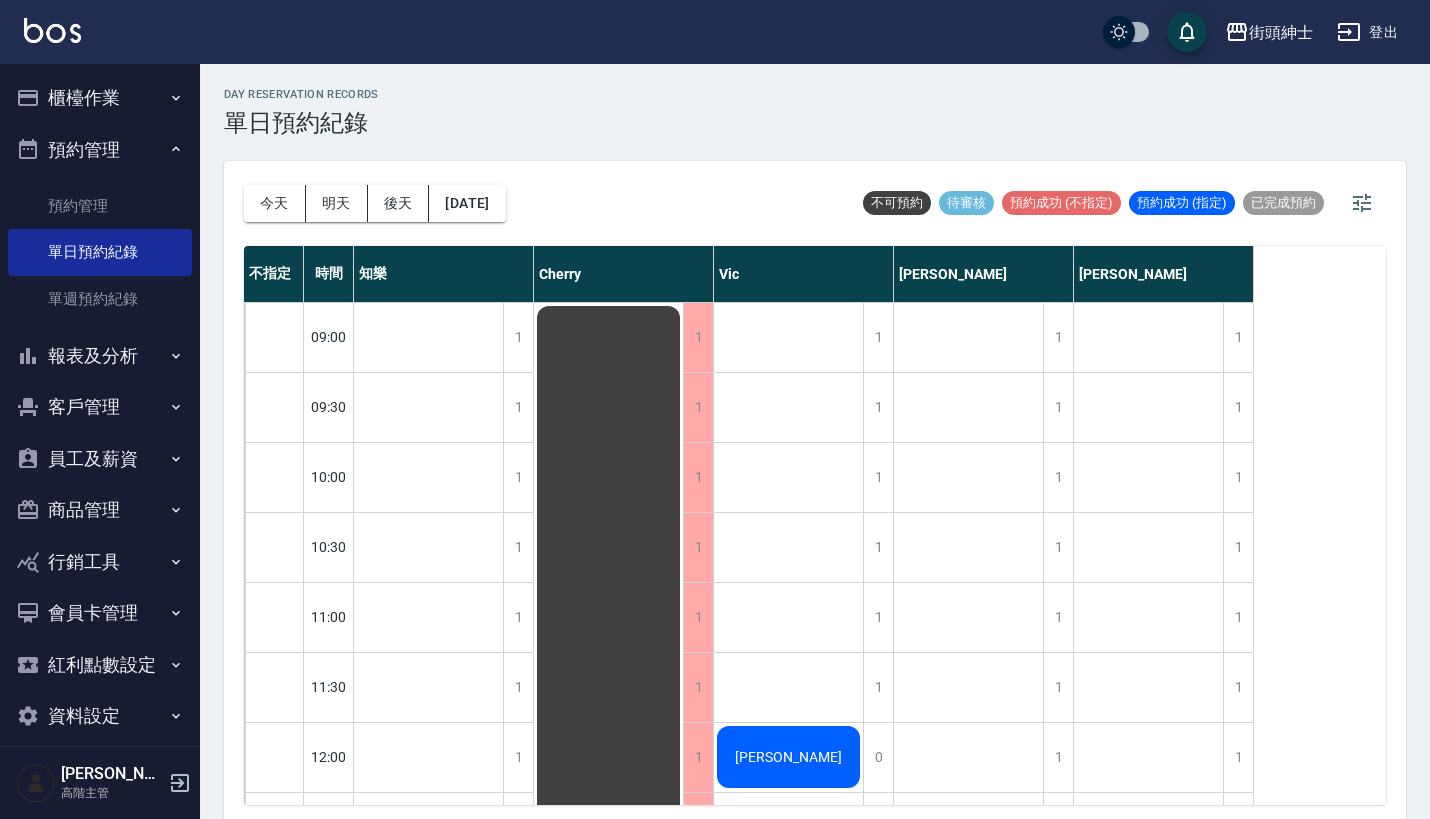 scroll, scrollTop: 0, scrollLeft: 0, axis: both 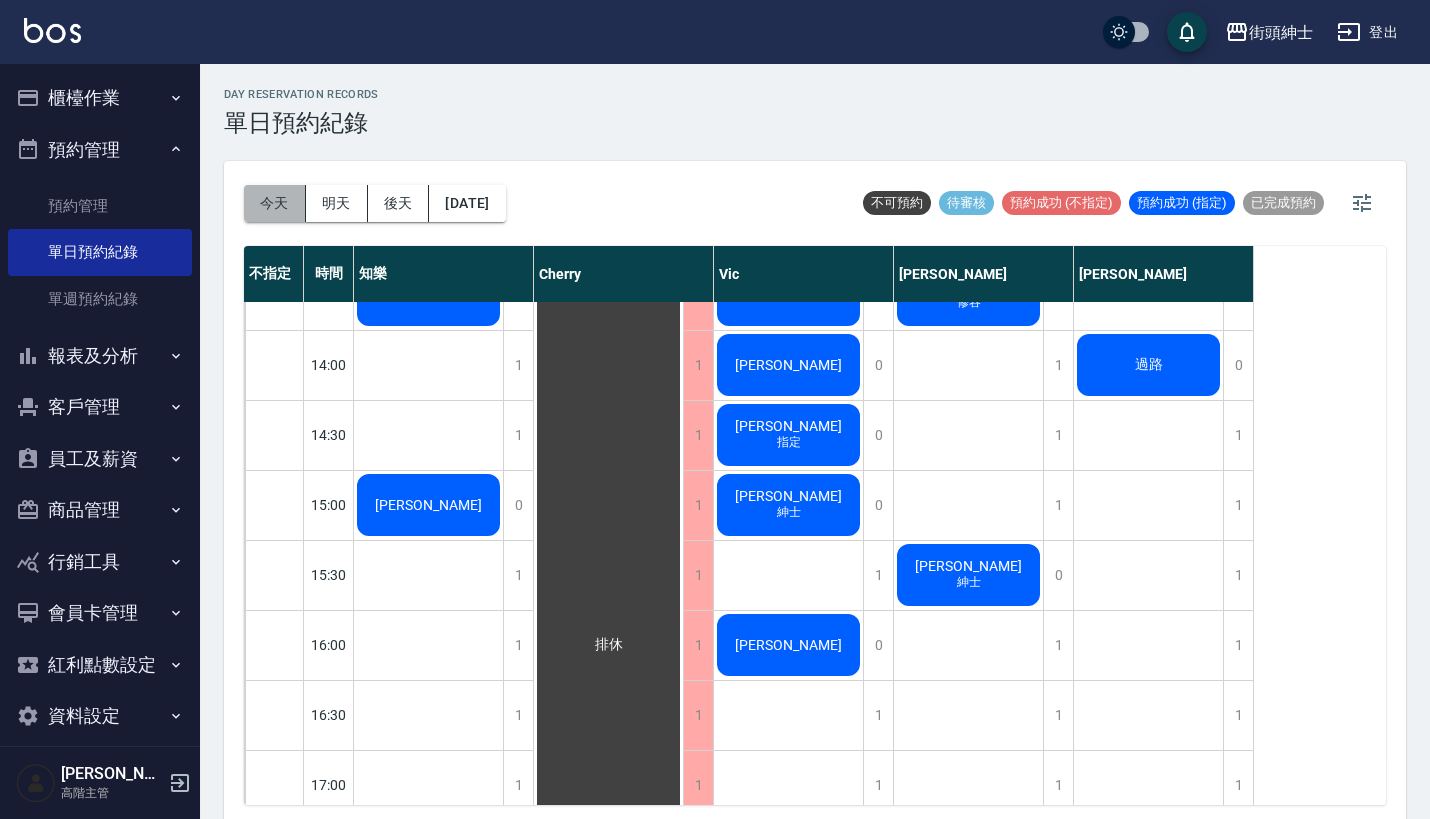 click on "今天" at bounding box center [275, 203] 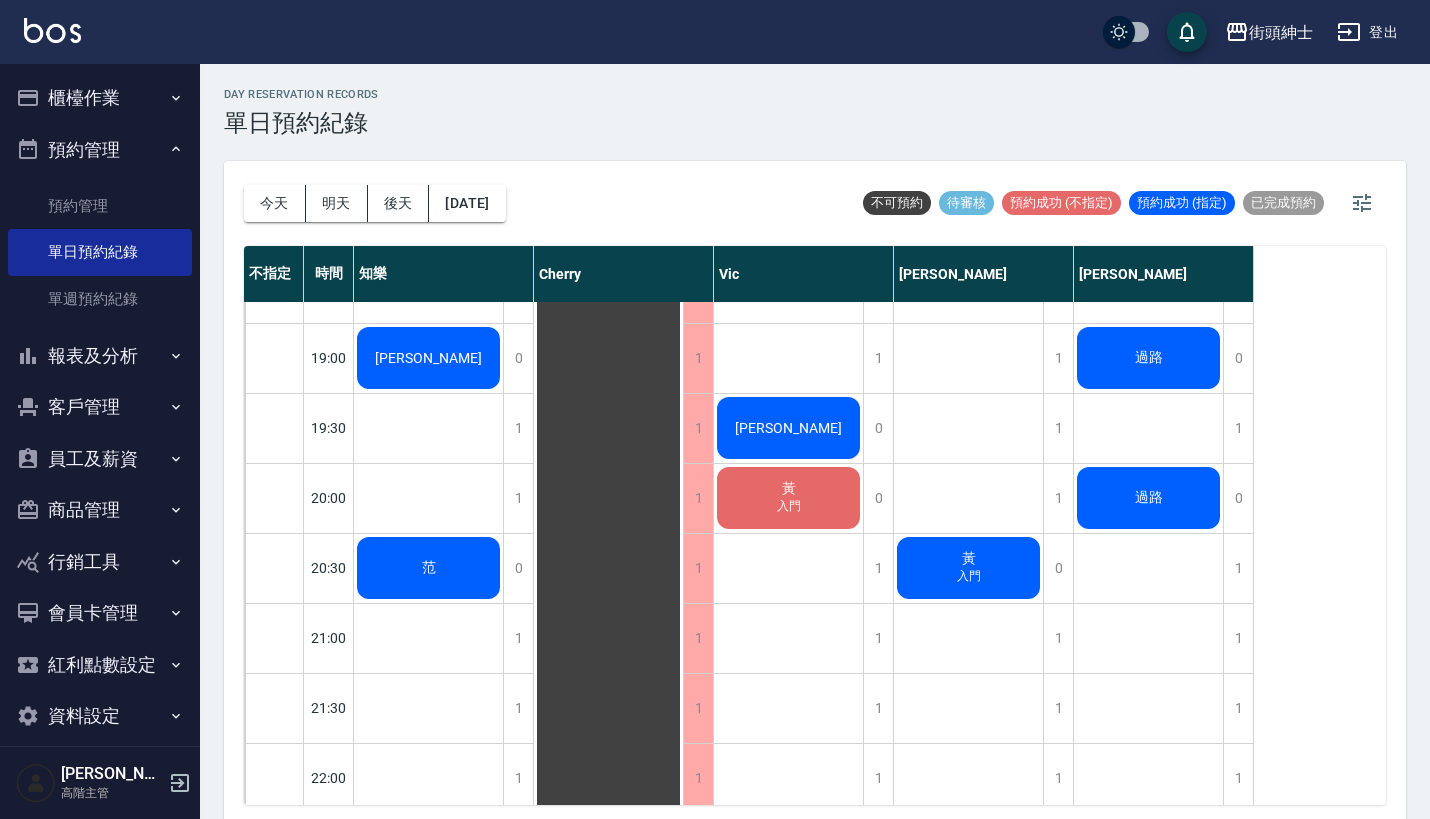 scroll, scrollTop: 1319, scrollLeft: 0, axis: vertical 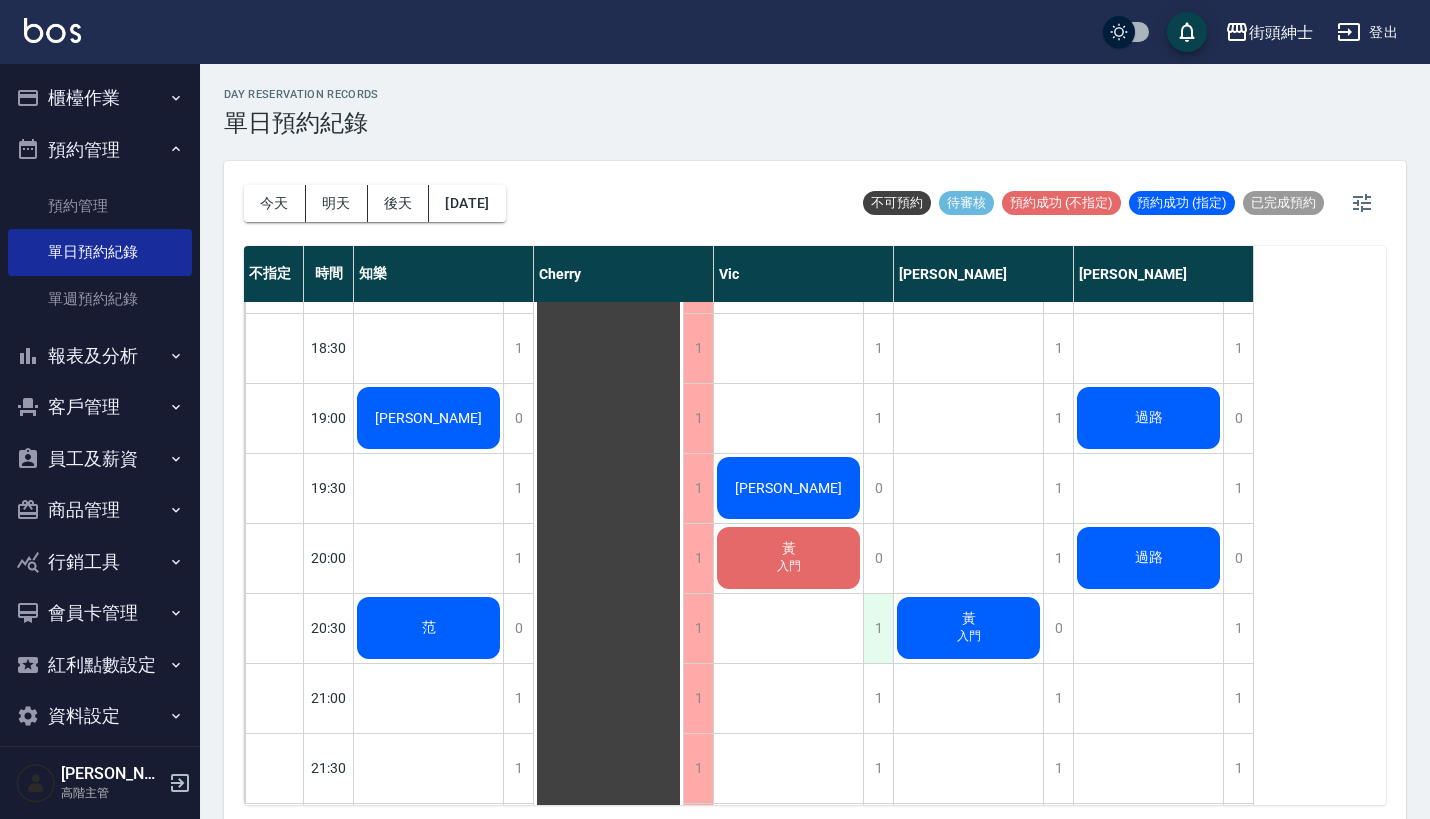 click on "1" at bounding box center [878, 628] 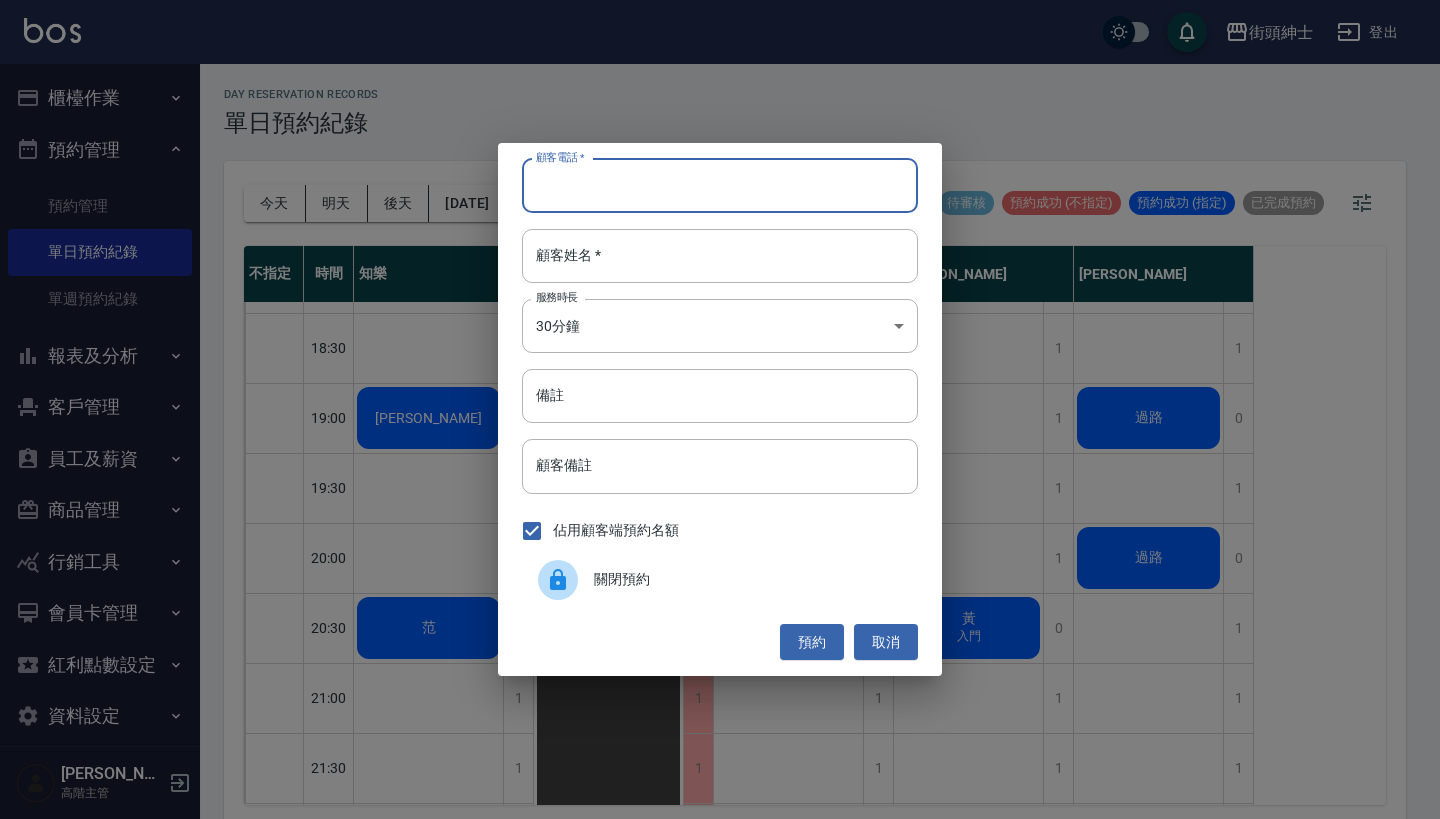 paste on "Johnny 電話：[PHONE_NUMBER]" 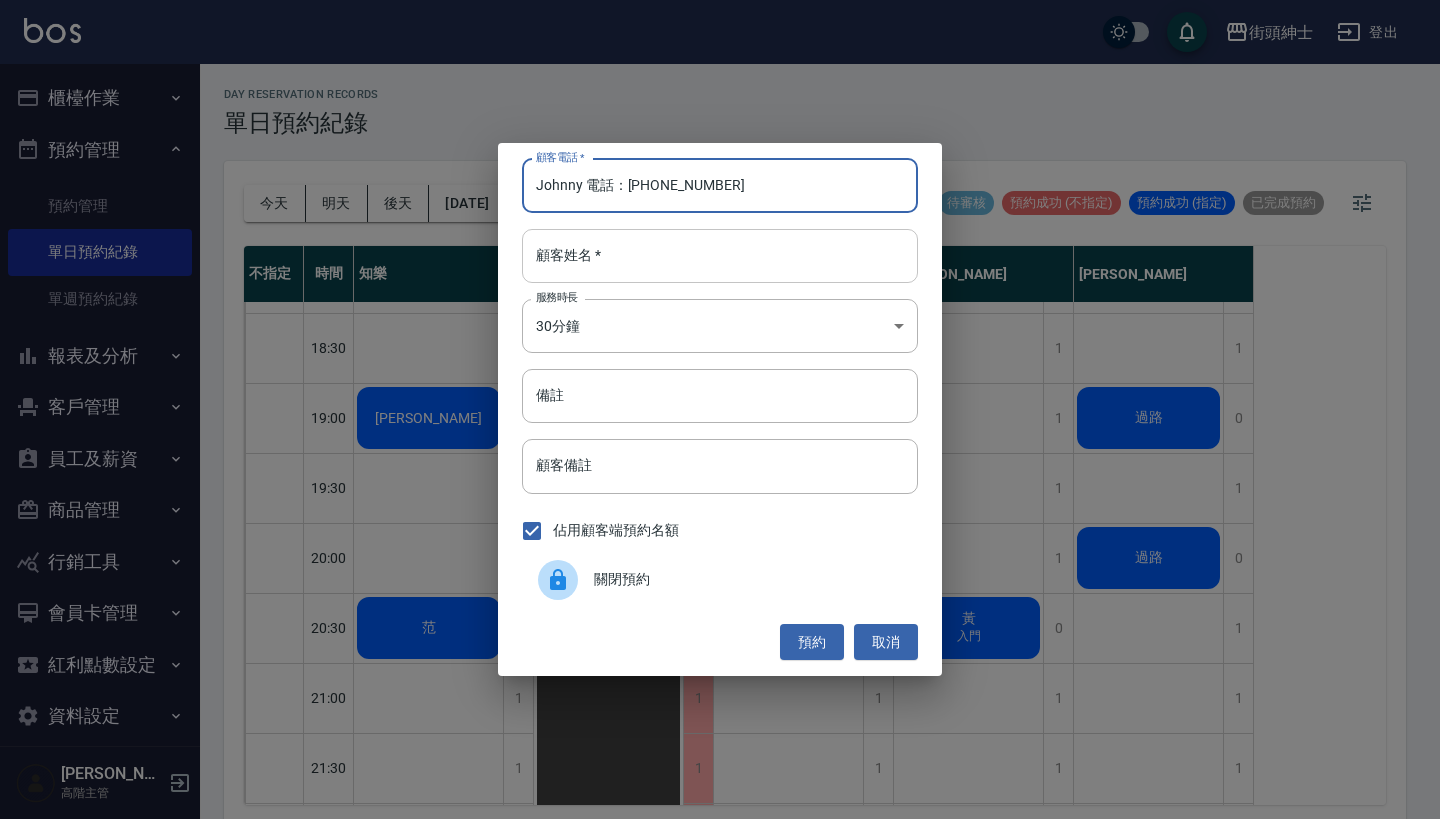 type on "Johnny 電話：[PHONE_NUMBER]" 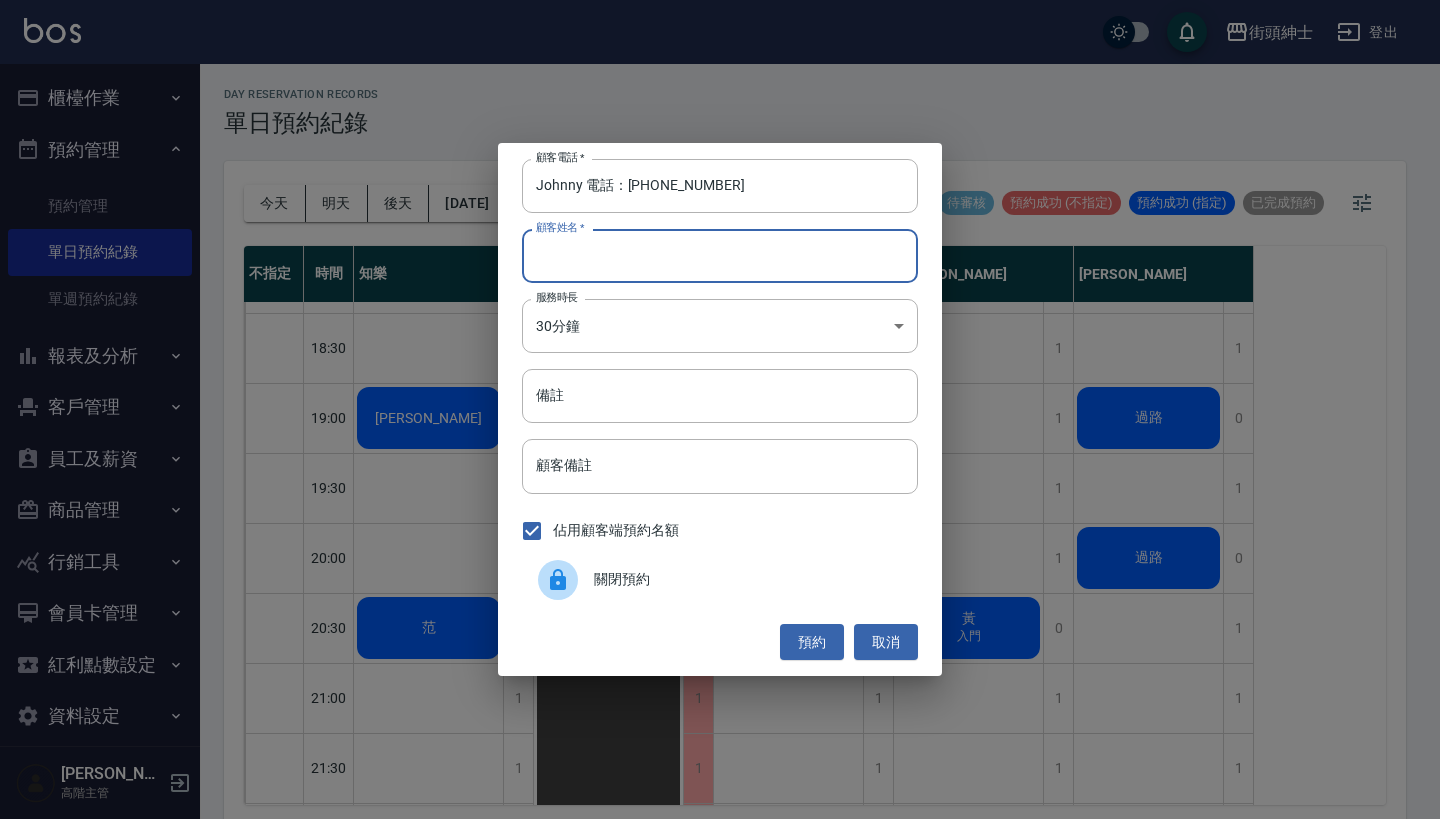 paste on "Johnny 電話：[PHONE_NUMBER]" 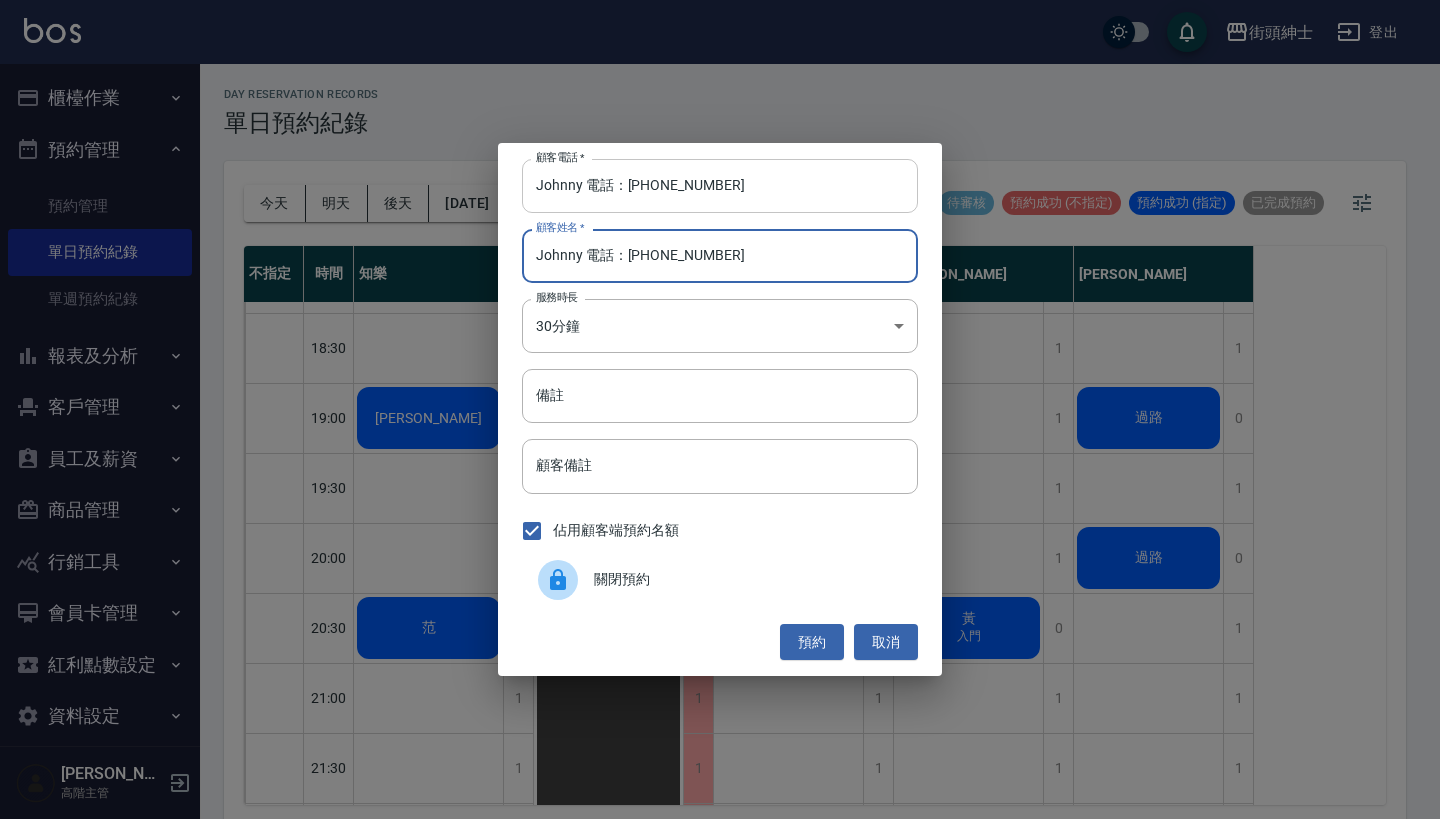 type on "Johnny 電話：[PHONE_NUMBER]" 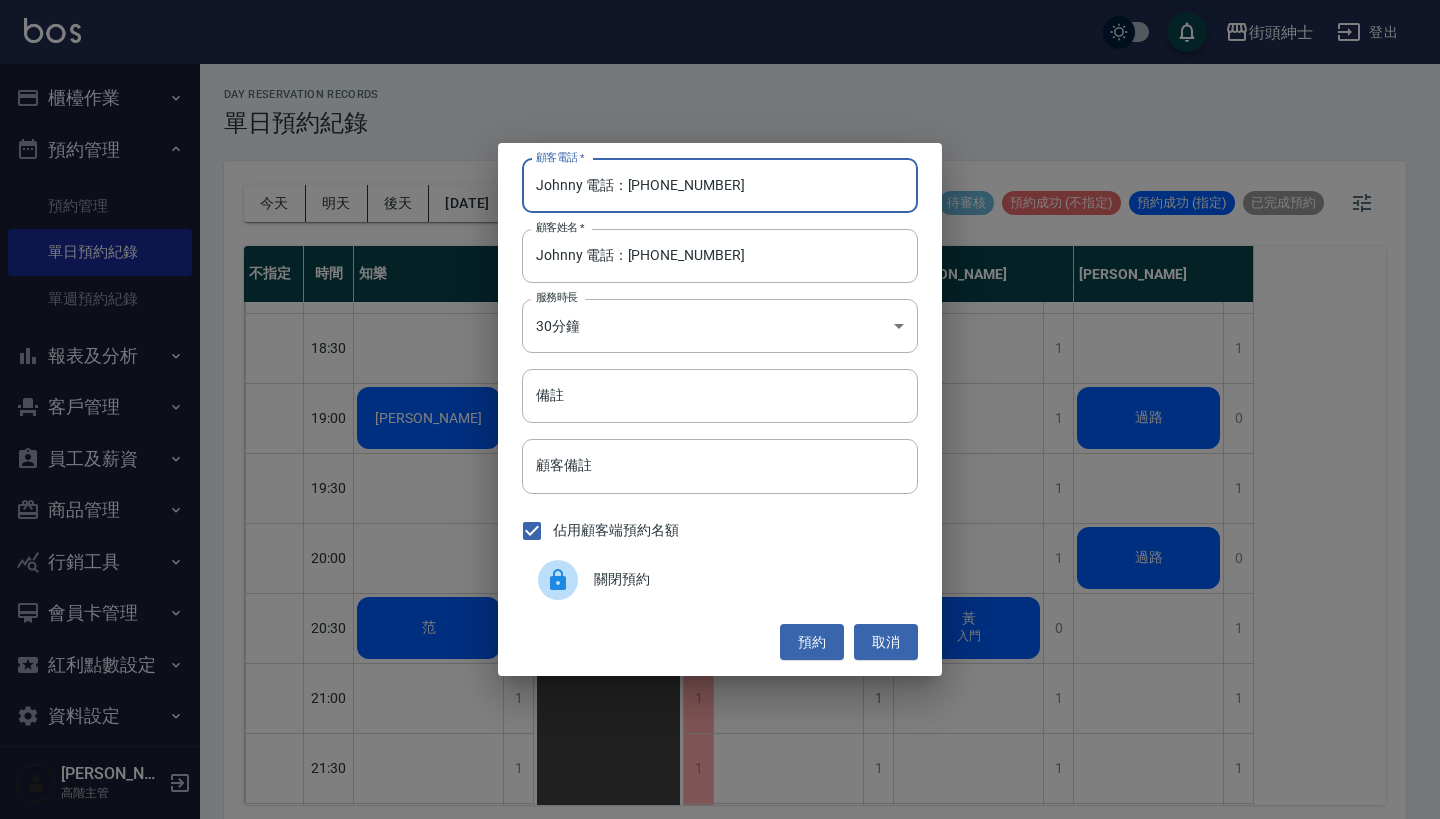 drag, startPoint x: 623, startPoint y: 194, endPoint x: 489, endPoint y: 189, distance: 134.09325 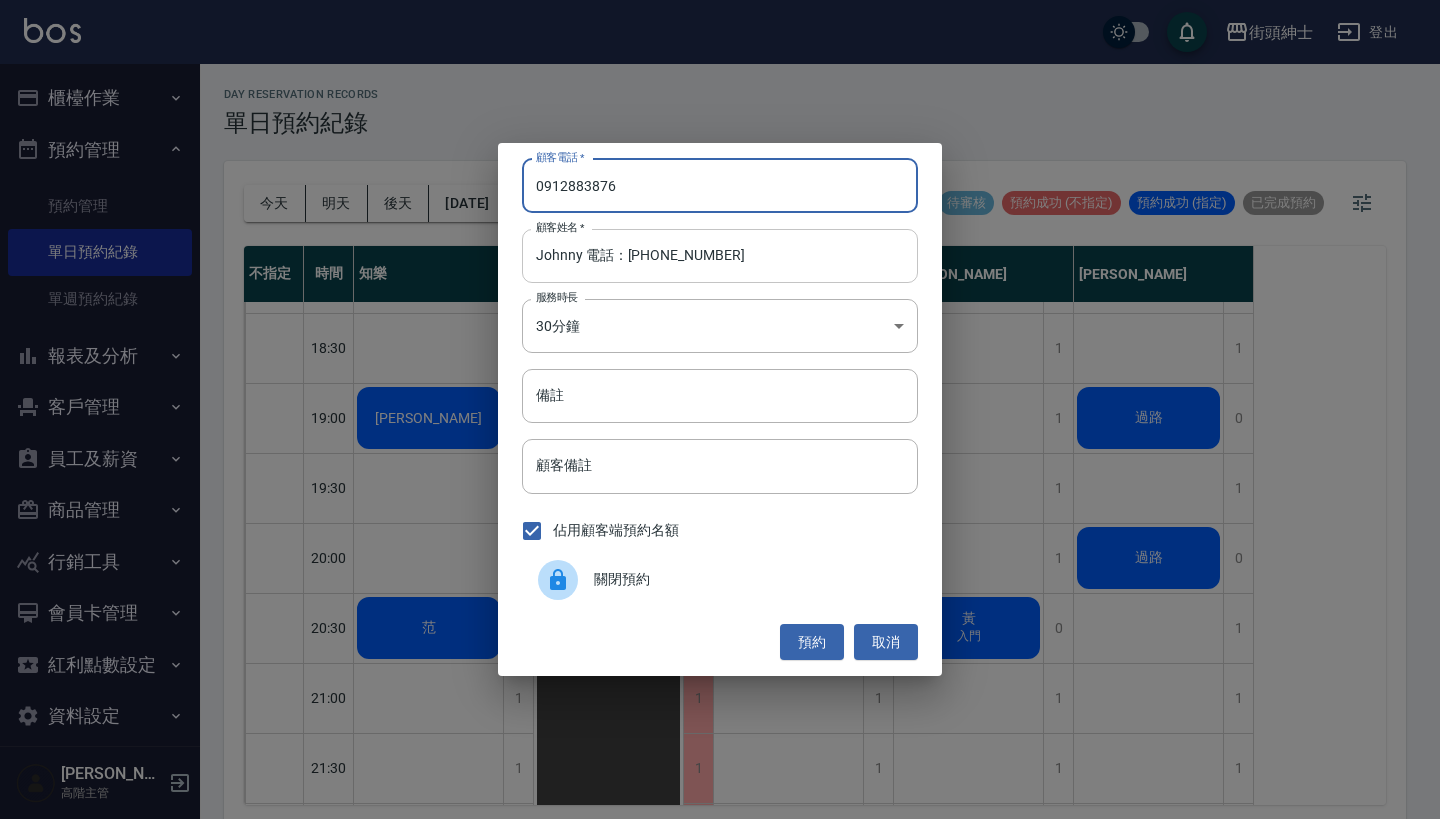 type on "0912883876" 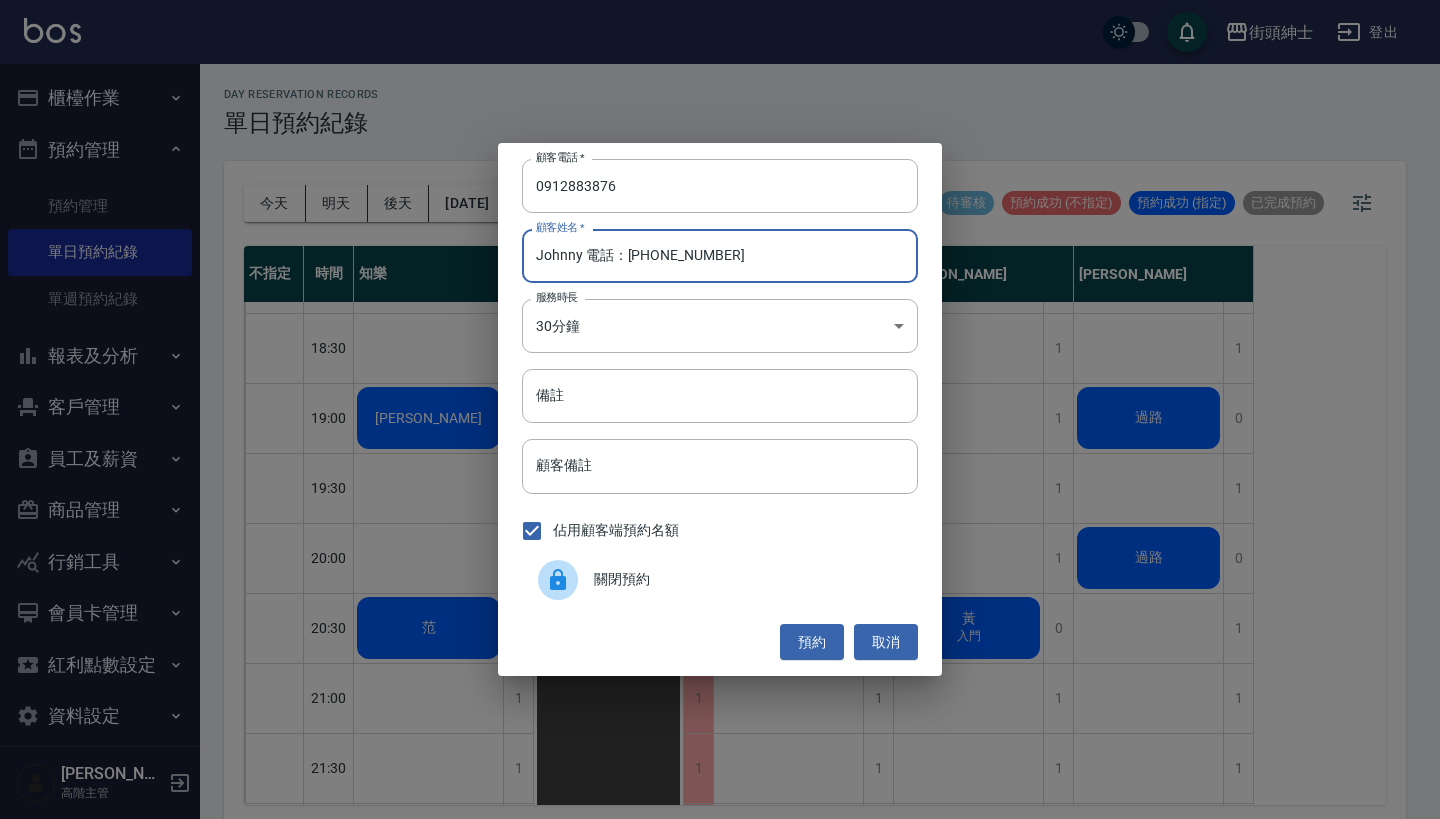 drag, startPoint x: 724, startPoint y: 264, endPoint x: 588, endPoint y: 255, distance: 136.29747 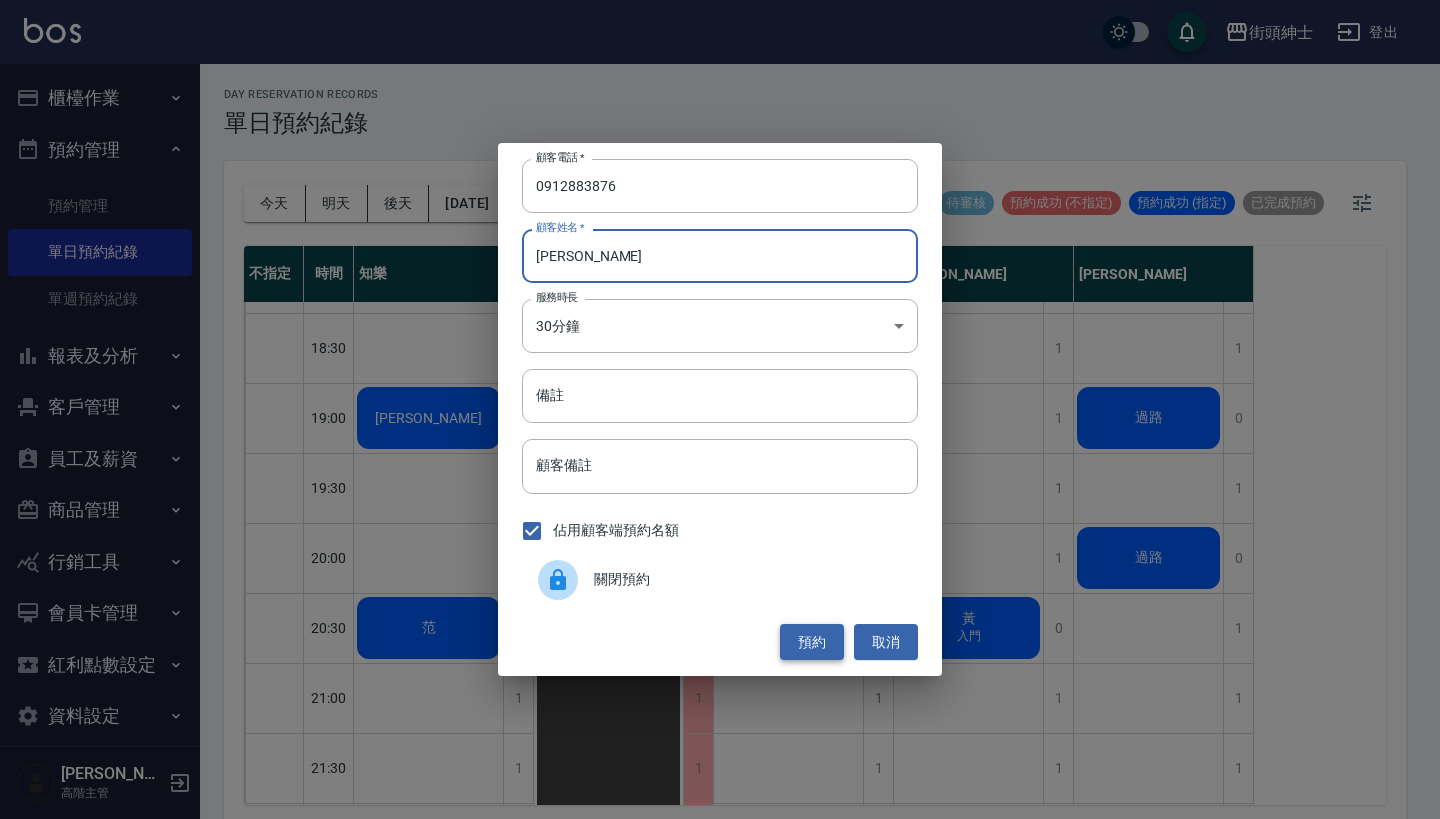 type on "[PERSON_NAME]" 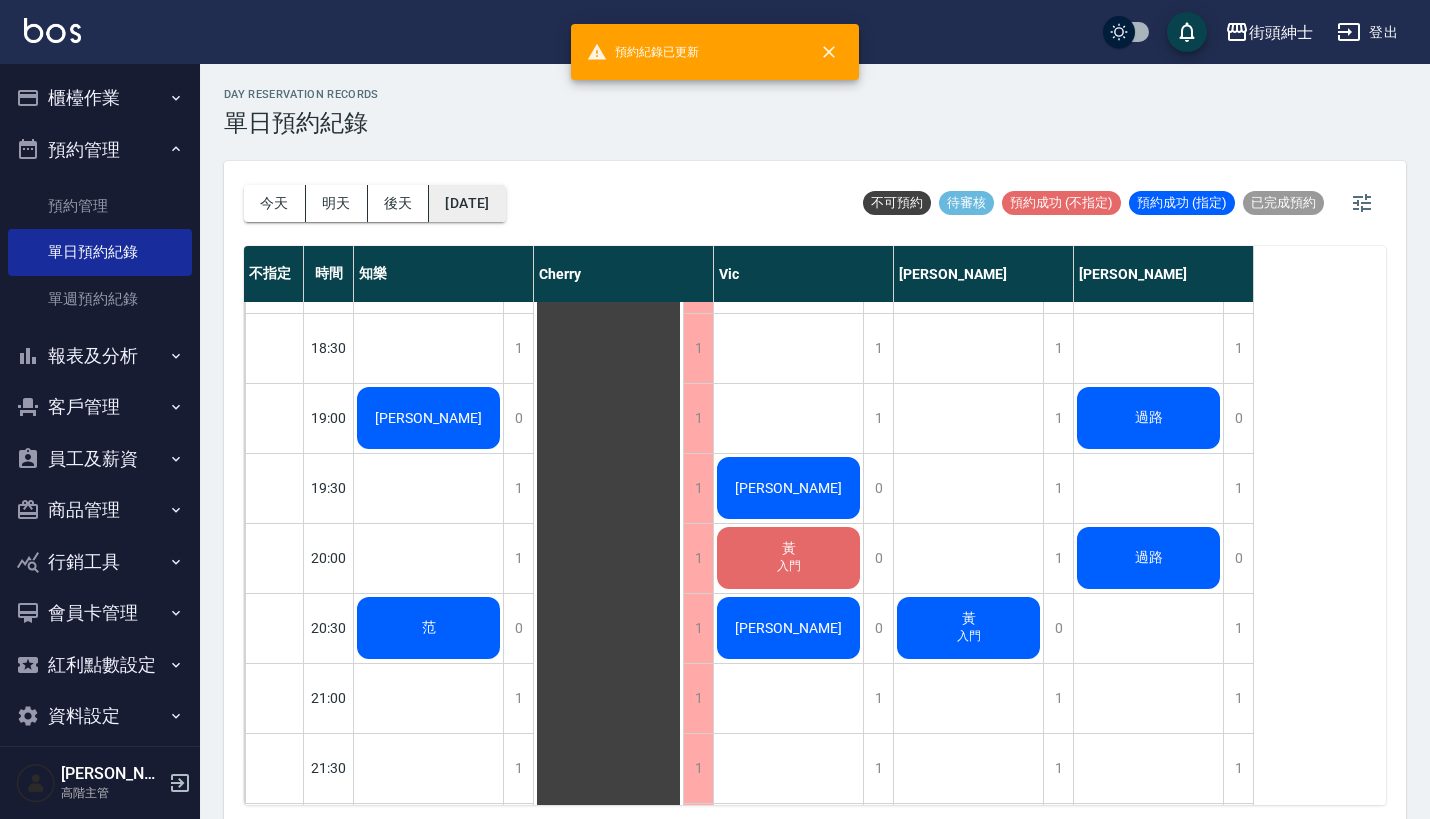 click on "[DATE]" at bounding box center [467, 203] 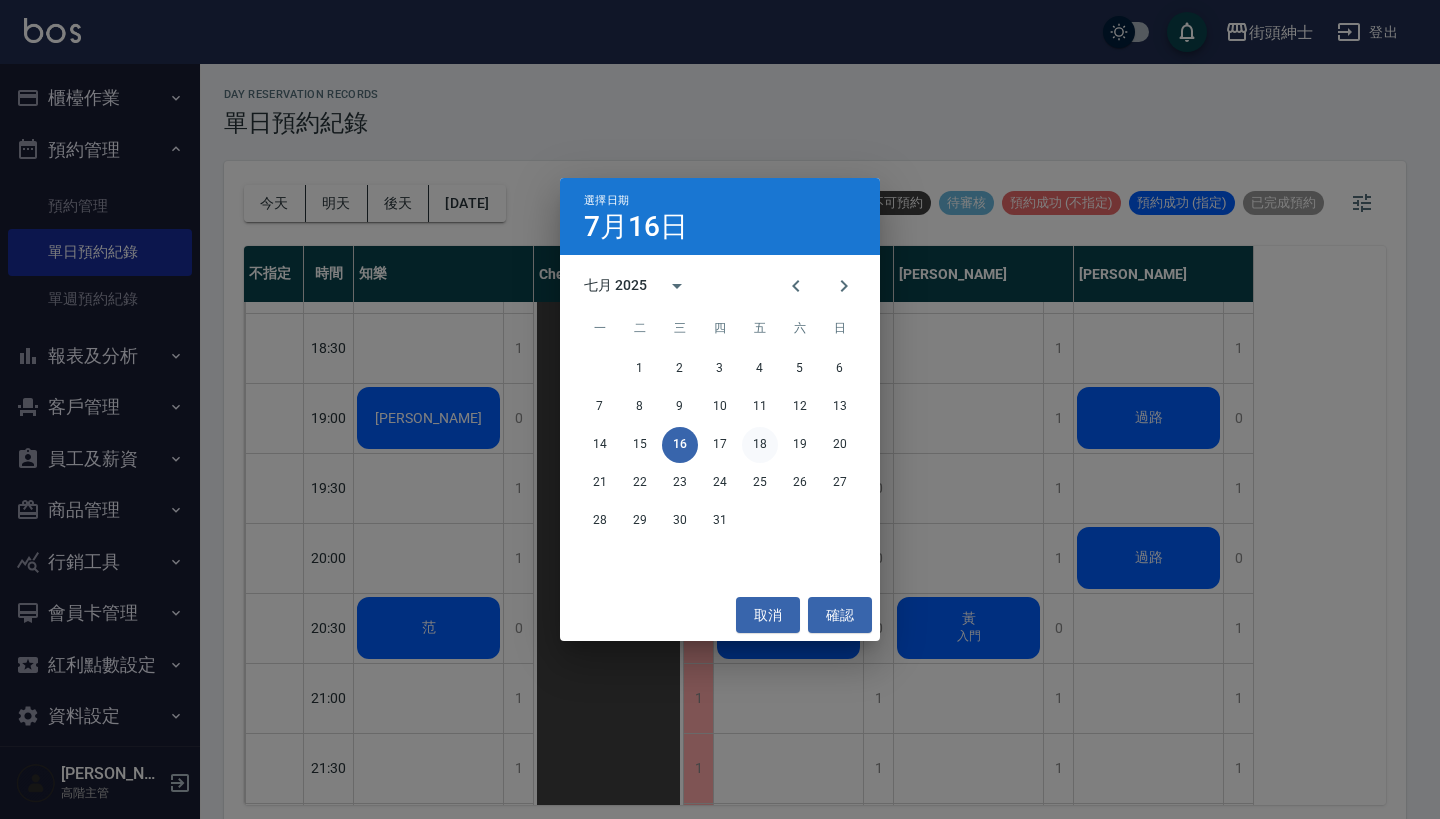 click on "18" at bounding box center (760, 445) 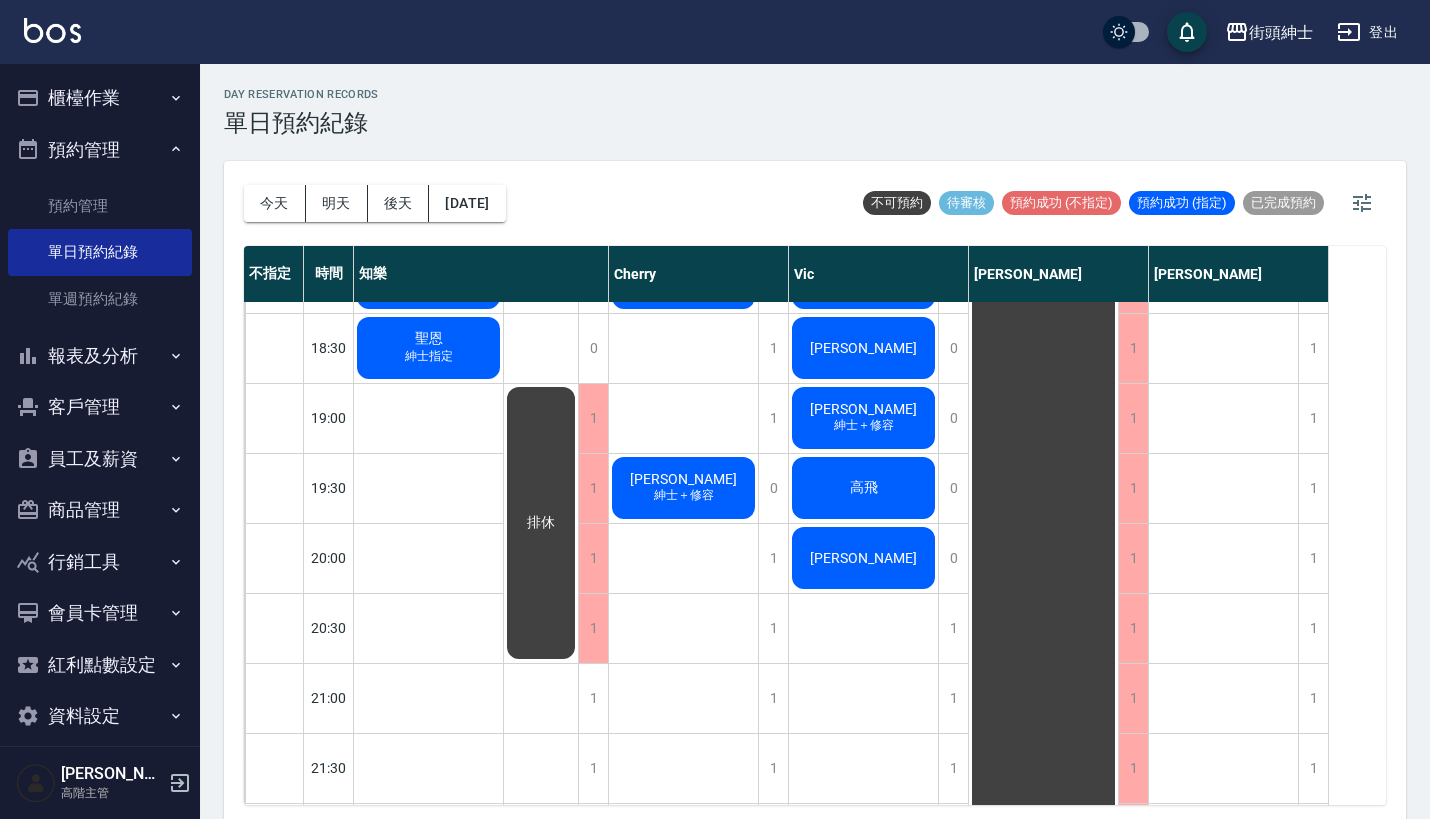 scroll, scrollTop: 1295, scrollLeft: 0, axis: vertical 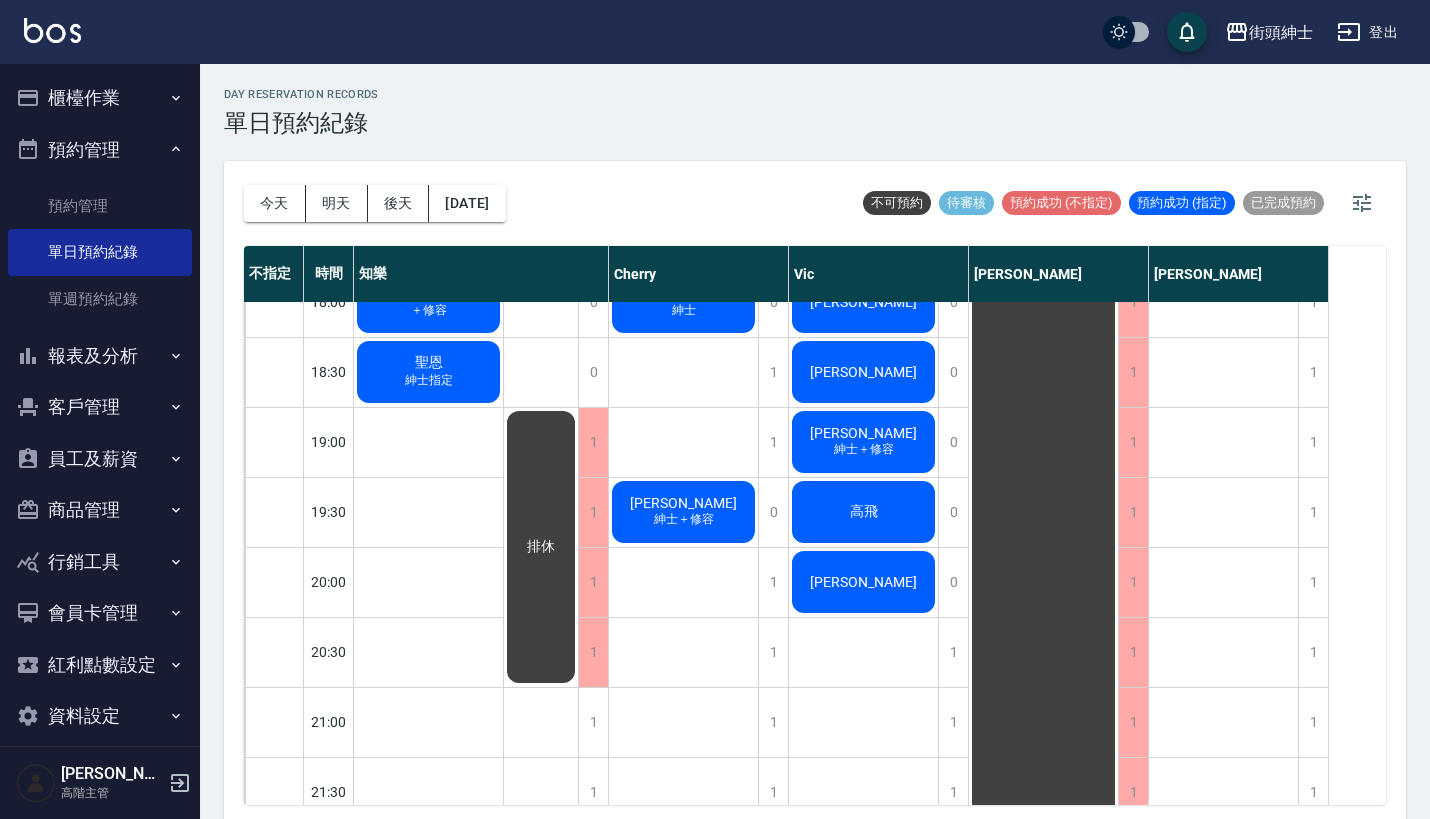 click on "[PERSON_NAME]" at bounding box center [429, 293] 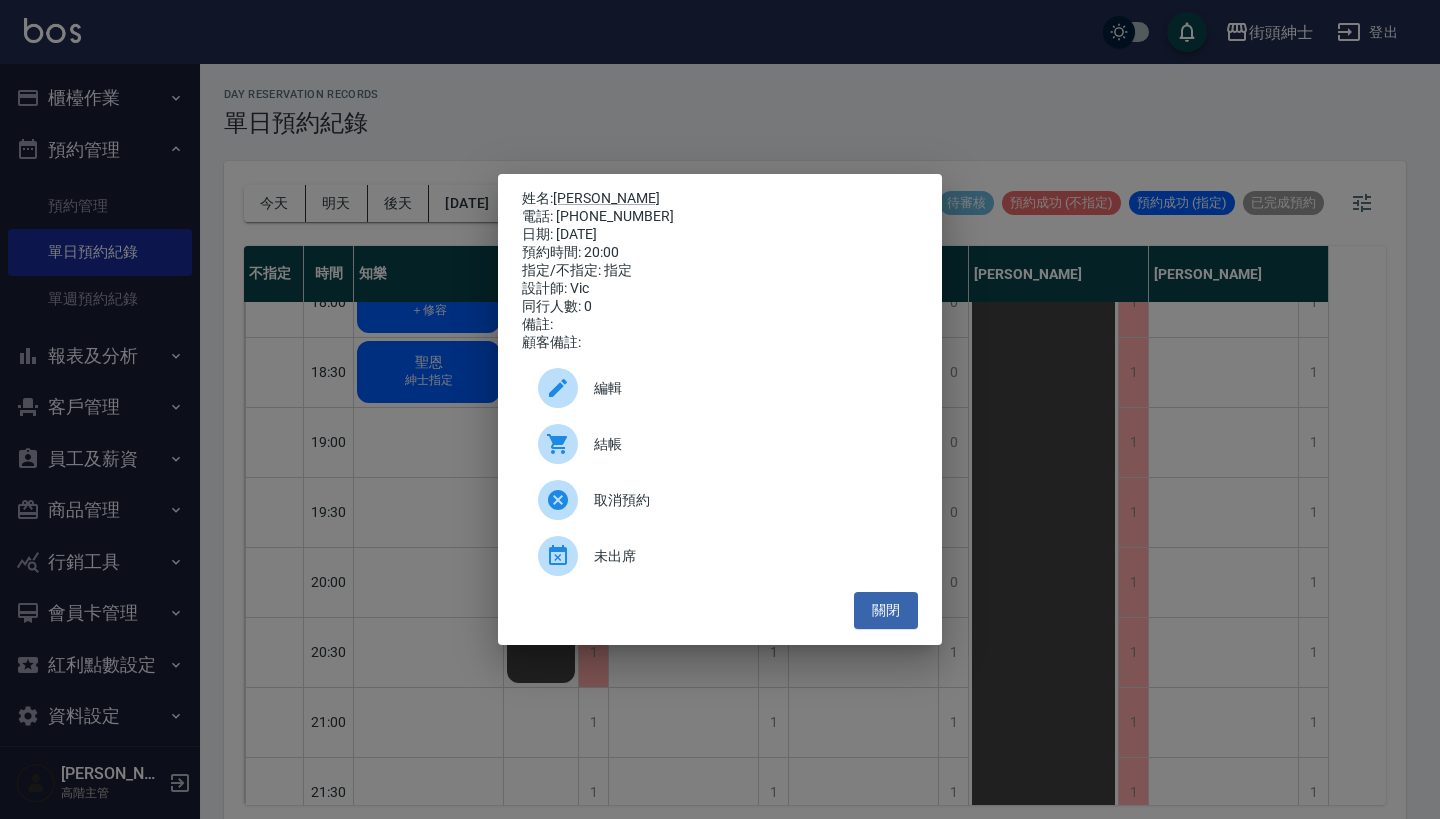 click on "取消預約" at bounding box center [748, 500] 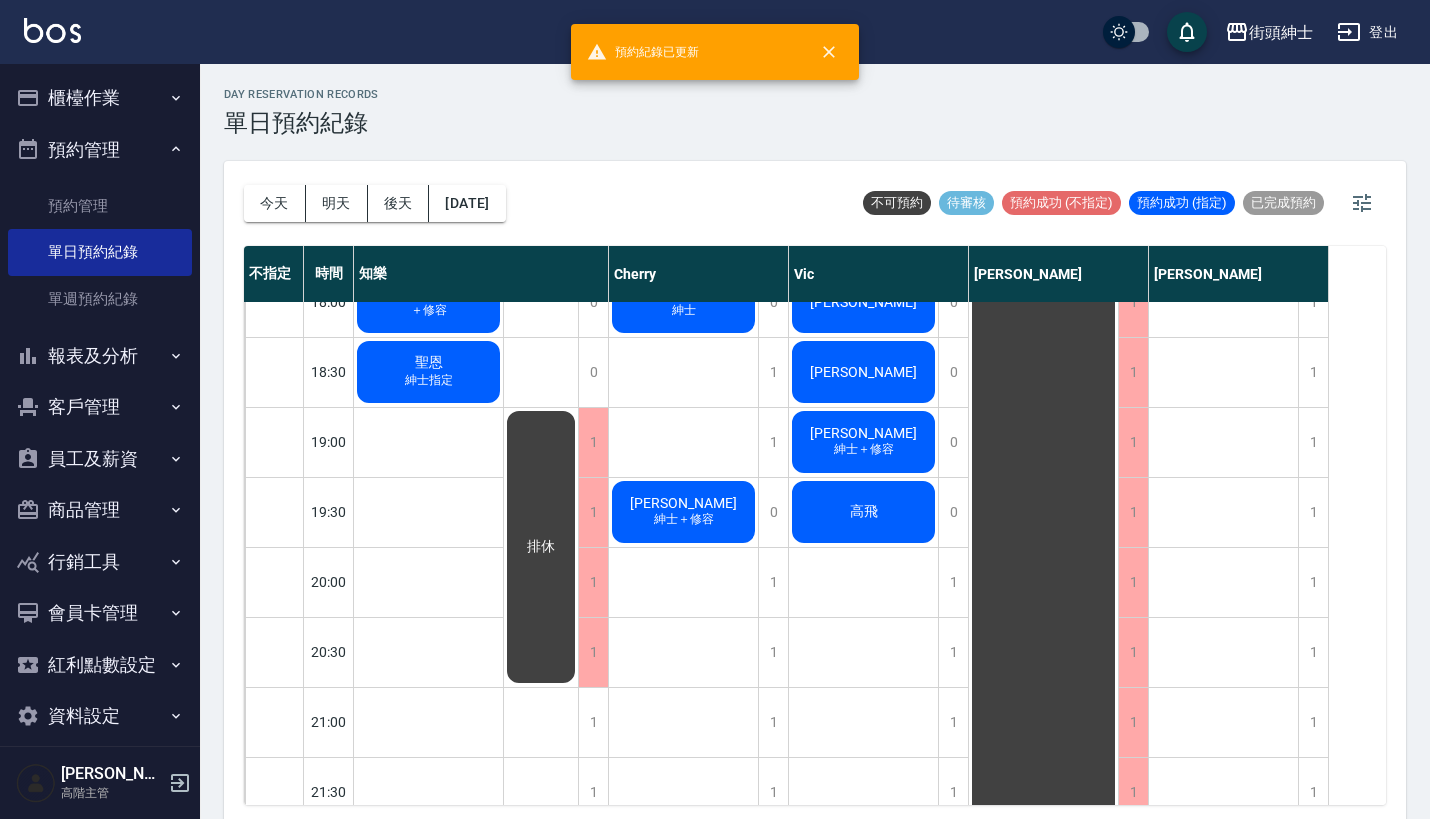 scroll, scrollTop: -3, scrollLeft: 0, axis: vertical 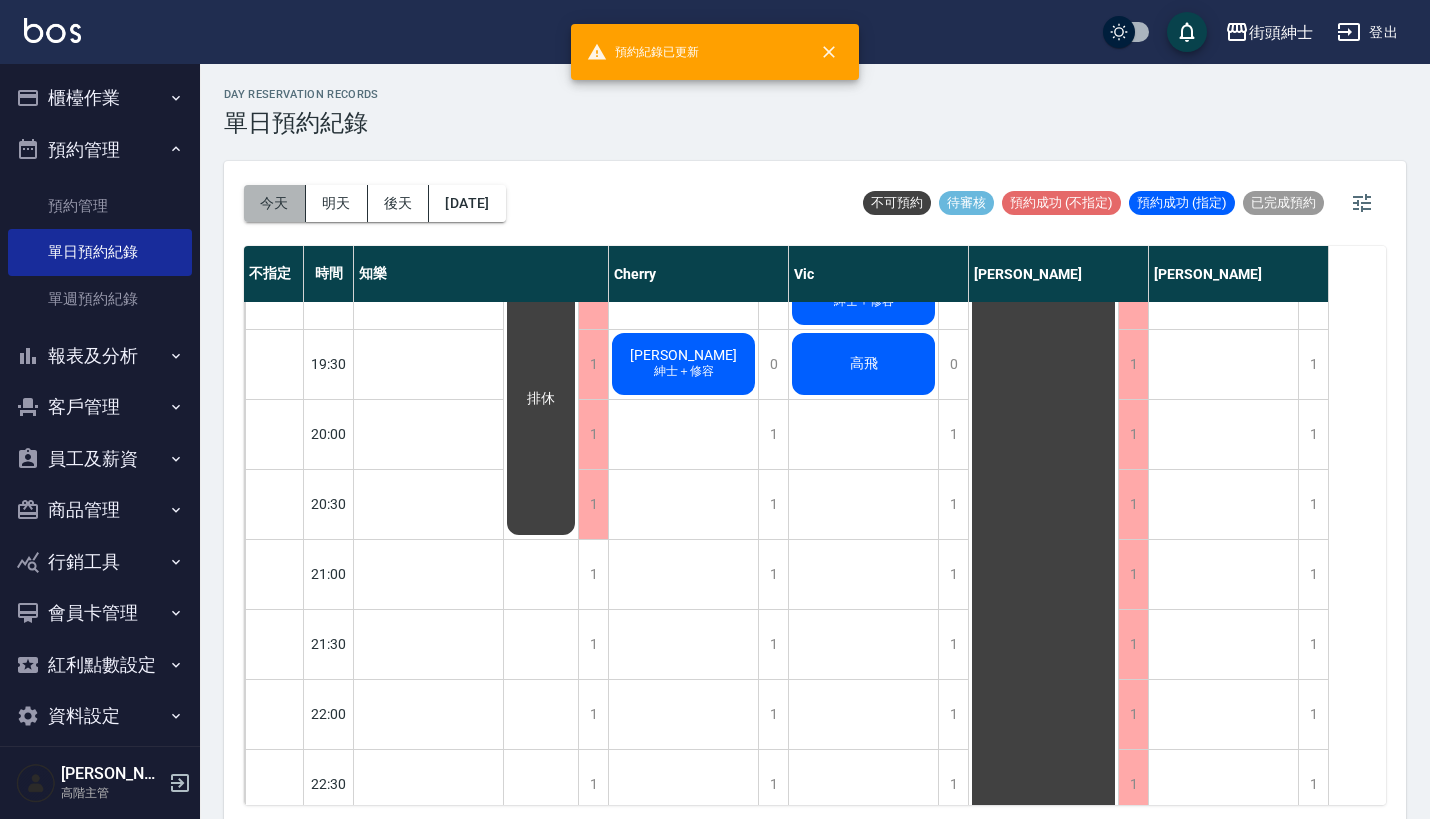 click on "今天" at bounding box center [275, 203] 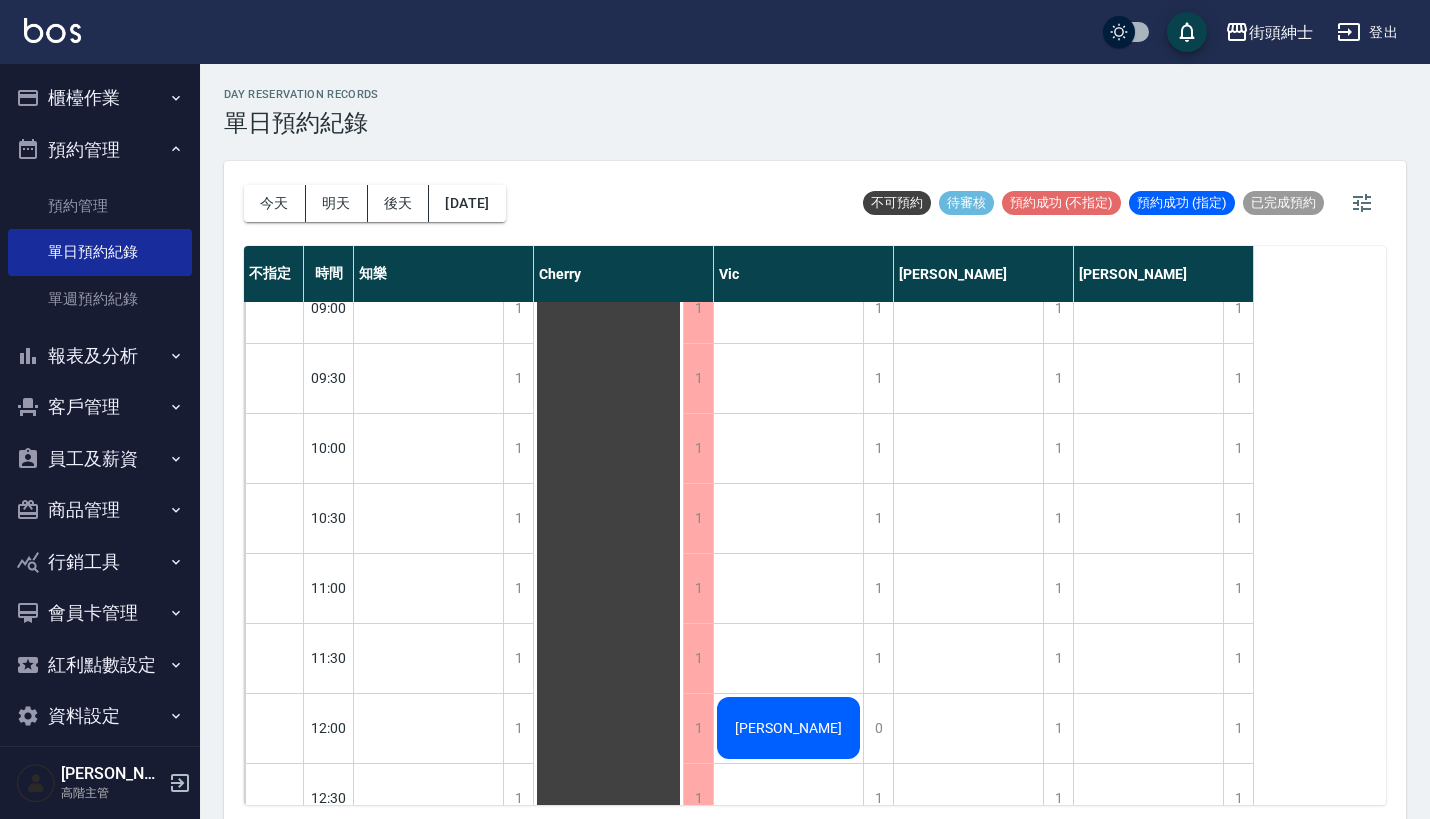 scroll, scrollTop: 0, scrollLeft: 0, axis: both 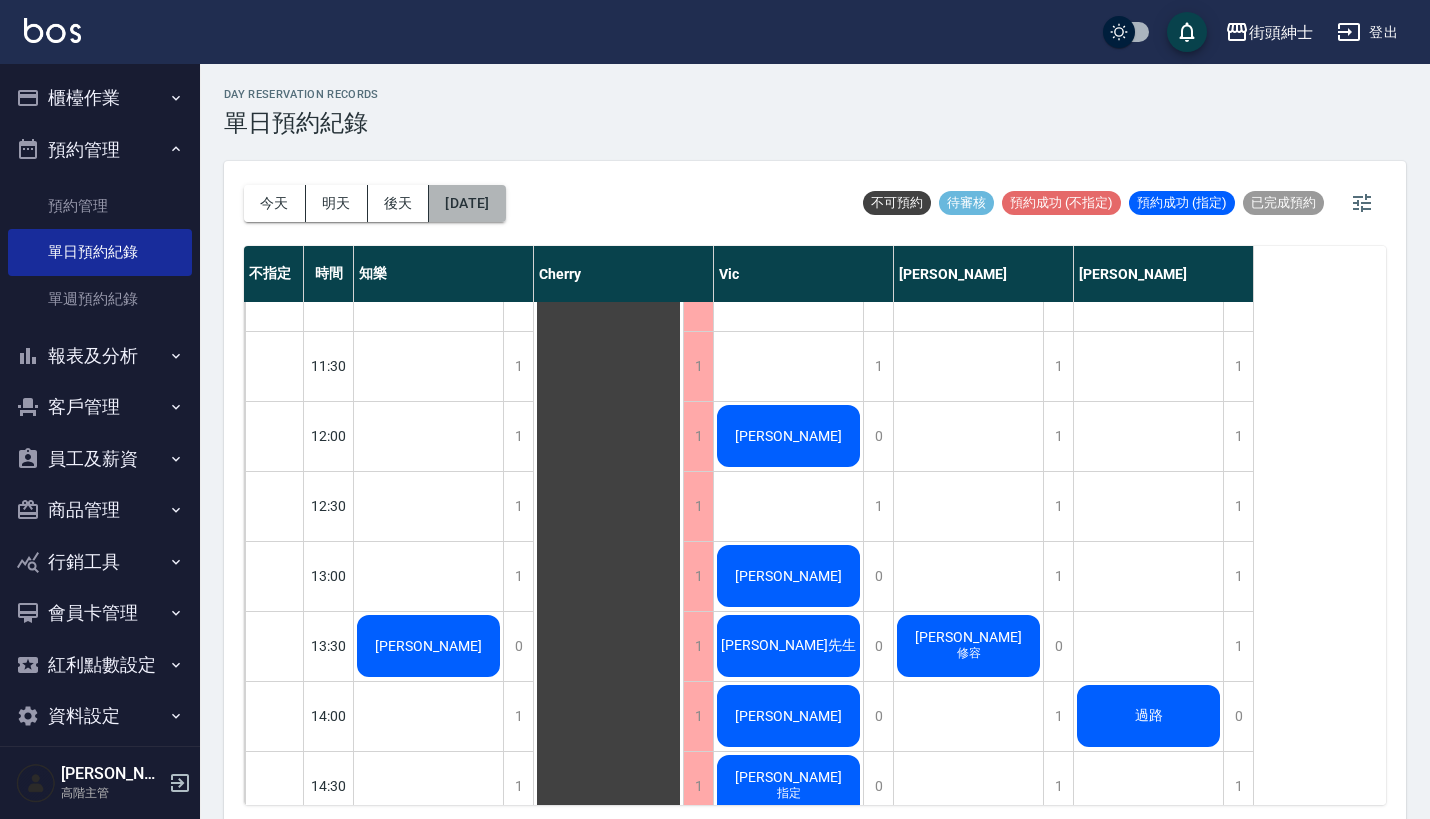 click on "[DATE]" at bounding box center [467, 203] 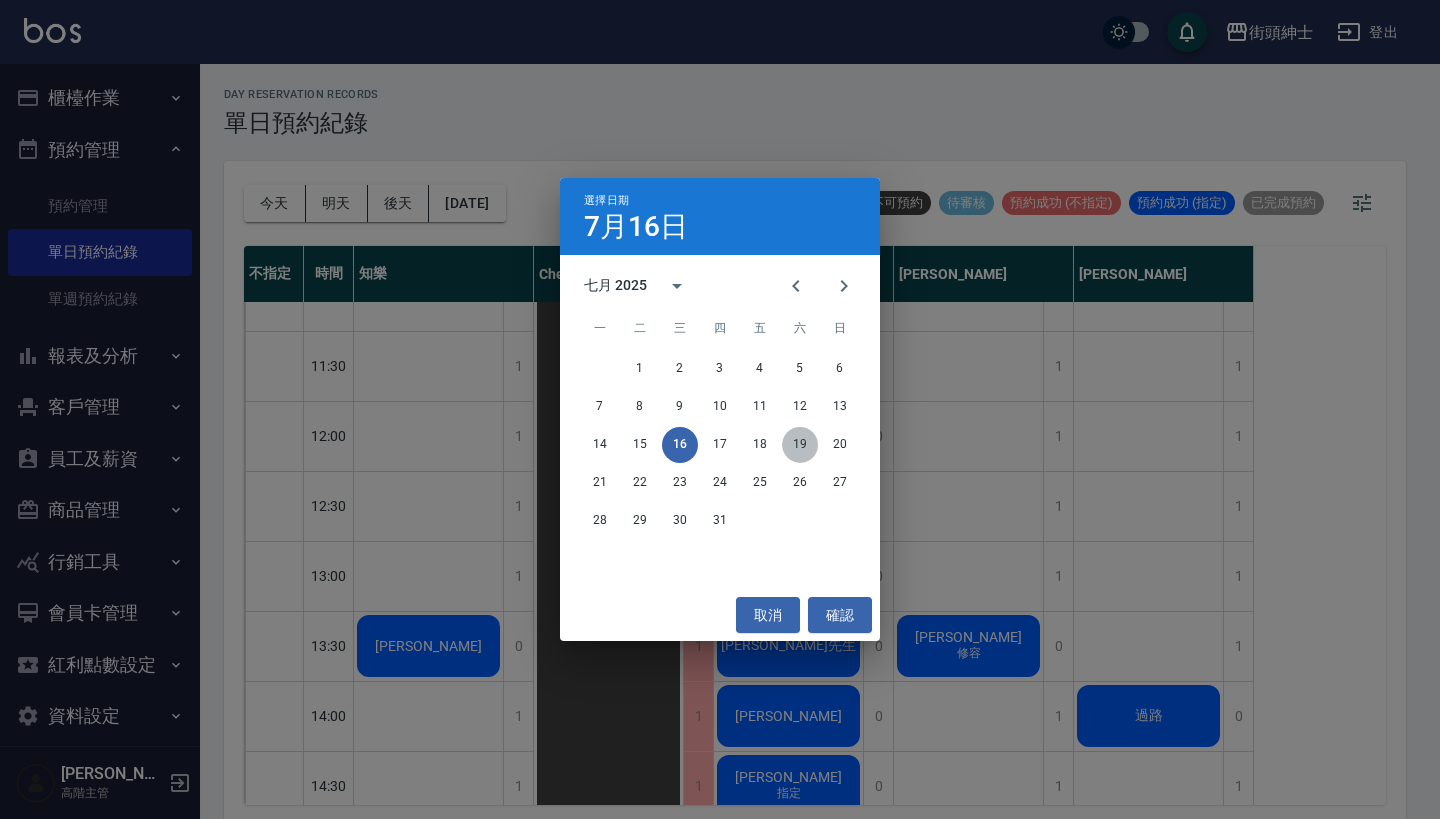 click on "19" at bounding box center [800, 445] 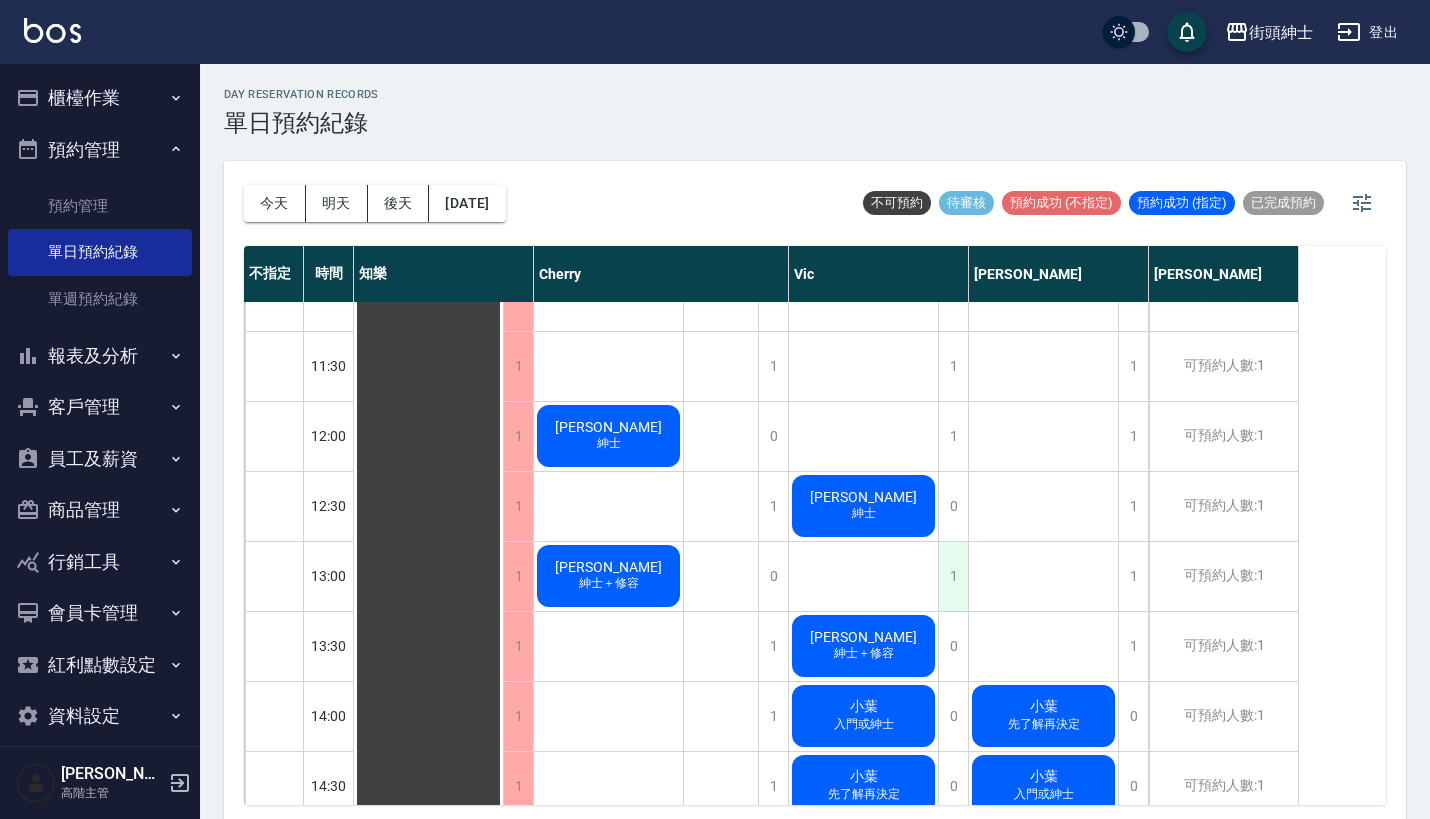 click on "1" at bounding box center (953, 576) 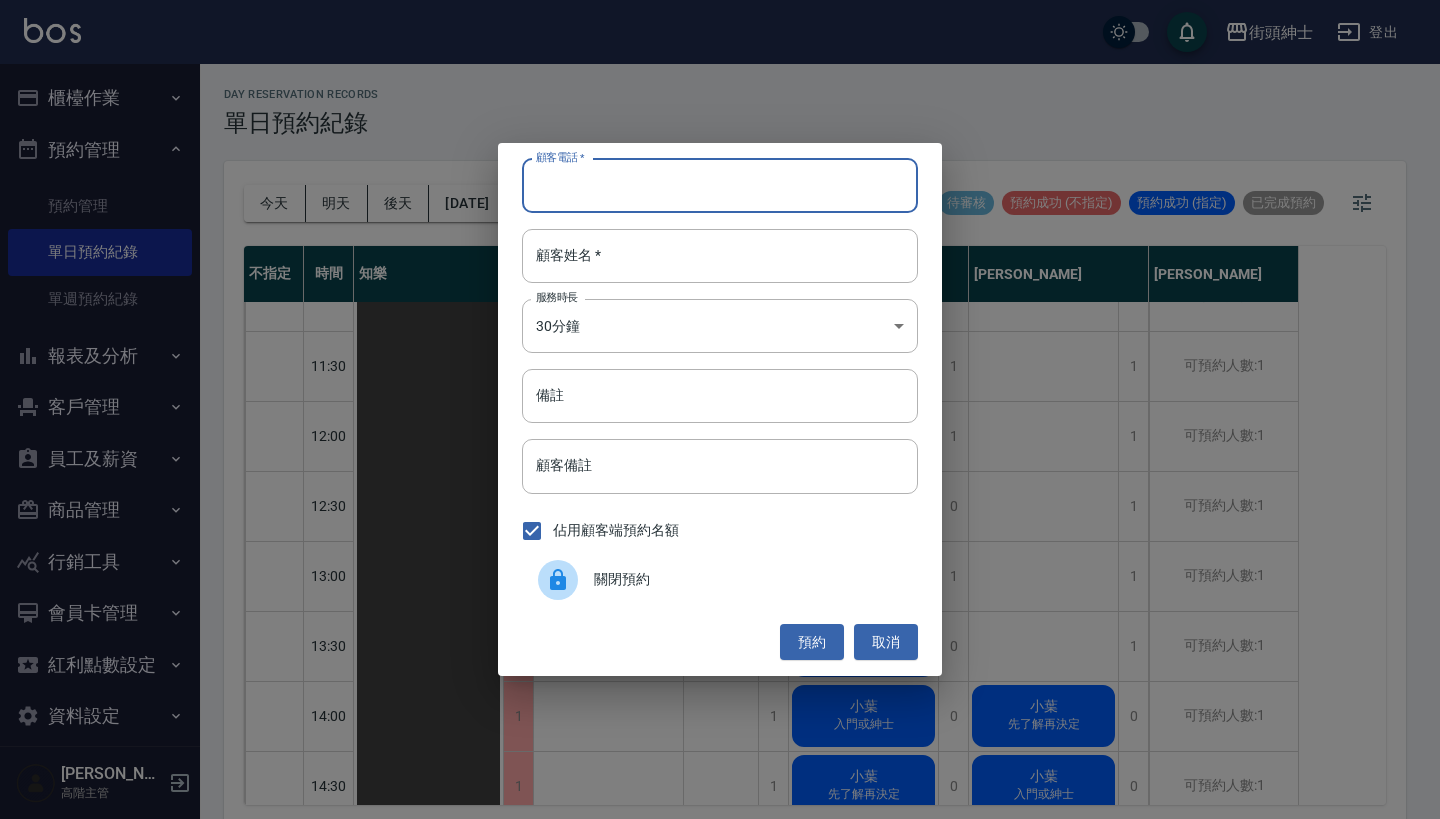 paste on "[PERSON_NAME]先生 電話：[PHONE_NUMBER]" 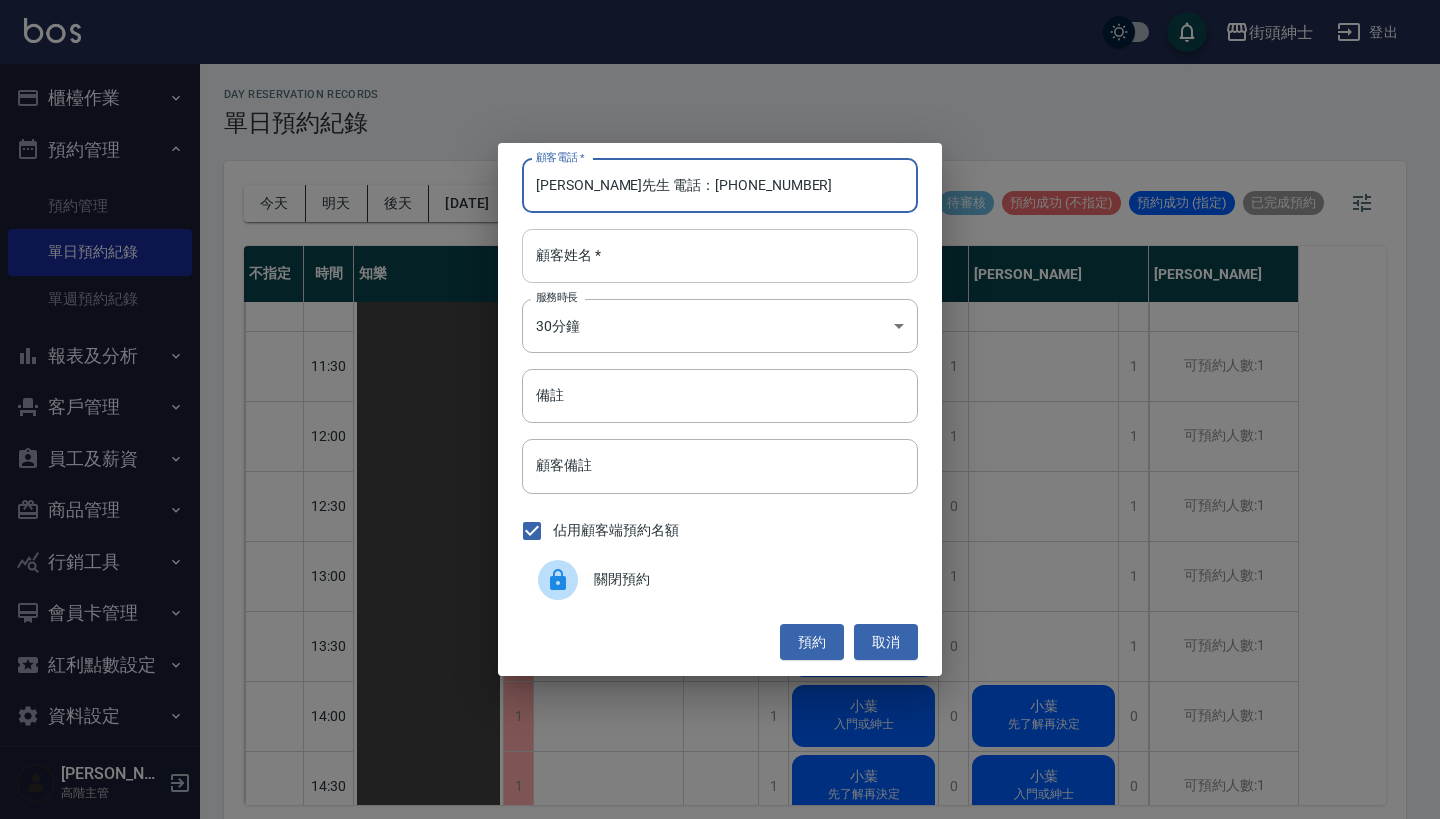 type on "[PERSON_NAME]先生 電話：[PHONE_NUMBER]" 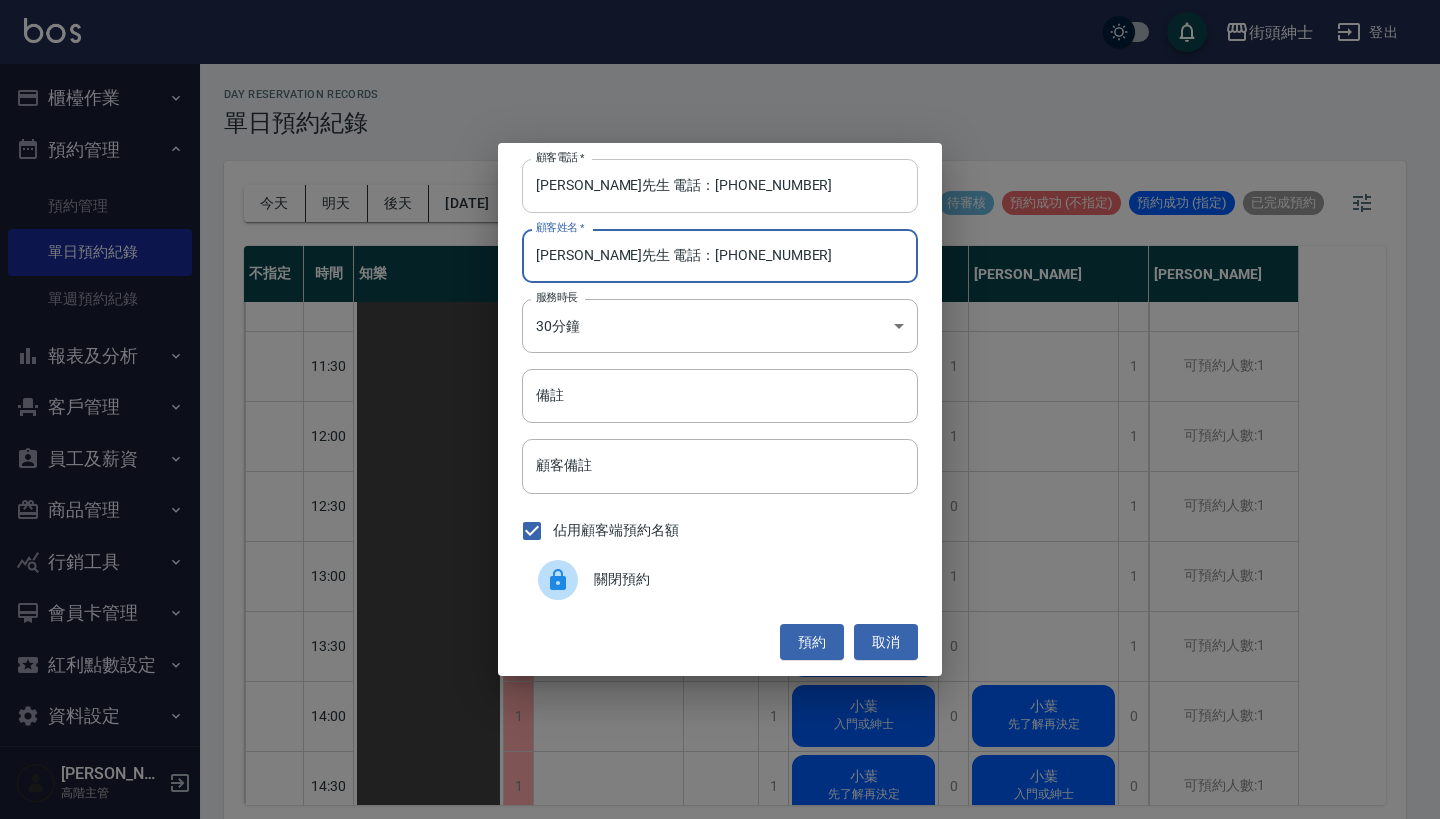 type on "[PERSON_NAME]先生 電話：[PHONE_NUMBER]" 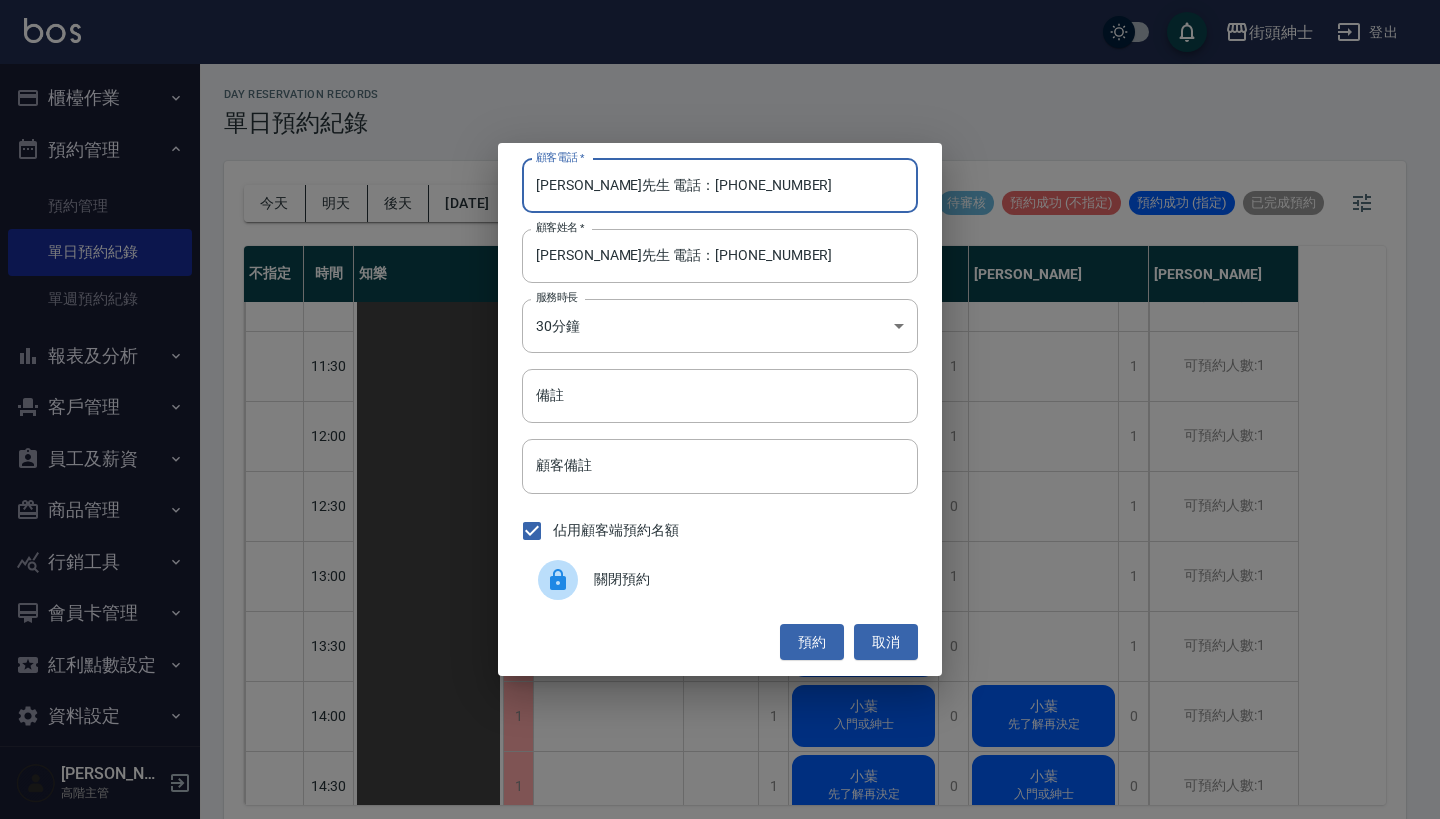 drag, startPoint x: 617, startPoint y: 184, endPoint x: 440, endPoint y: 184, distance: 177 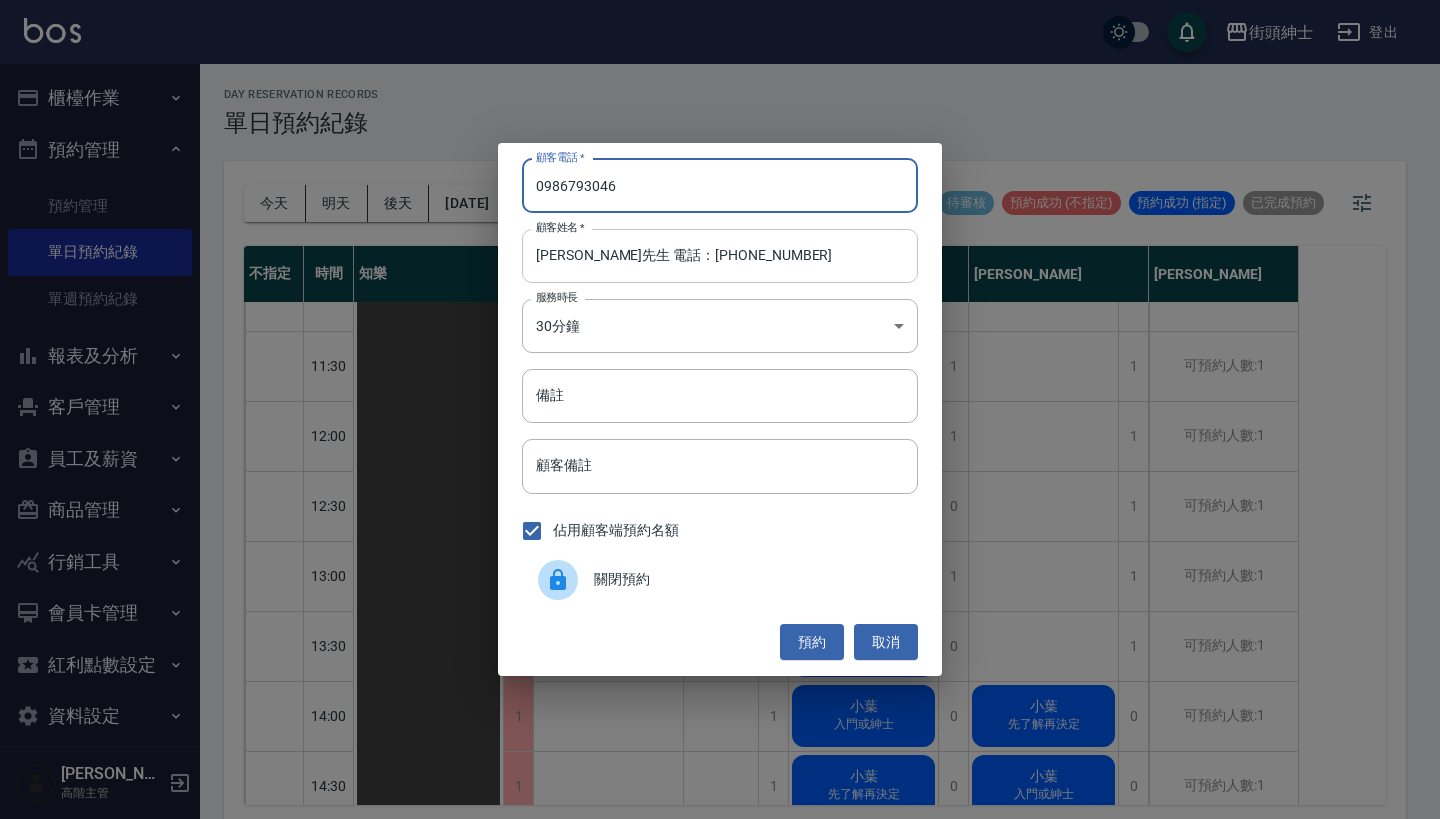 type on "0986793046" 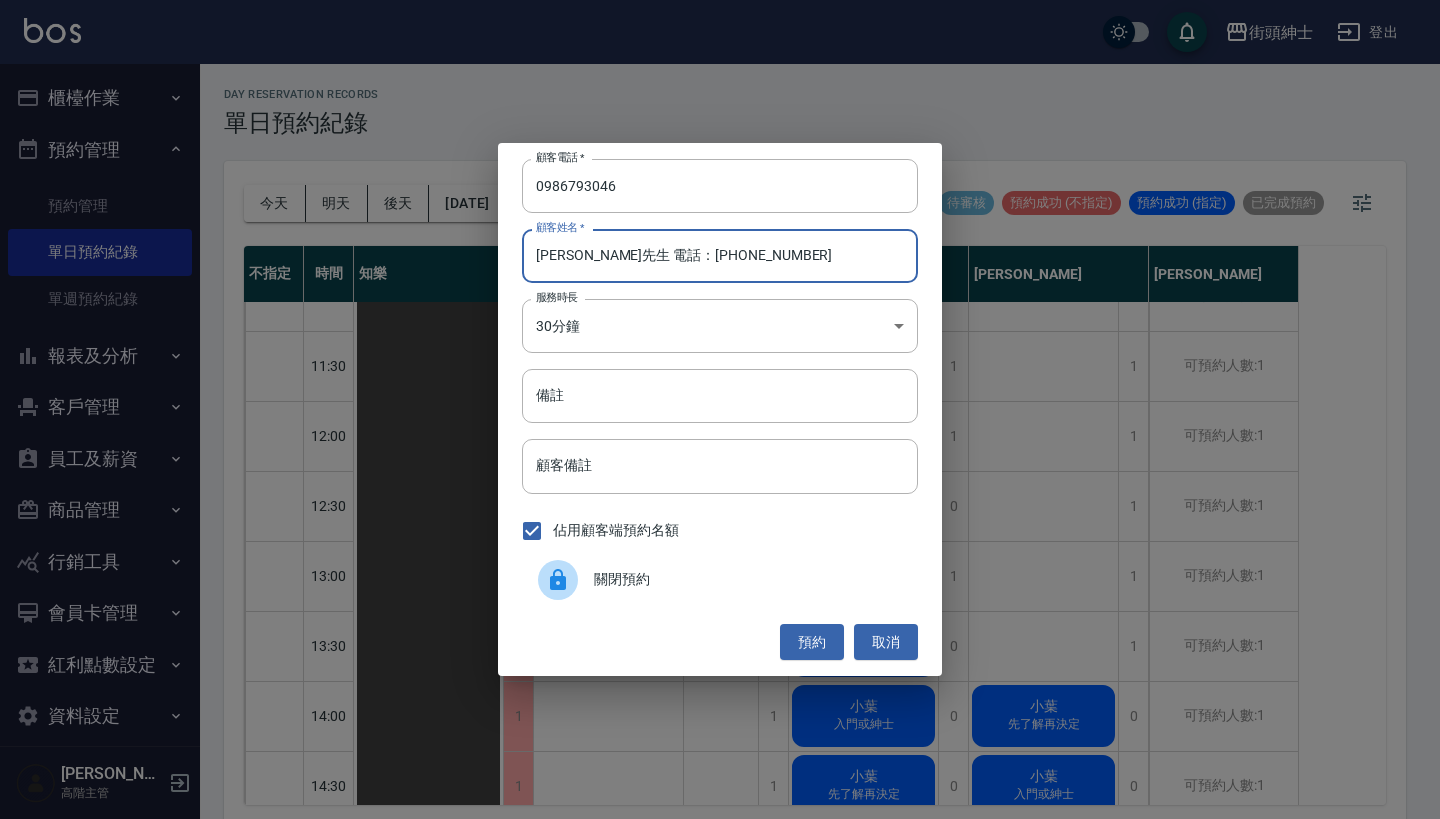 drag, startPoint x: 755, startPoint y: 266, endPoint x: 584, endPoint y: 262, distance: 171.04678 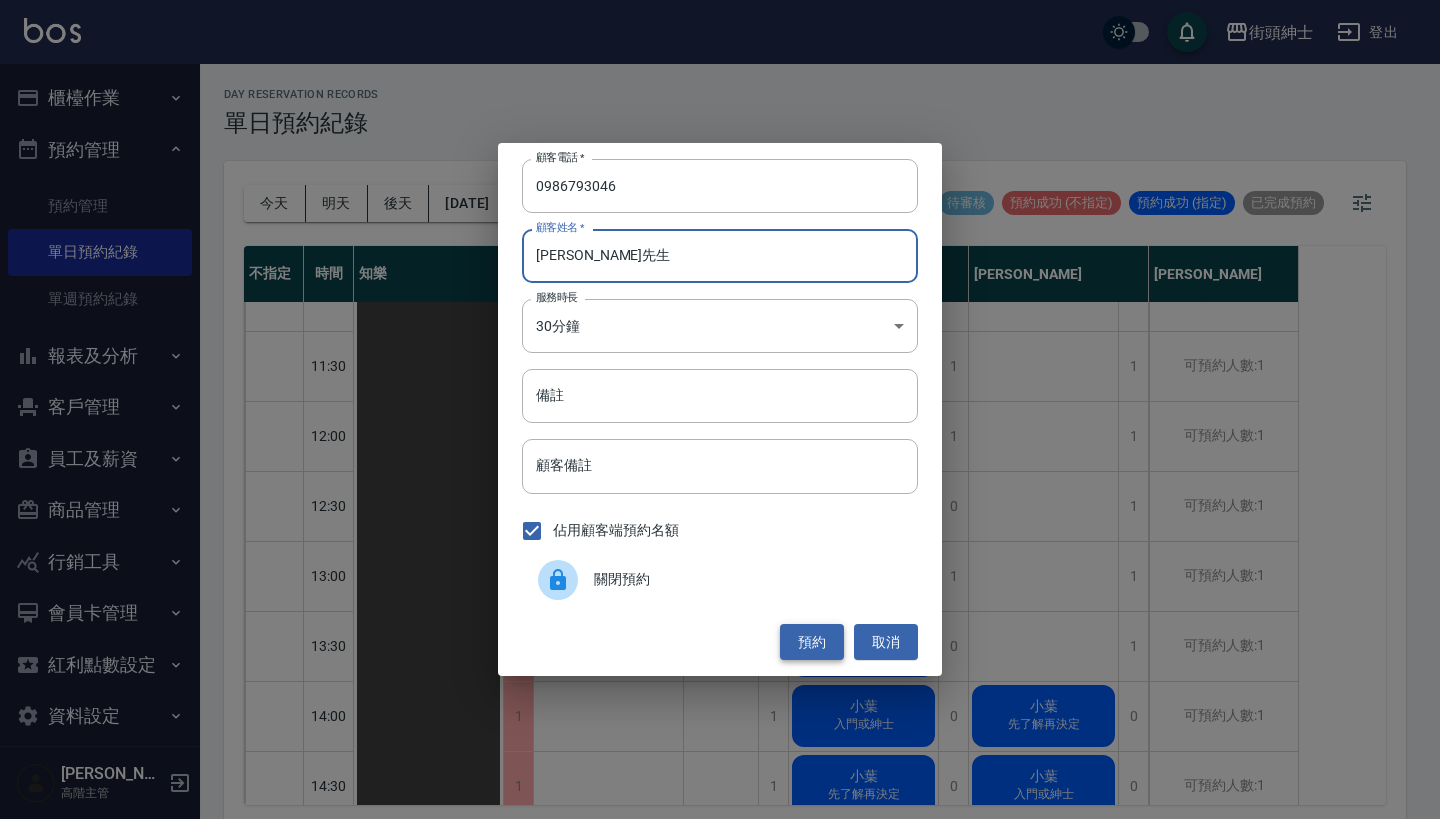 type on "[PERSON_NAME]先生" 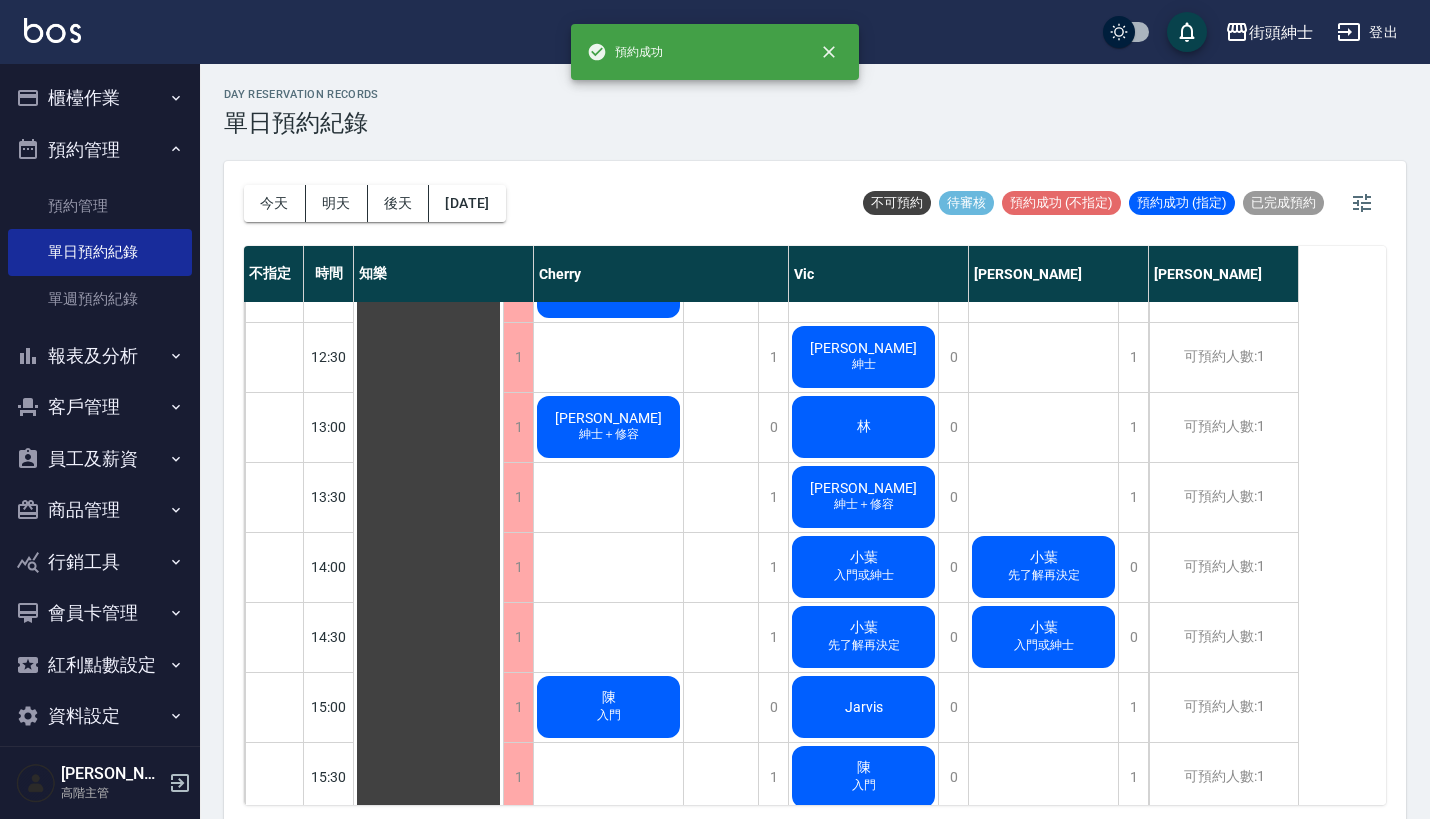 scroll, scrollTop: 481, scrollLeft: 0, axis: vertical 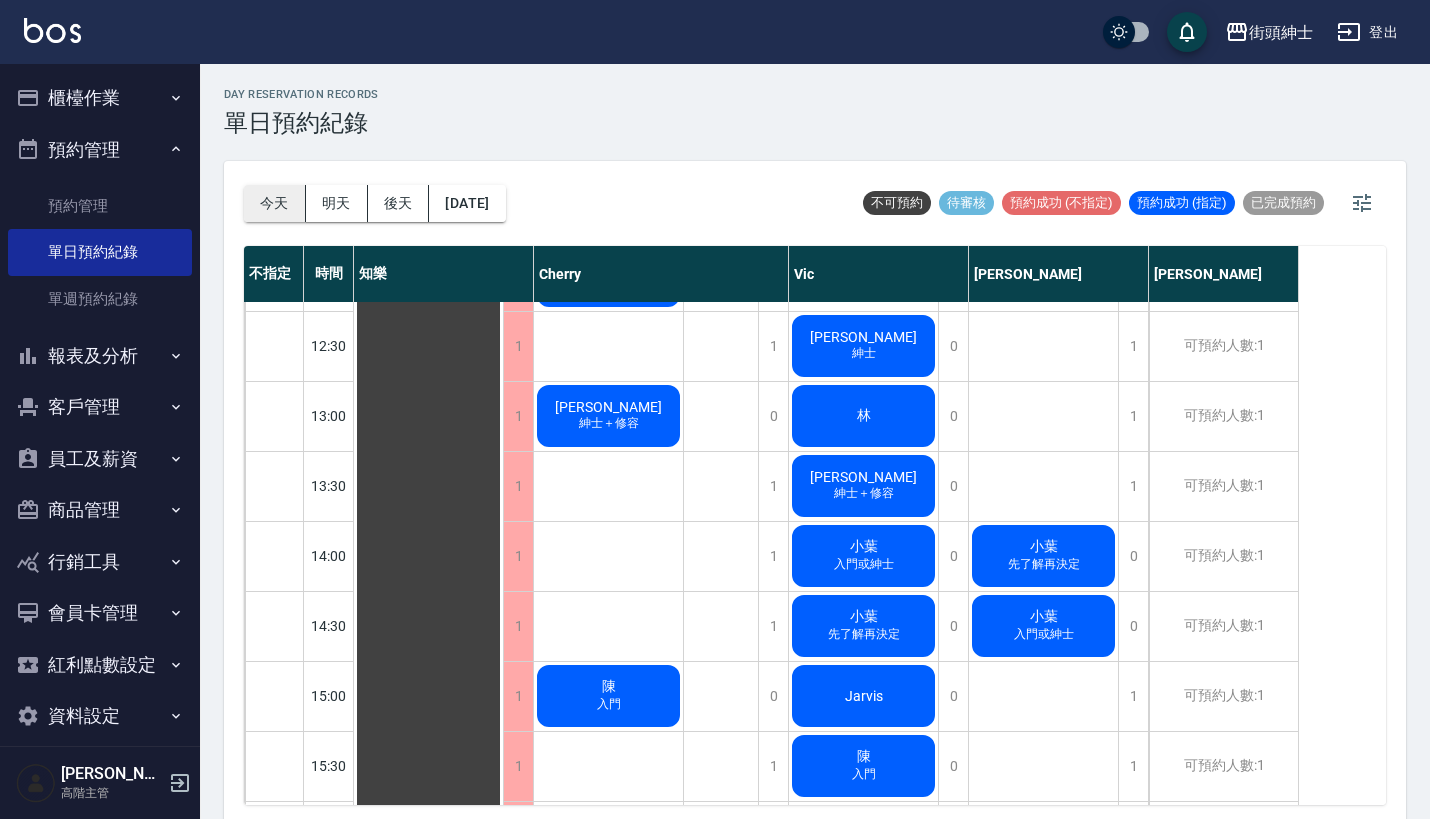 click on "今天" at bounding box center [275, 203] 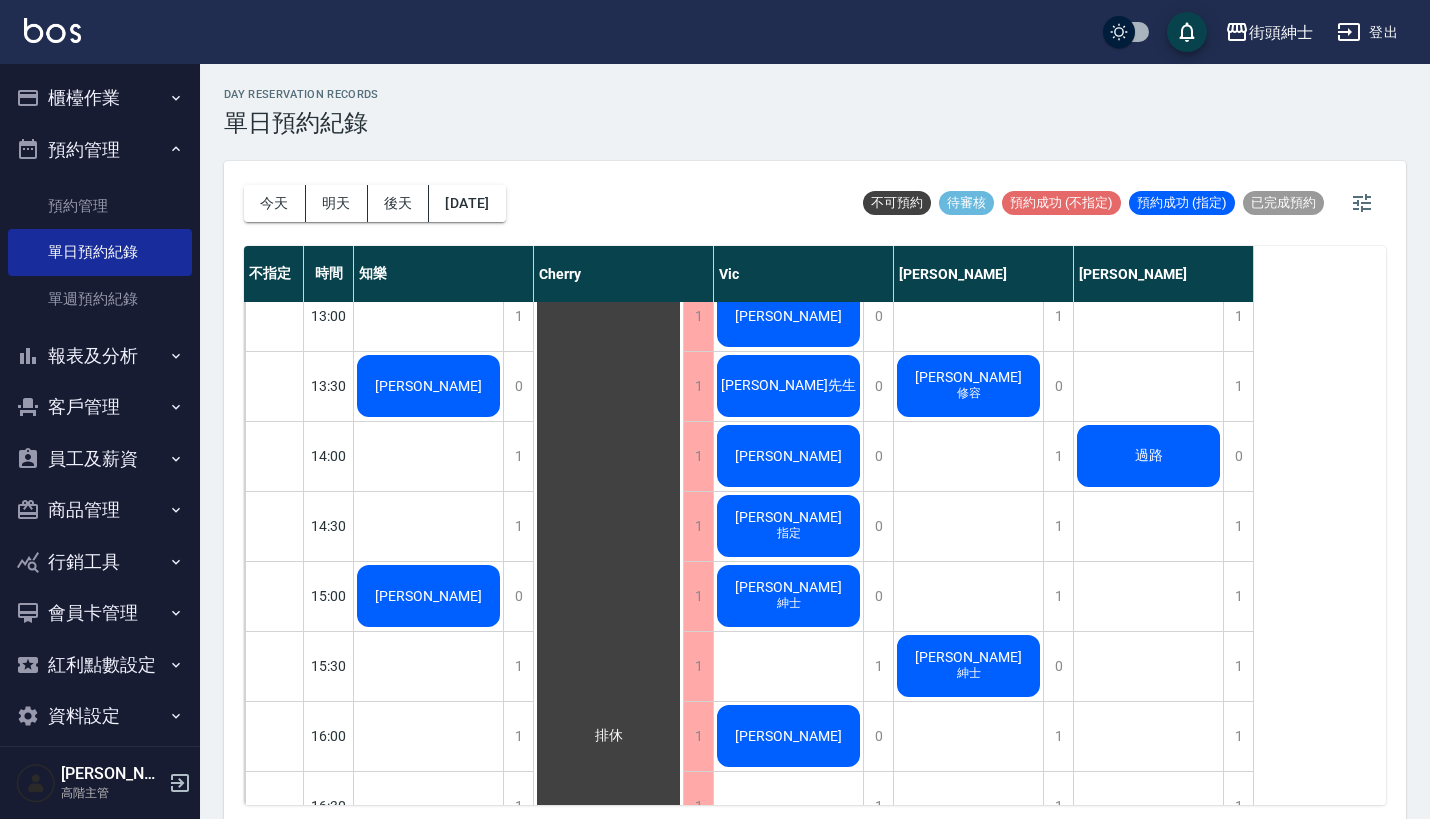 scroll, scrollTop: 605, scrollLeft: 0, axis: vertical 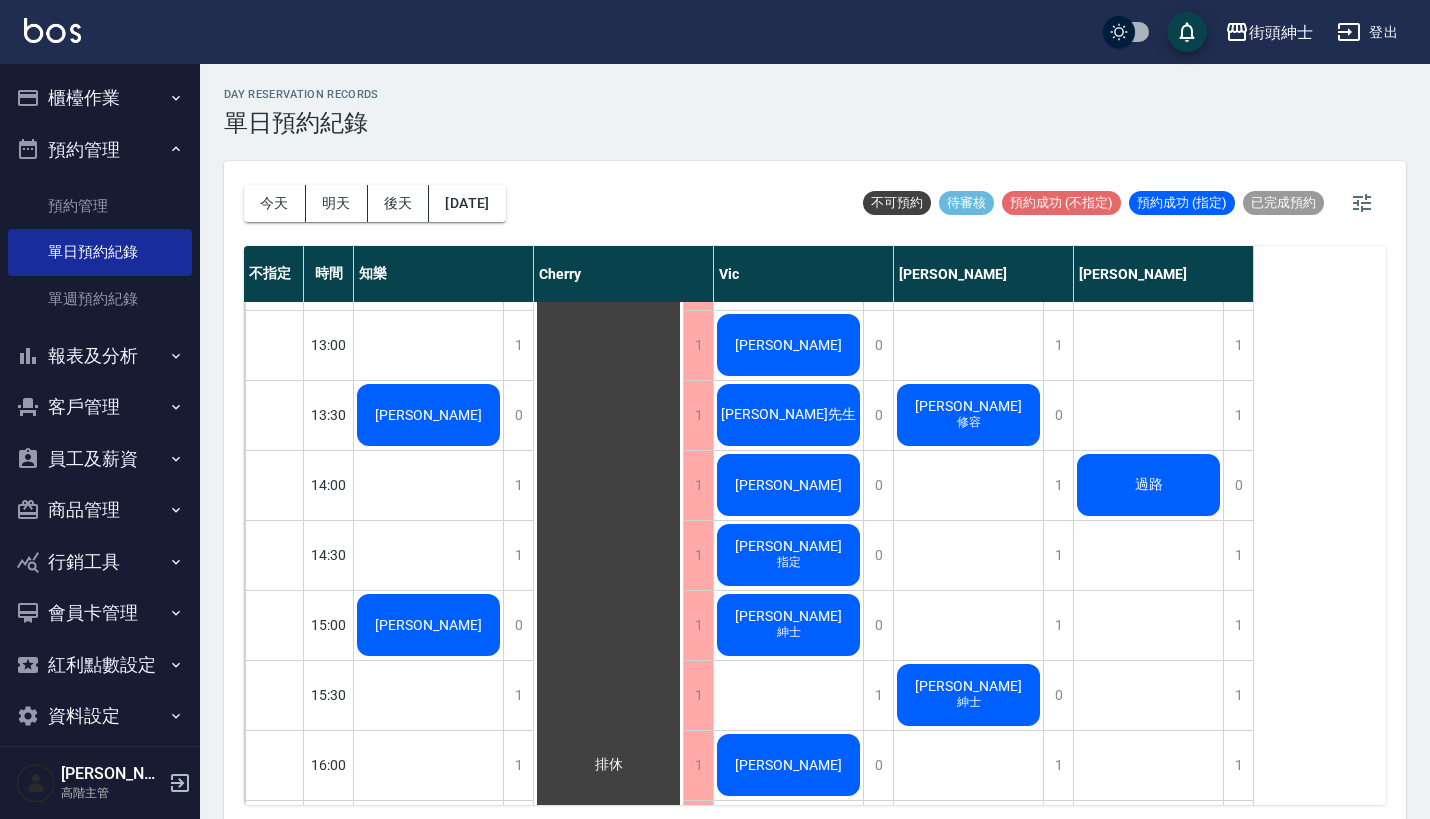 click on "[PERSON_NAME]" at bounding box center (428, 415) 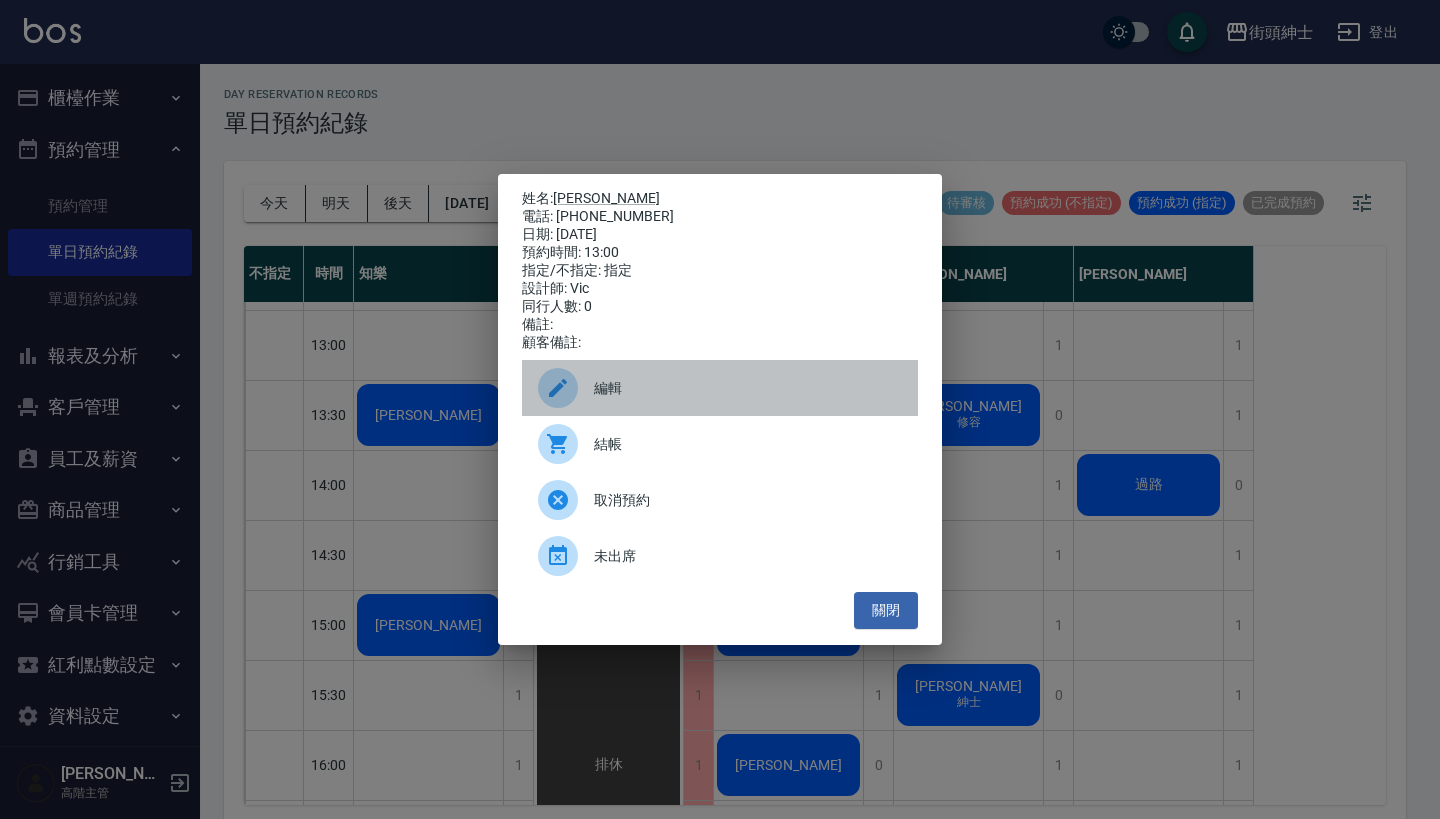 click on "編輯" at bounding box center (720, 388) 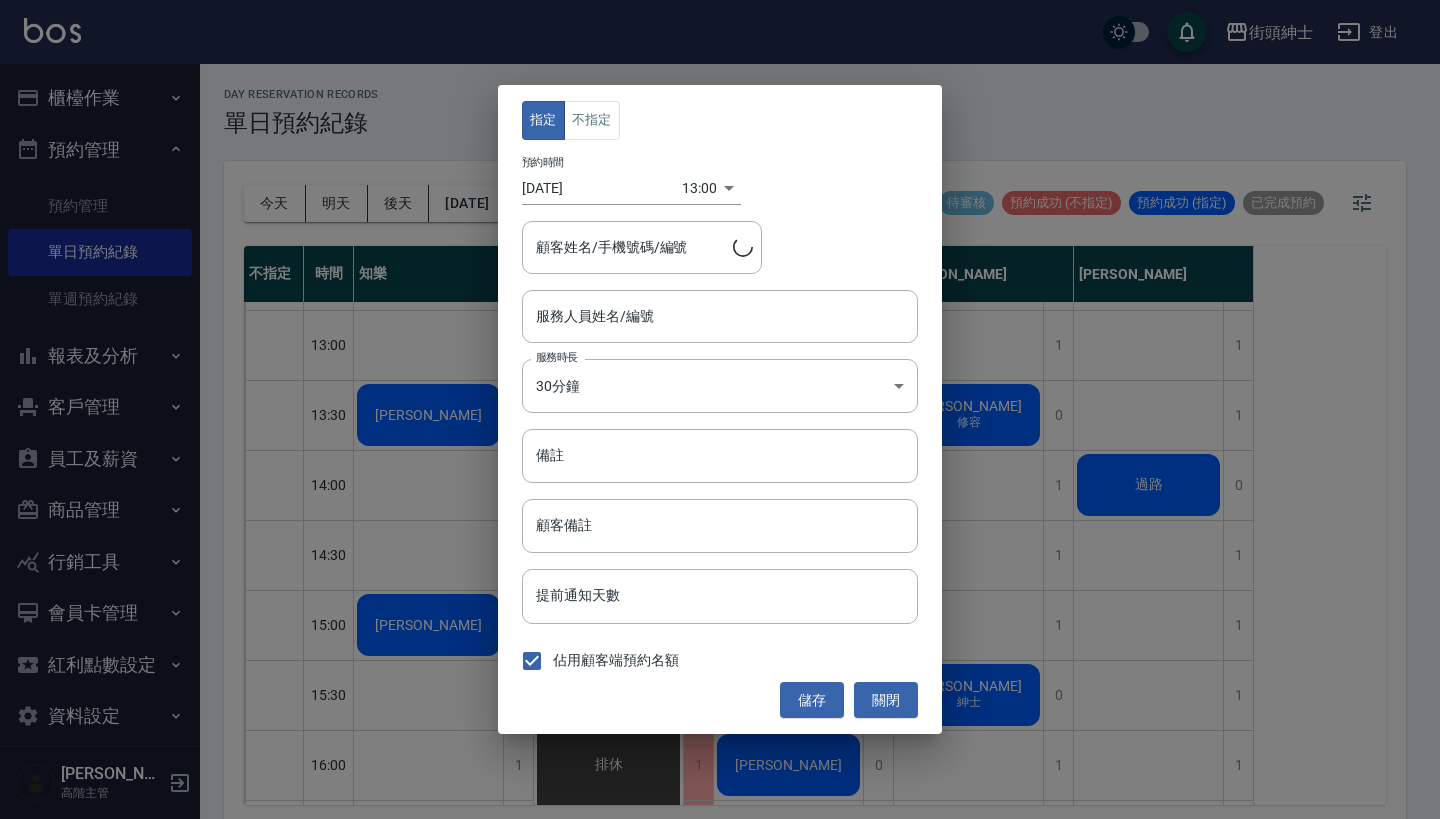 type on "Vic(無代號)" 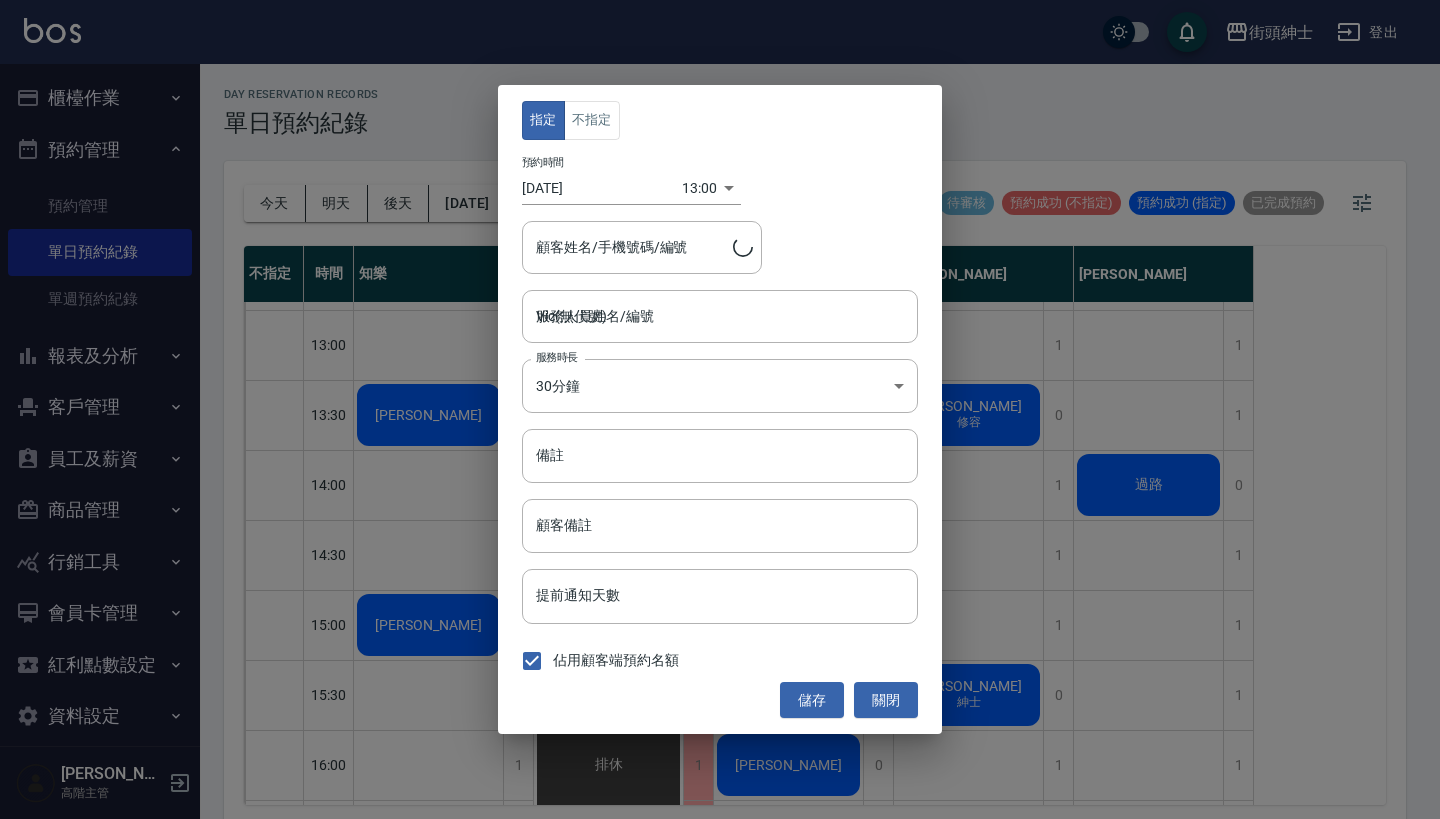 type on "[PERSON_NAME]/0958336438" 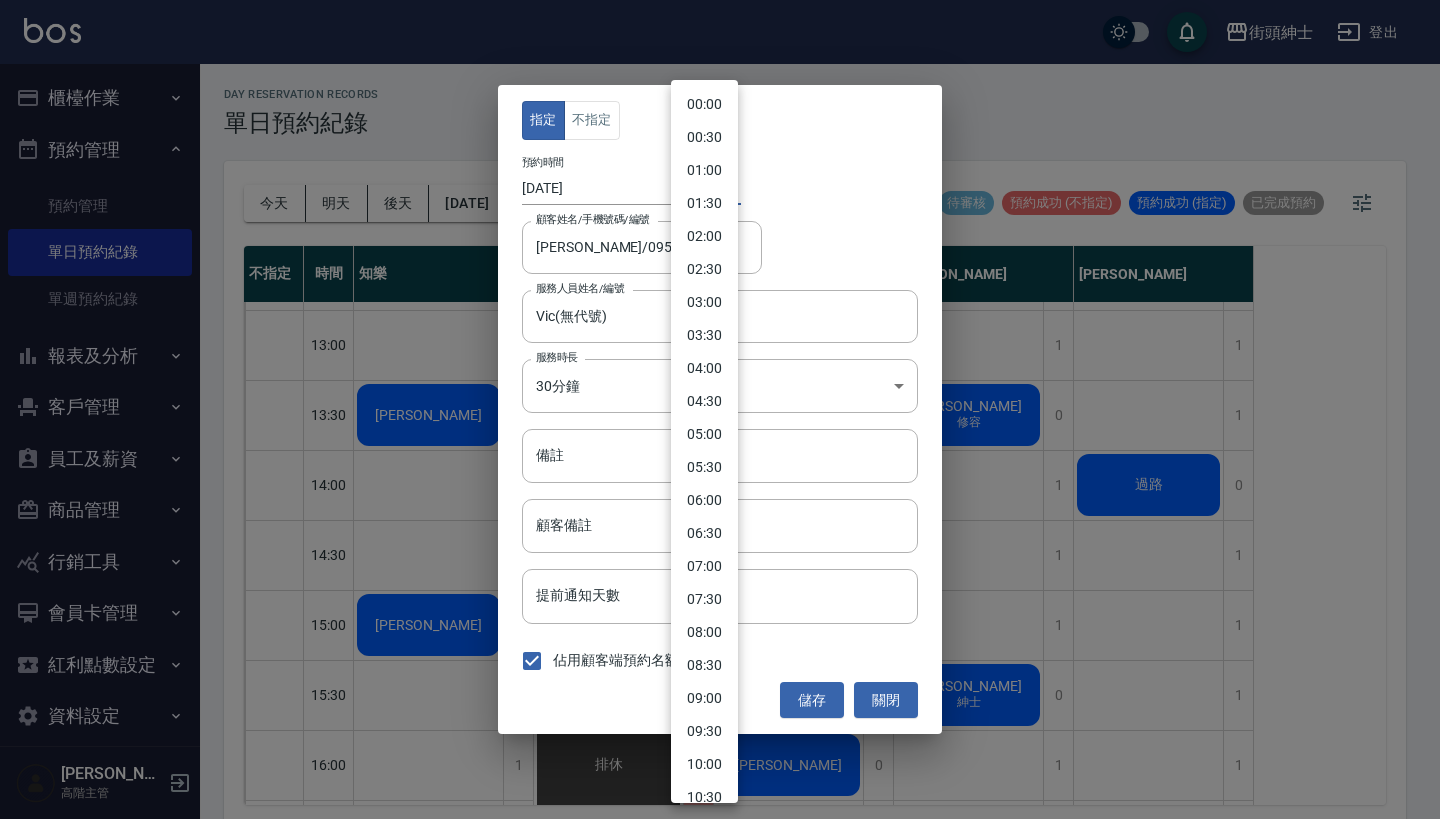click on "街頭紳士 登出 櫃檯作業 打帳單 帳單列表 掛單列表 座位開單 營業儀表板 現金收支登錄 高階收支登錄 材料自購登錄 每日結帳 排班表 現場電腦打卡 掃碼打卡 預約管理 預約管理 單日預約紀錄 單週預約紀錄 報表及分析 報表目錄 消費分析儀表板 店家區間累計表 店家日報表 店家排行榜 互助日報表 互助月報表 互助排行榜 互助點數明細 互助業績報表 全店業績分析表 每日業績分析表 營業統計分析表 營業項目月分析表 設計師業績表 設計師日報表 設計師業績分析表 設計師業績月報表 設計師抽成報表 設計師排行榜 商品銷售排行榜 商品消耗明細 商品進銷貨報表 商品庫存表 商品庫存盤點表 會員卡銷售報表 服務扣項明細表 單一服務項目查詢 店販抽成明細 店販分類抽成明細 顧客入金餘額表 顧客卡券餘額表 每日非現金明細 每日收支明細 收支分類明細表 收支匯款表 1" at bounding box center [720, 412] 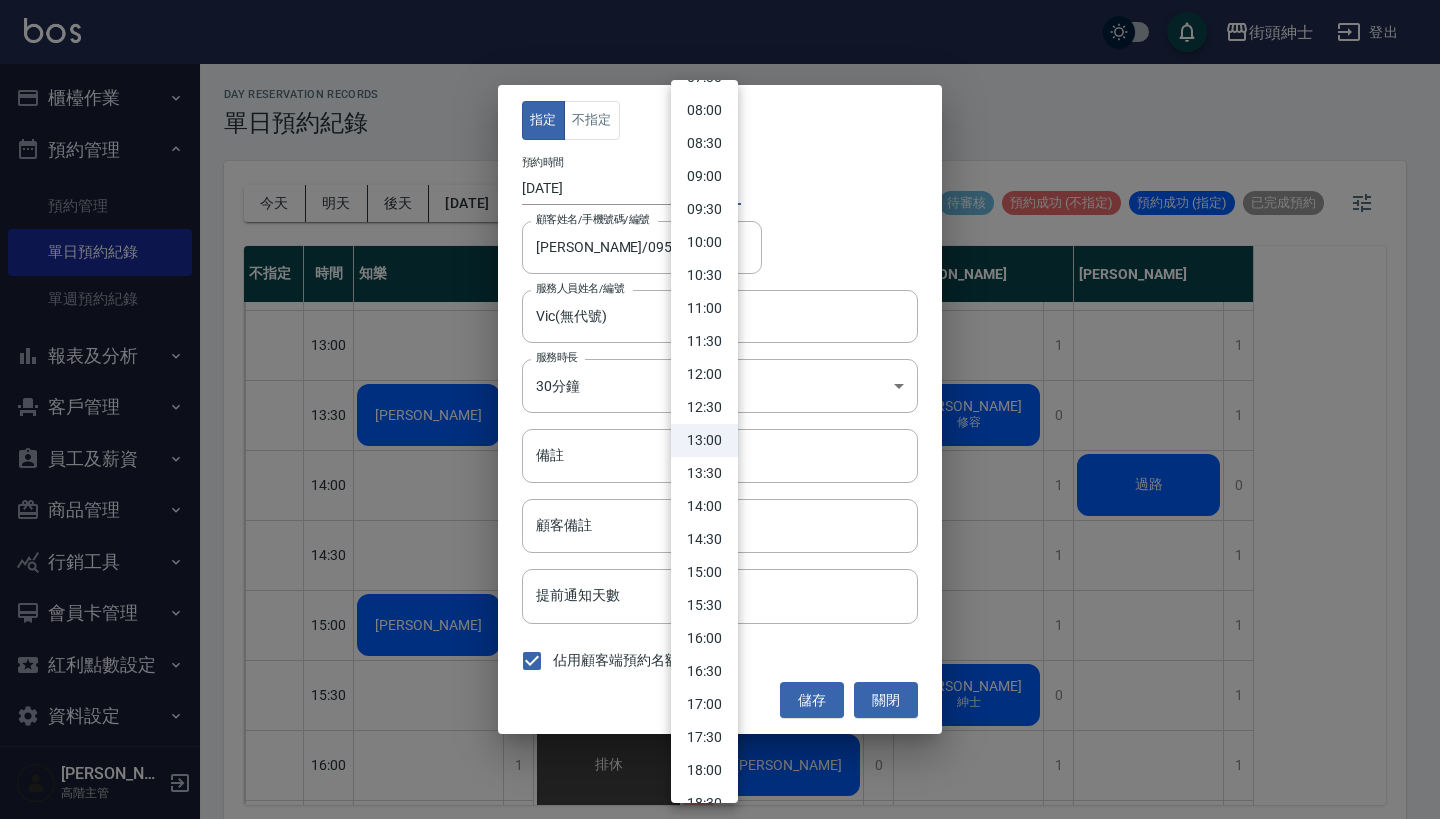 click on "17:00" at bounding box center (704, 704) 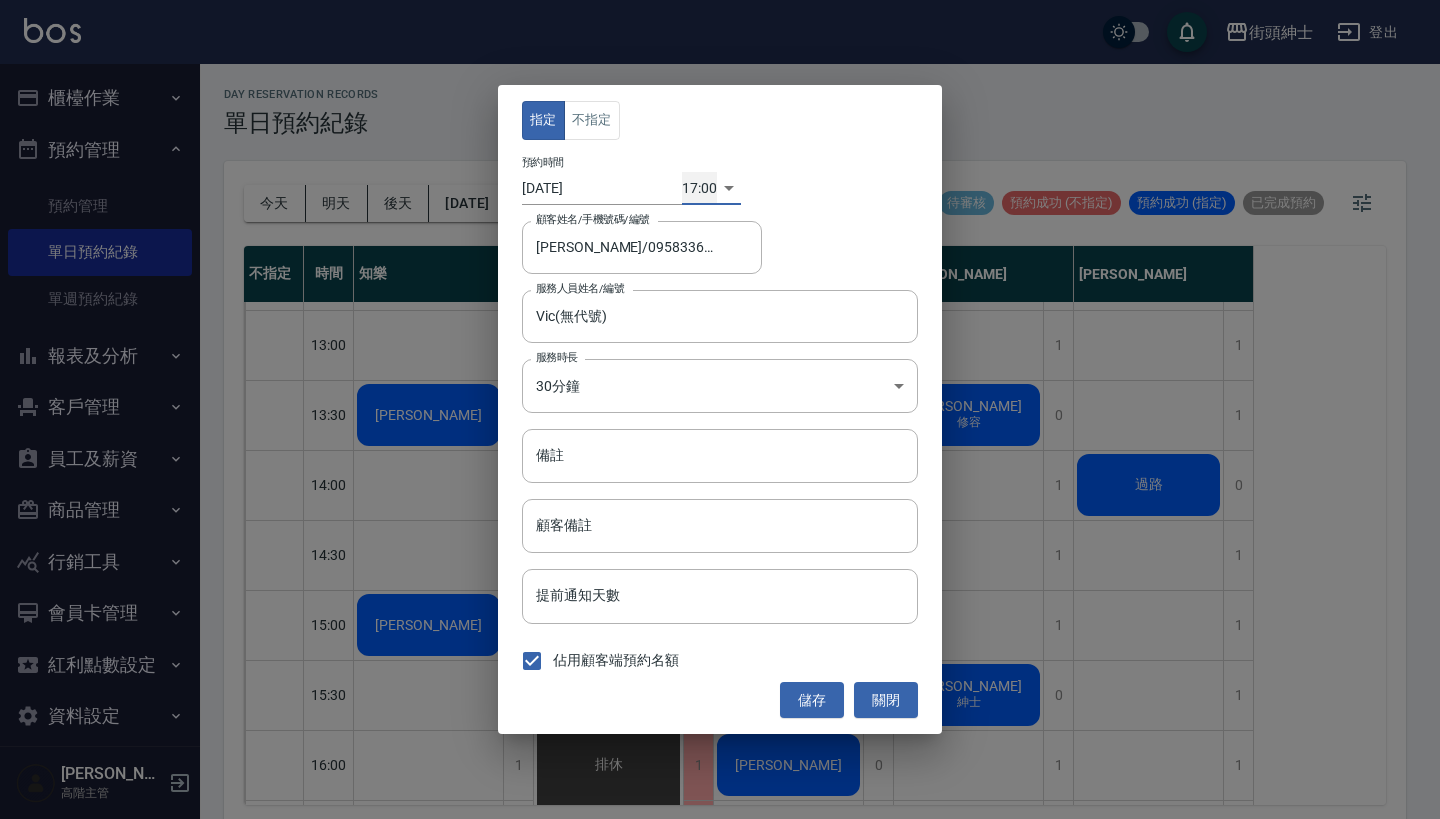 type on "1752656400000" 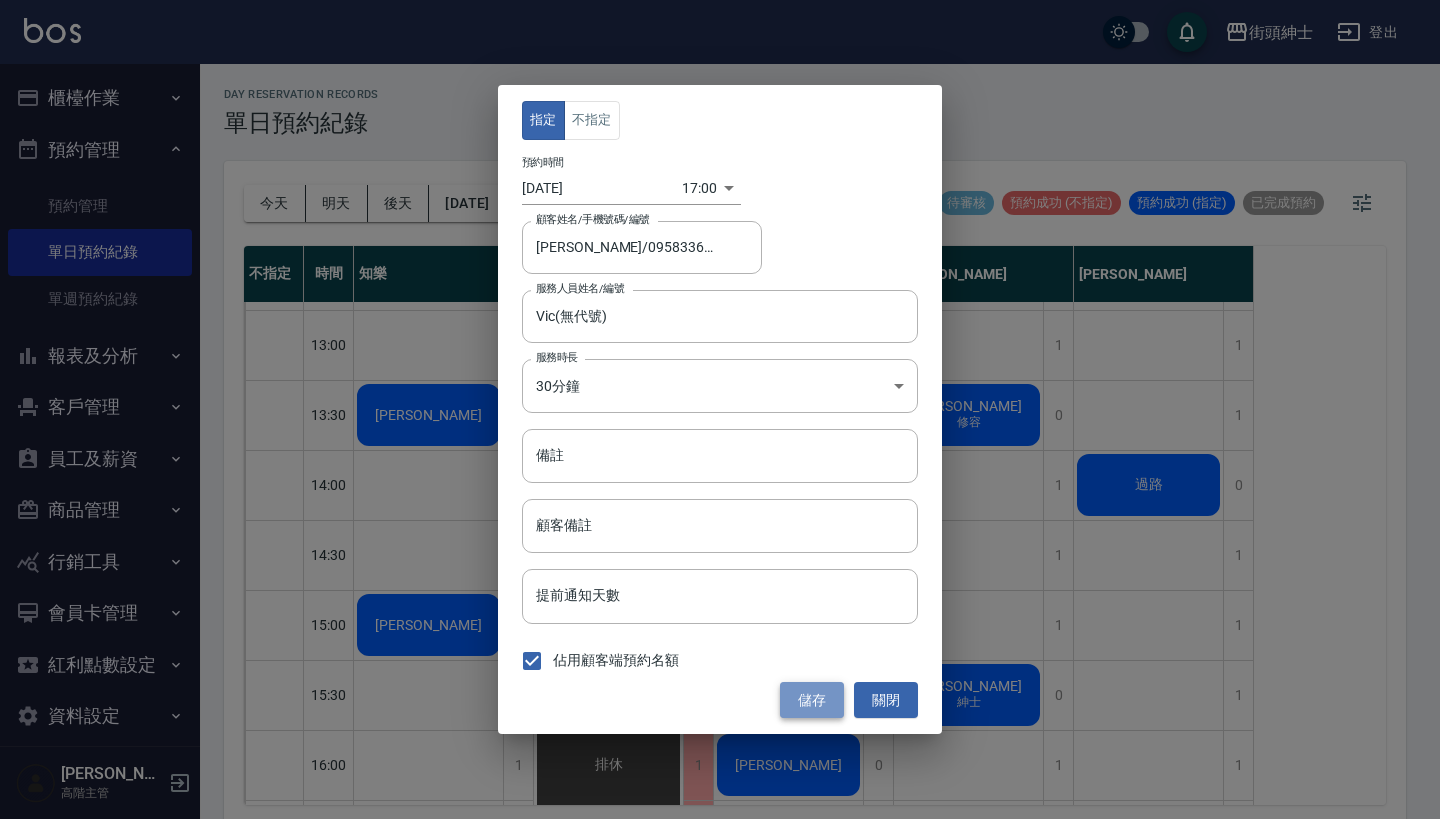 click on "儲存" at bounding box center [812, 700] 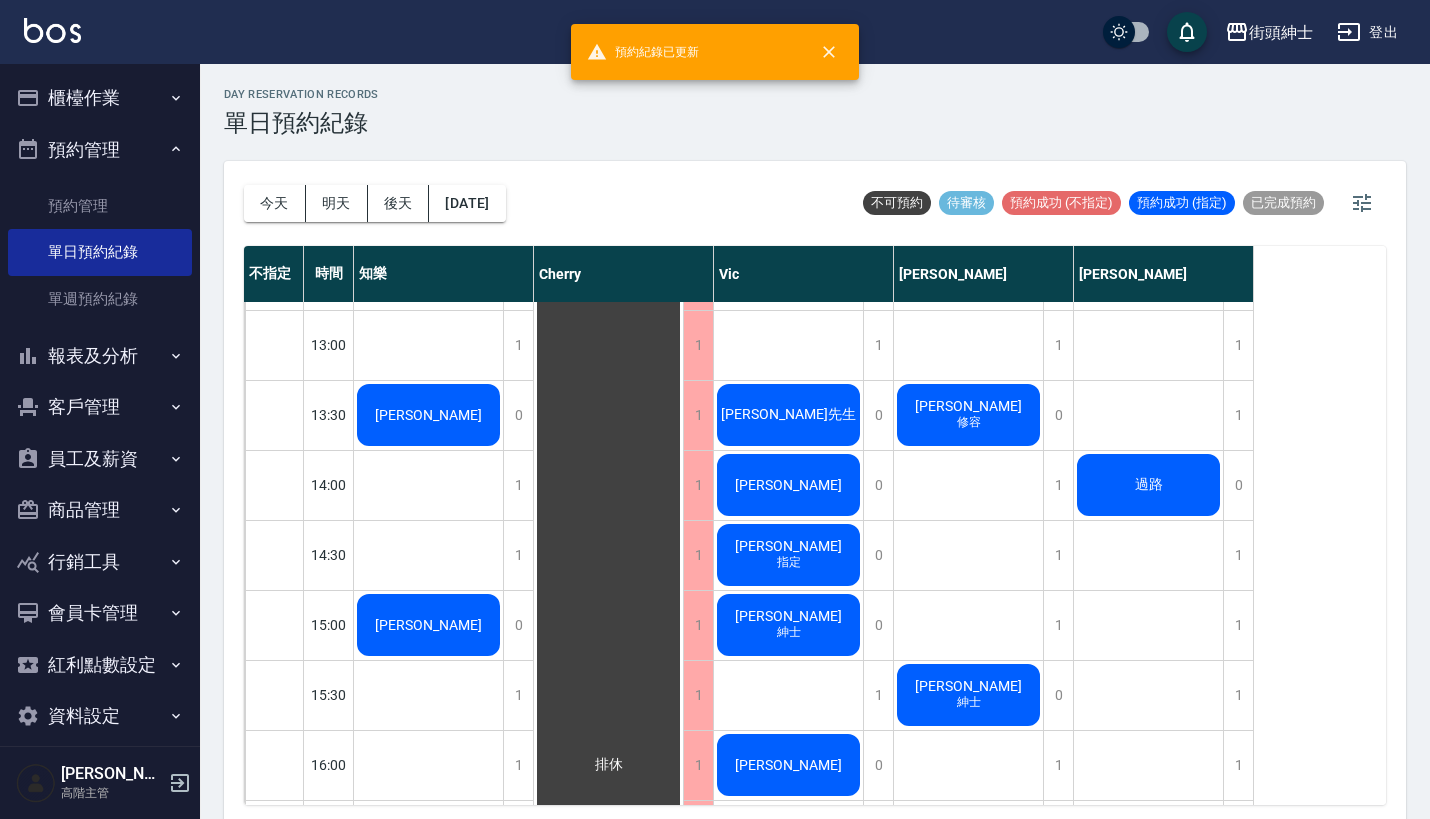 click on "[PERSON_NAME]" at bounding box center [428, 415] 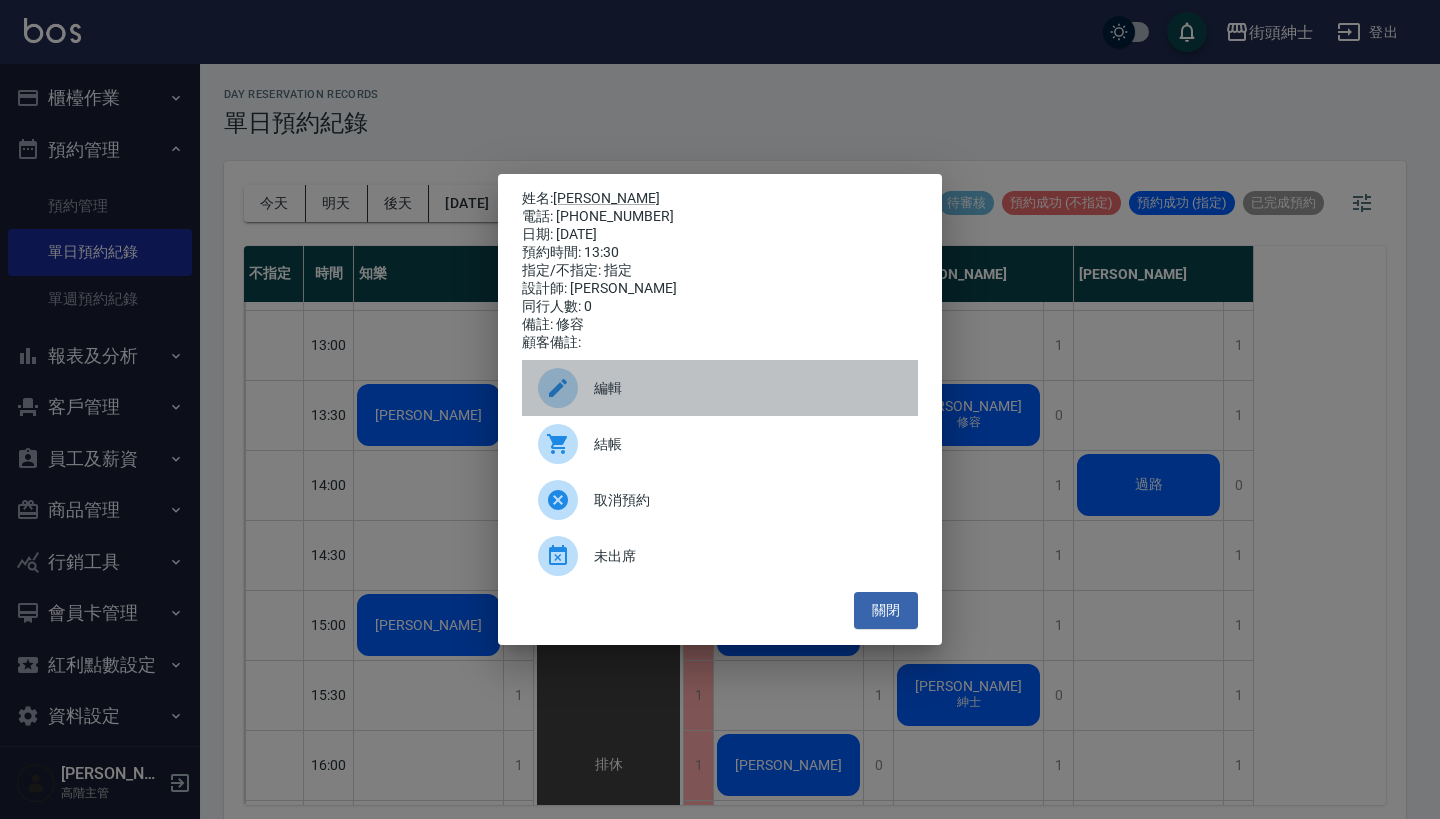 click on "編輯" at bounding box center (748, 388) 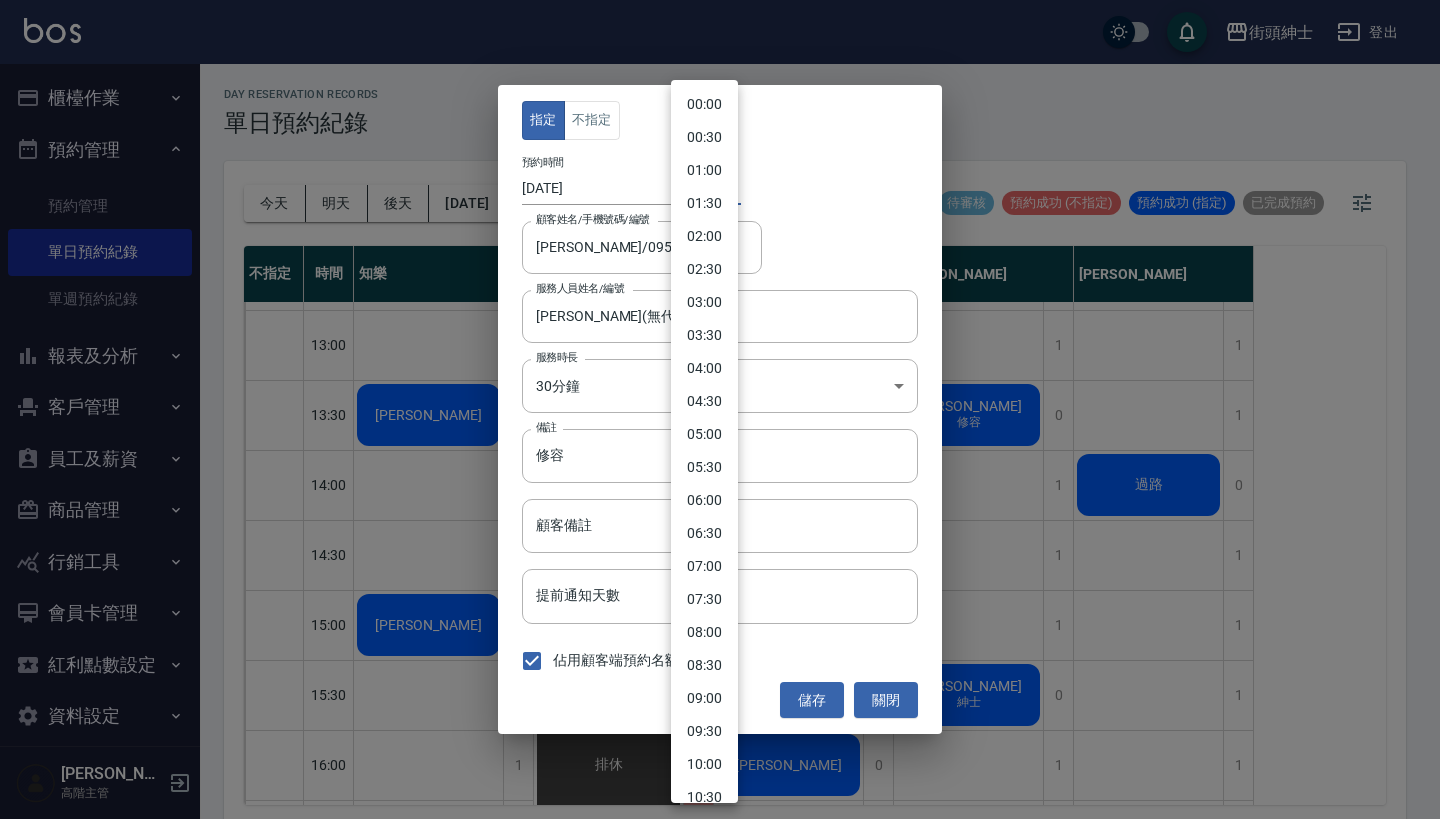 click on "街頭紳士 登出 櫃檯作業 打帳單 帳單列表 掛單列表 座位開單 營業儀表板 現金收支登錄 高階收支登錄 材料自購登錄 每日結帳 排班表 現場電腦打卡 掃碼打卡 預約管理 預約管理 單日預約紀錄 單週預約紀錄 報表及分析 報表目錄 消費分析儀表板 店家區間累計表 店家日報表 店家排行榜 互助日報表 互助月報表 互助排行榜 互助點數明細 互助業績報表 全店業績分析表 每日業績分析表 營業統計分析表 營業項目月分析表 設計師業績表 設計師日報表 設計師業績分析表 設計師業績月報表 設計師抽成報表 設計師排行榜 商品銷售排行榜 商品消耗明細 商品進銷貨報表 商品庫存表 商品庫存盤點表 會員卡銷售報表 服務扣項明細表 單一服務項目查詢 店販抽成明細 店販分類抽成明細 顧客入金餘額表 顧客卡券餘額表 每日非現金明細 每日收支明細 收支分類明細表 收支匯款表 1" at bounding box center (720, 412) 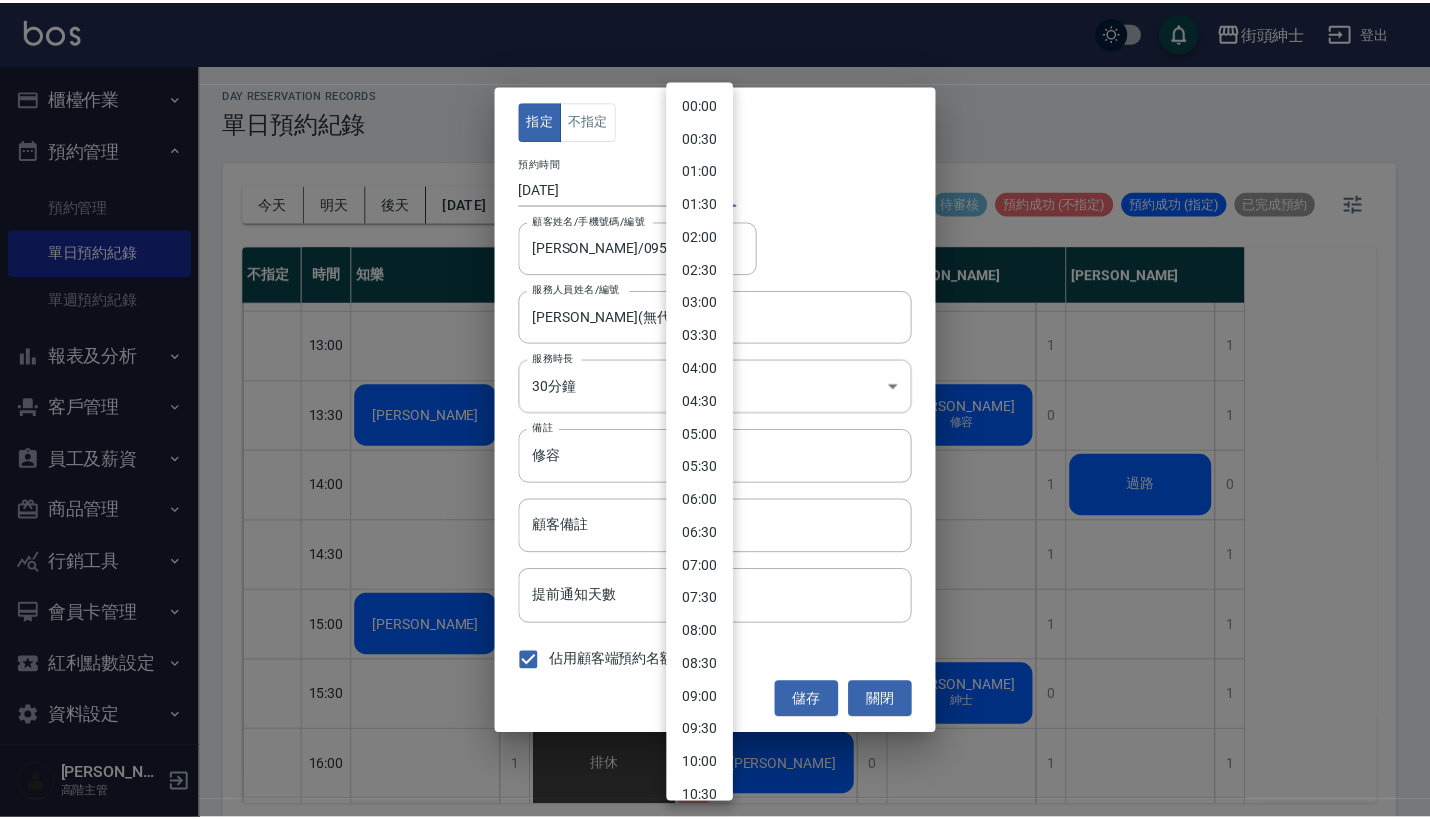 scroll, scrollTop: 555, scrollLeft: 0, axis: vertical 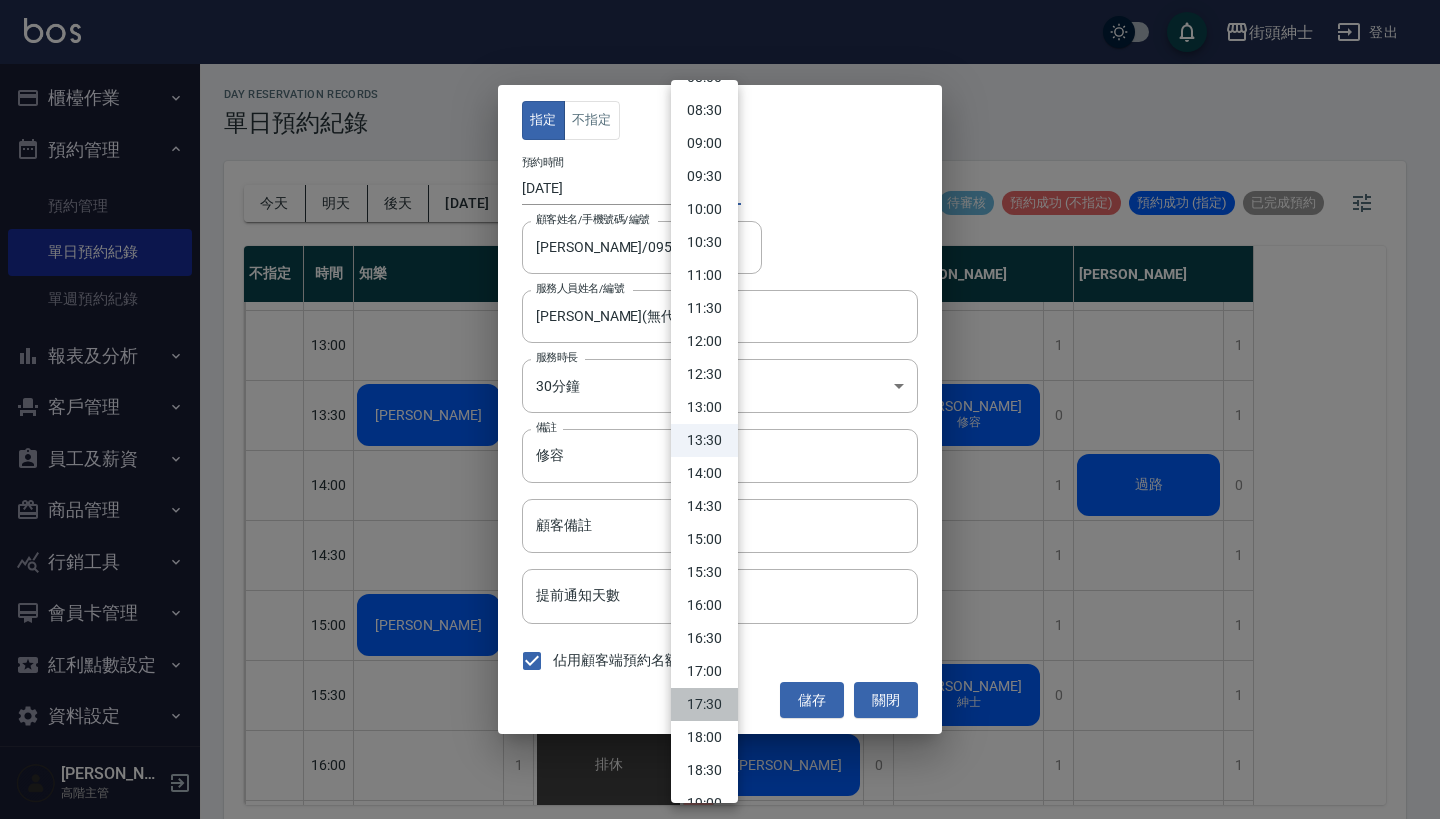 click on "17:30" at bounding box center (704, 704) 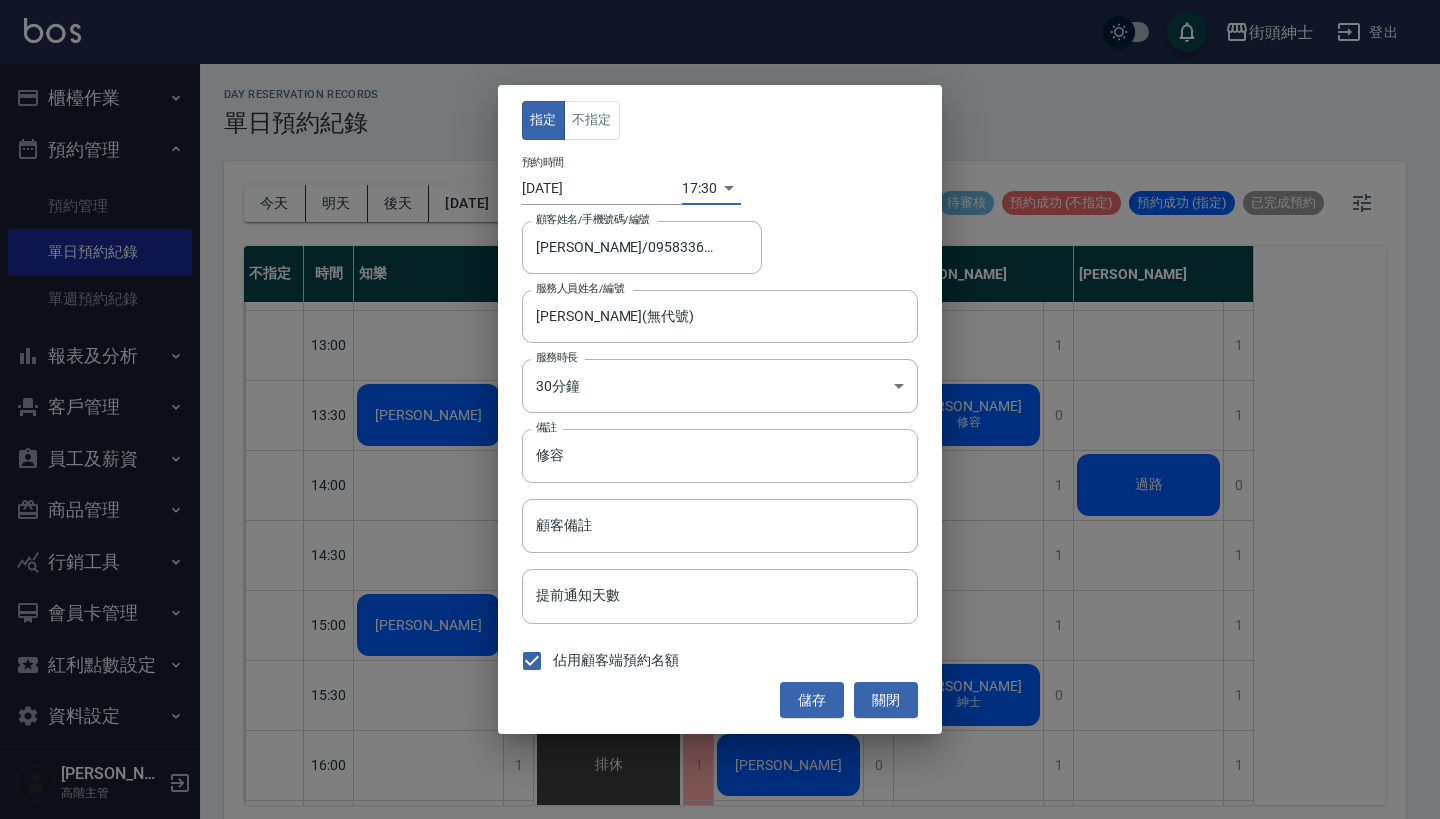 click on "儲存" at bounding box center (812, 700) 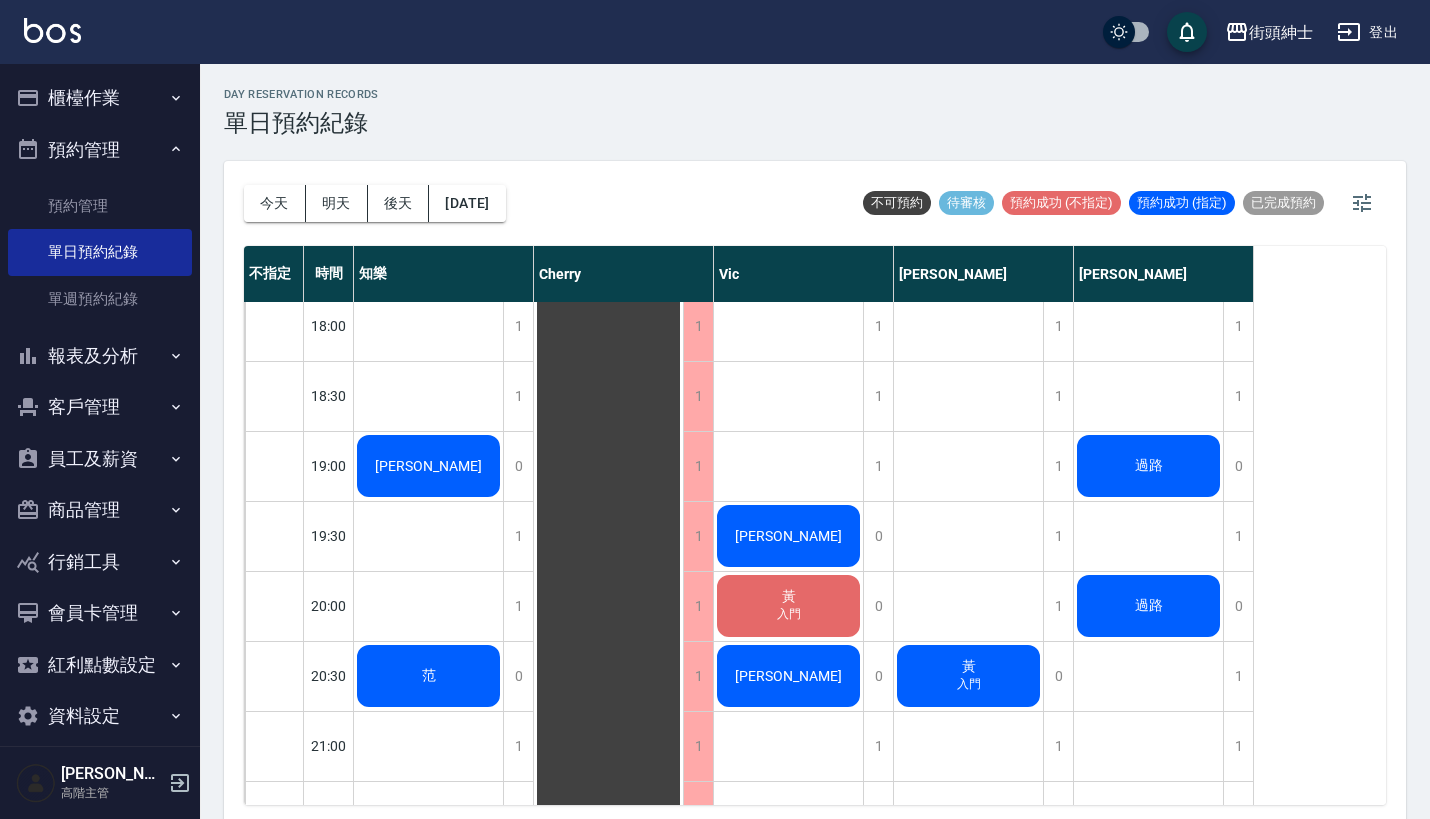scroll, scrollTop: 1316, scrollLeft: 0, axis: vertical 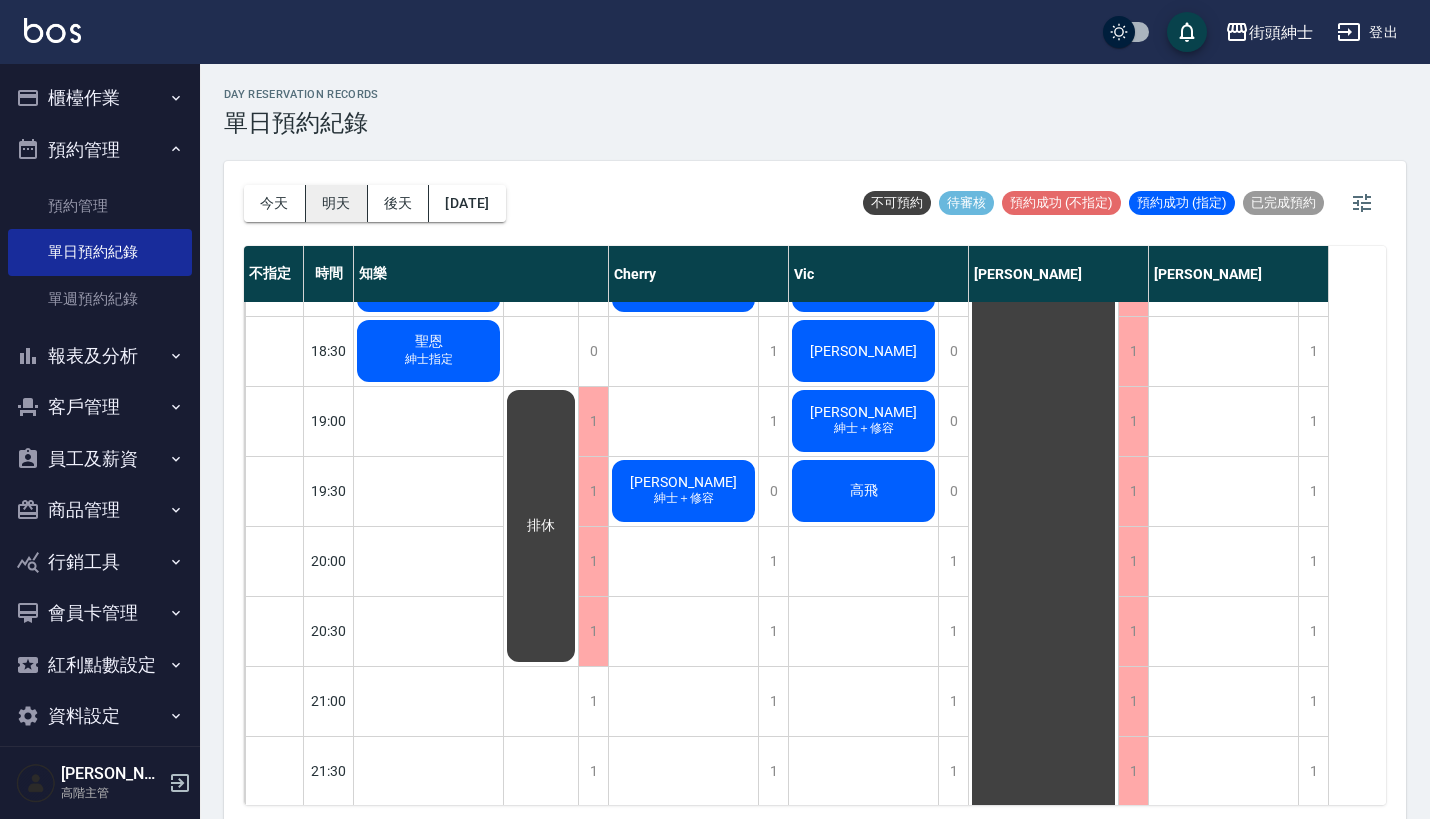 click on "明天" at bounding box center [337, 203] 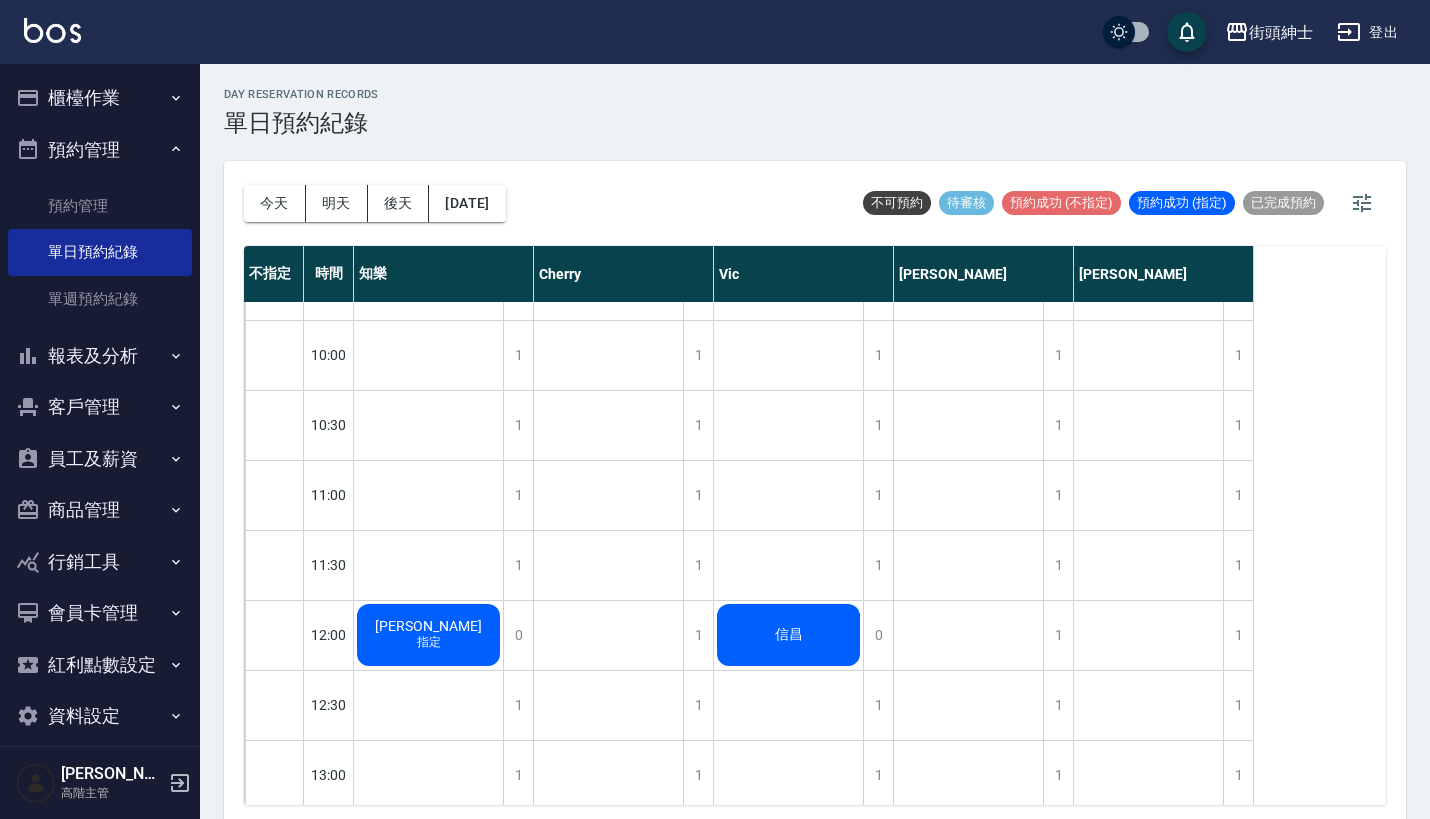 scroll, scrollTop: 107, scrollLeft: 0, axis: vertical 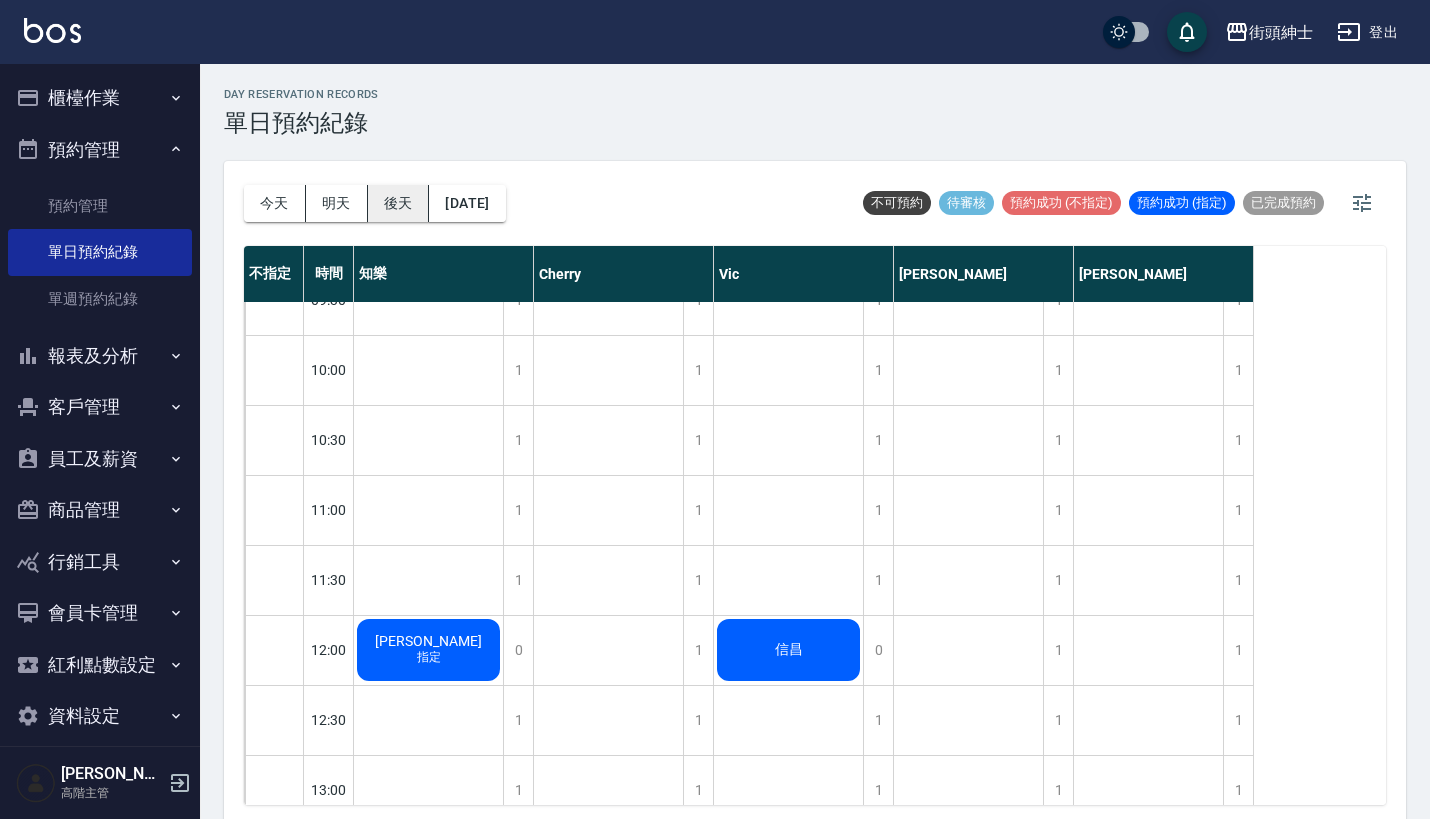 click on "後天" at bounding box center [399, 203] 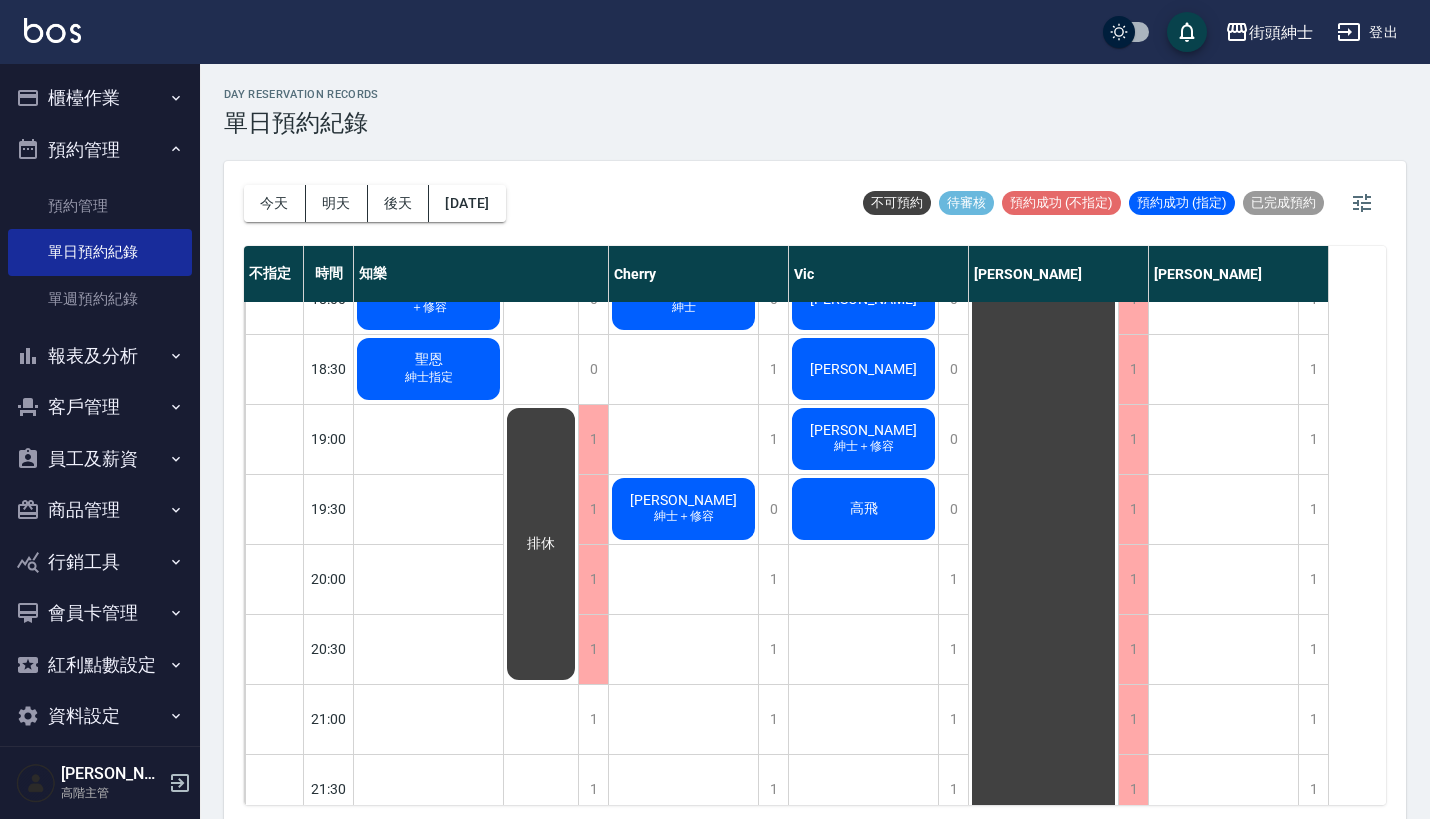 scroll, scrollTop: 1301, scrollLeft: 0, axis: vertical 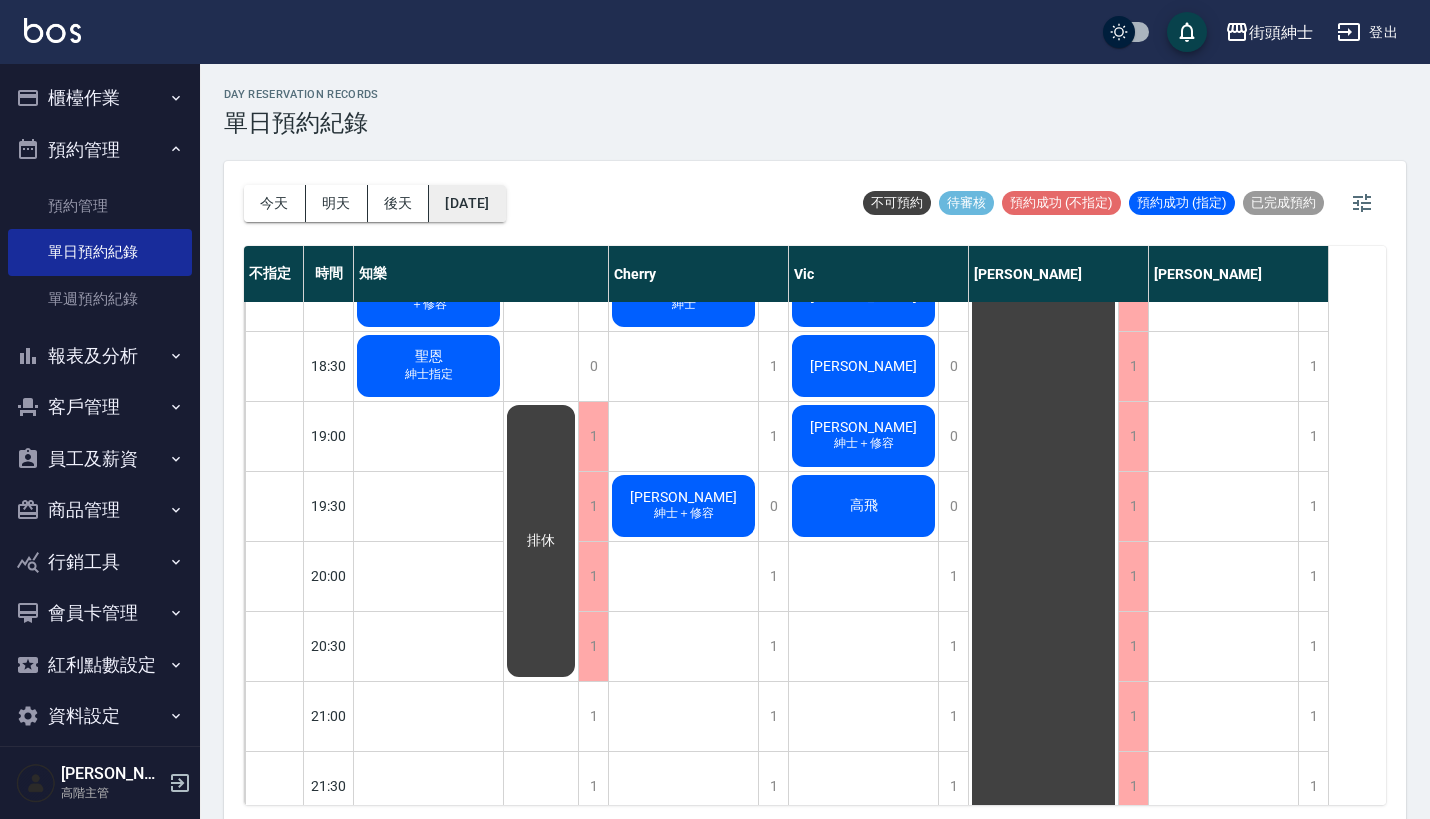 click on "[DATE]" at bounding box center (467, 203) 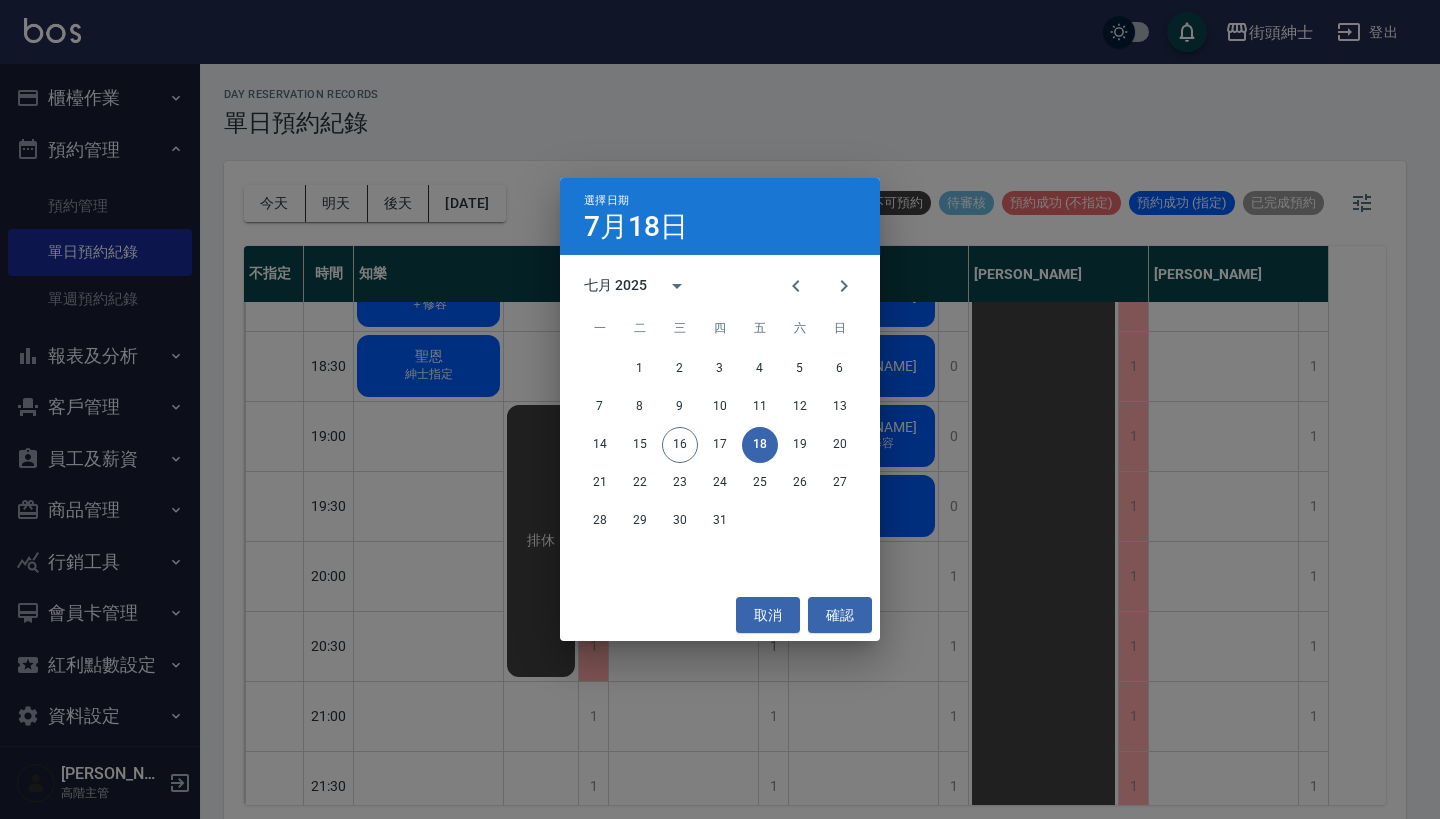 click on "選擇日期 [DATE] 七月 2025 一 二 三 四 五 六 日 1 2 3 4 5 6 7 8 9 10 11 12 13 14 15 16 17 18 19 20 21 22 23 24 25 26 27 28 29 30 31 取消 確認" at bounding box center [720, 409] 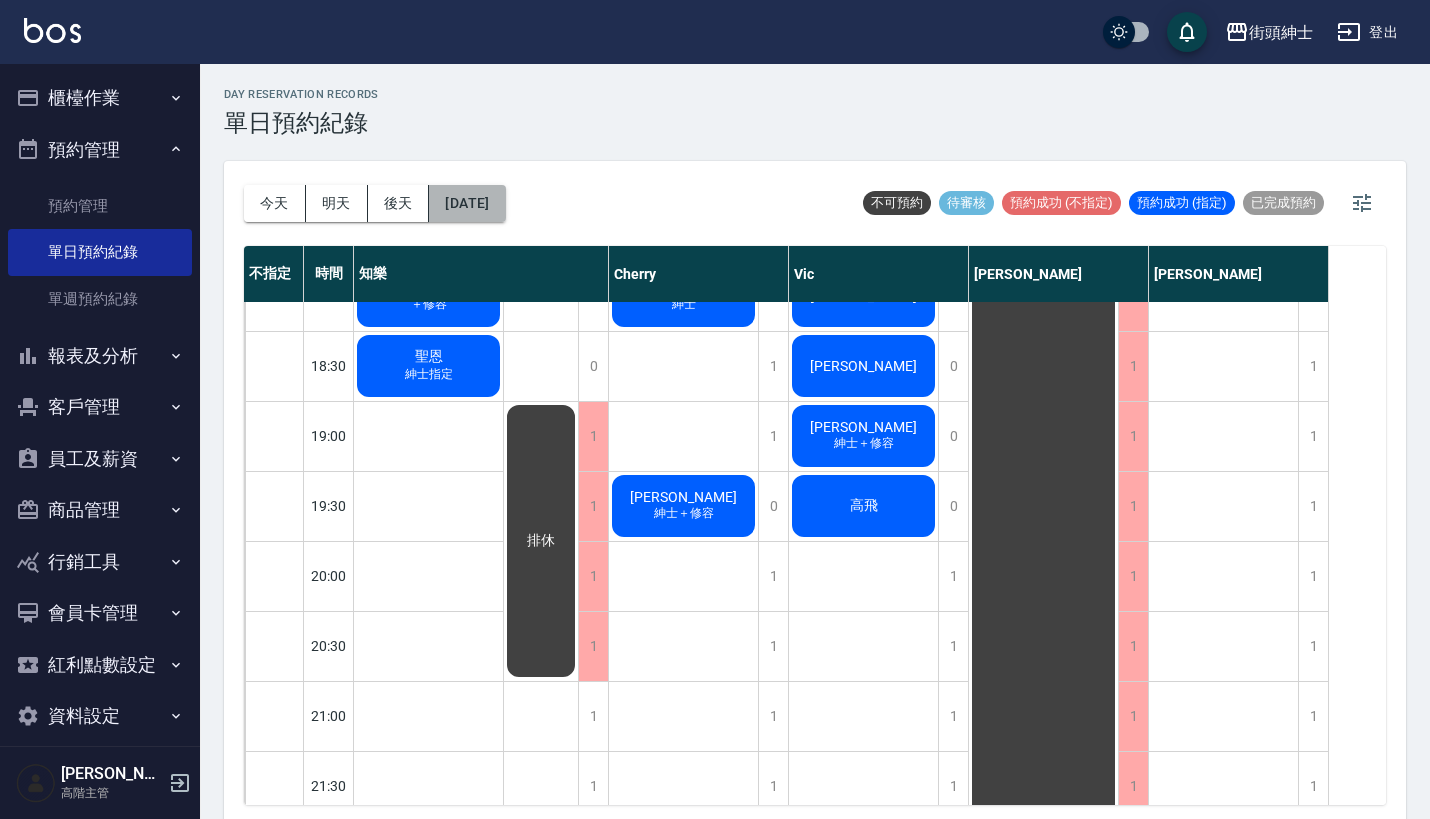 click on "[DATE]" at bounding box center (467, 203) 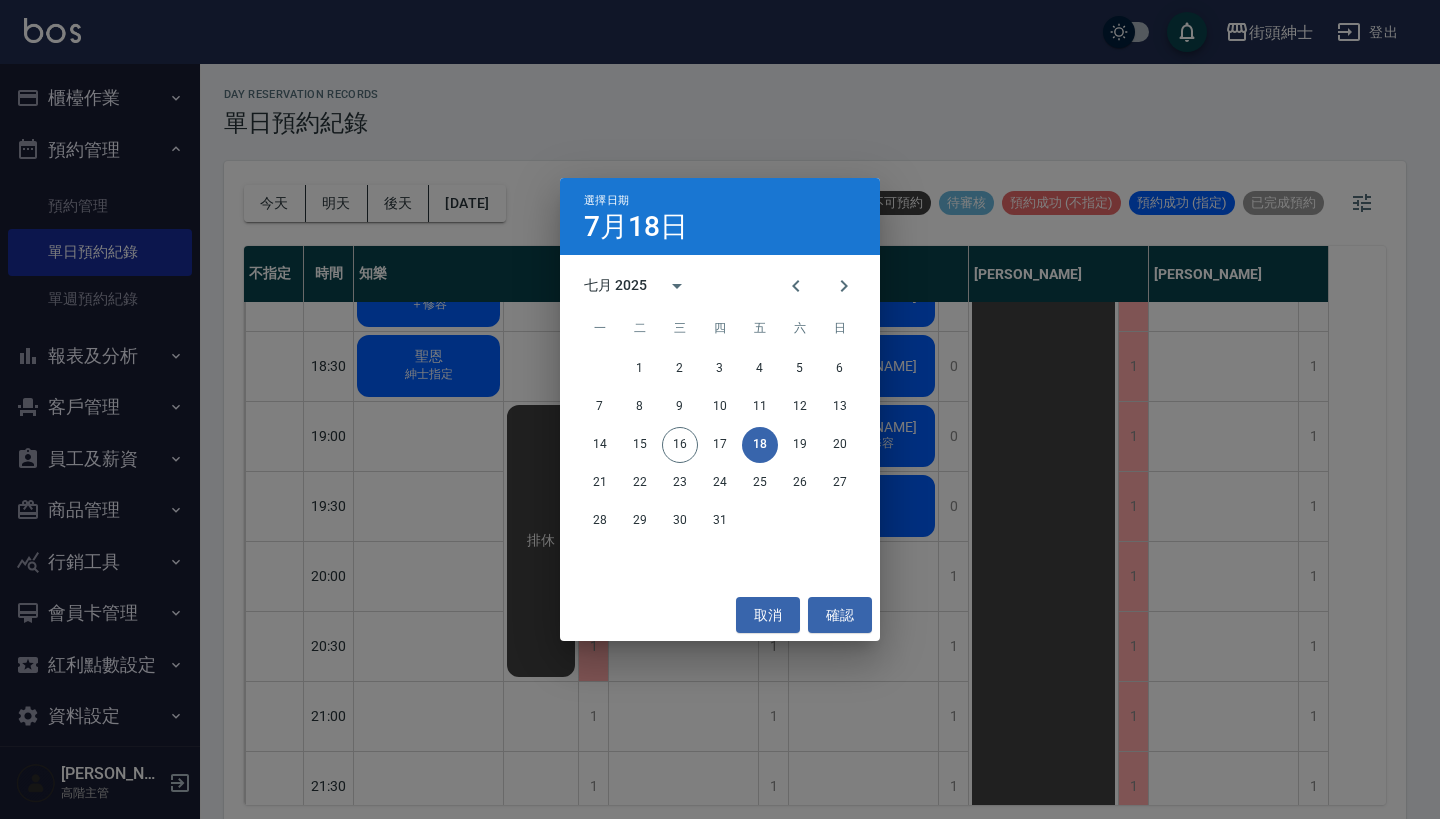 click on "14 15 16 17 18 19 20" at bounding box center (720, 445) 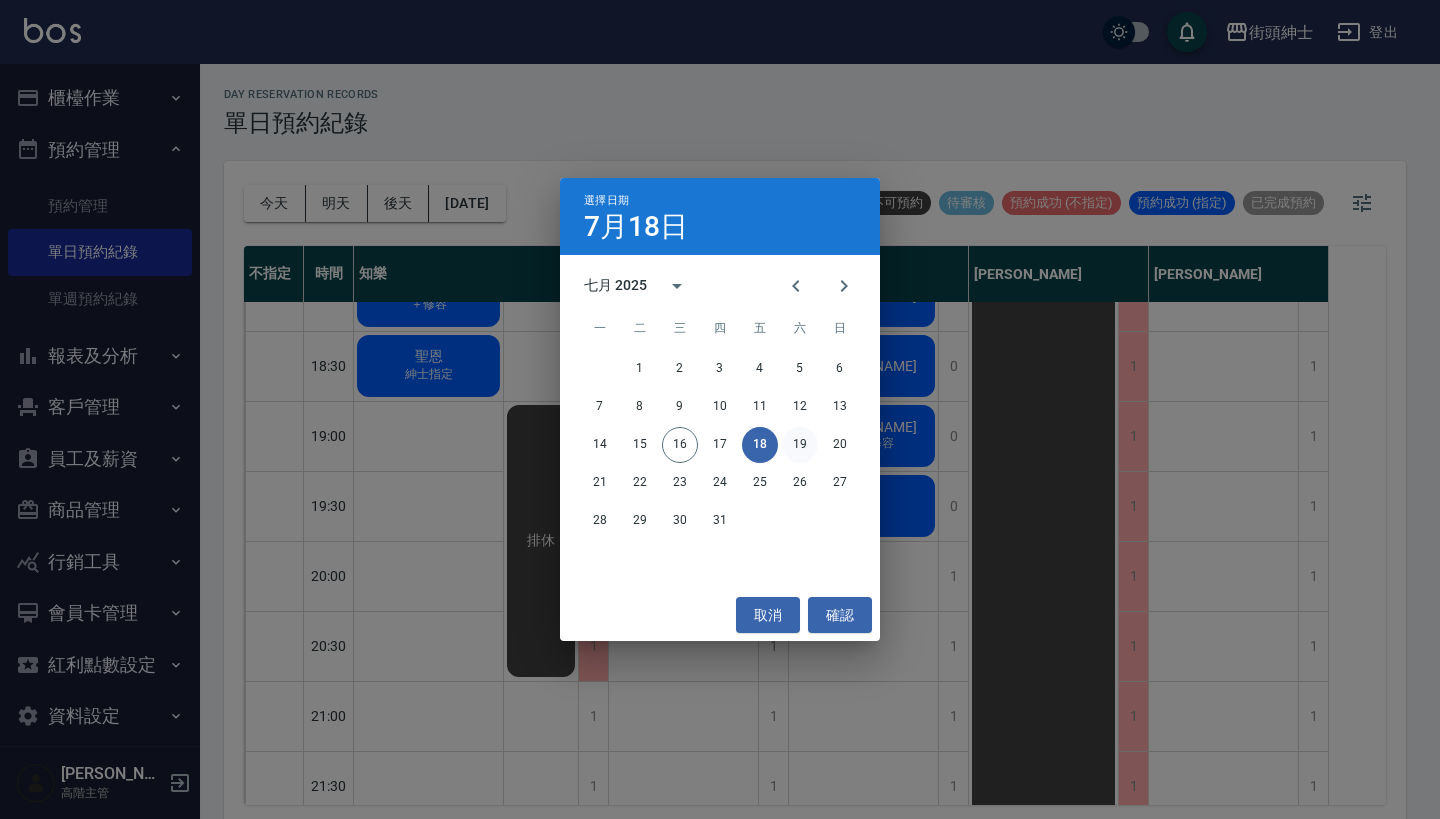 click on "19" at bounding box center (800, 445) 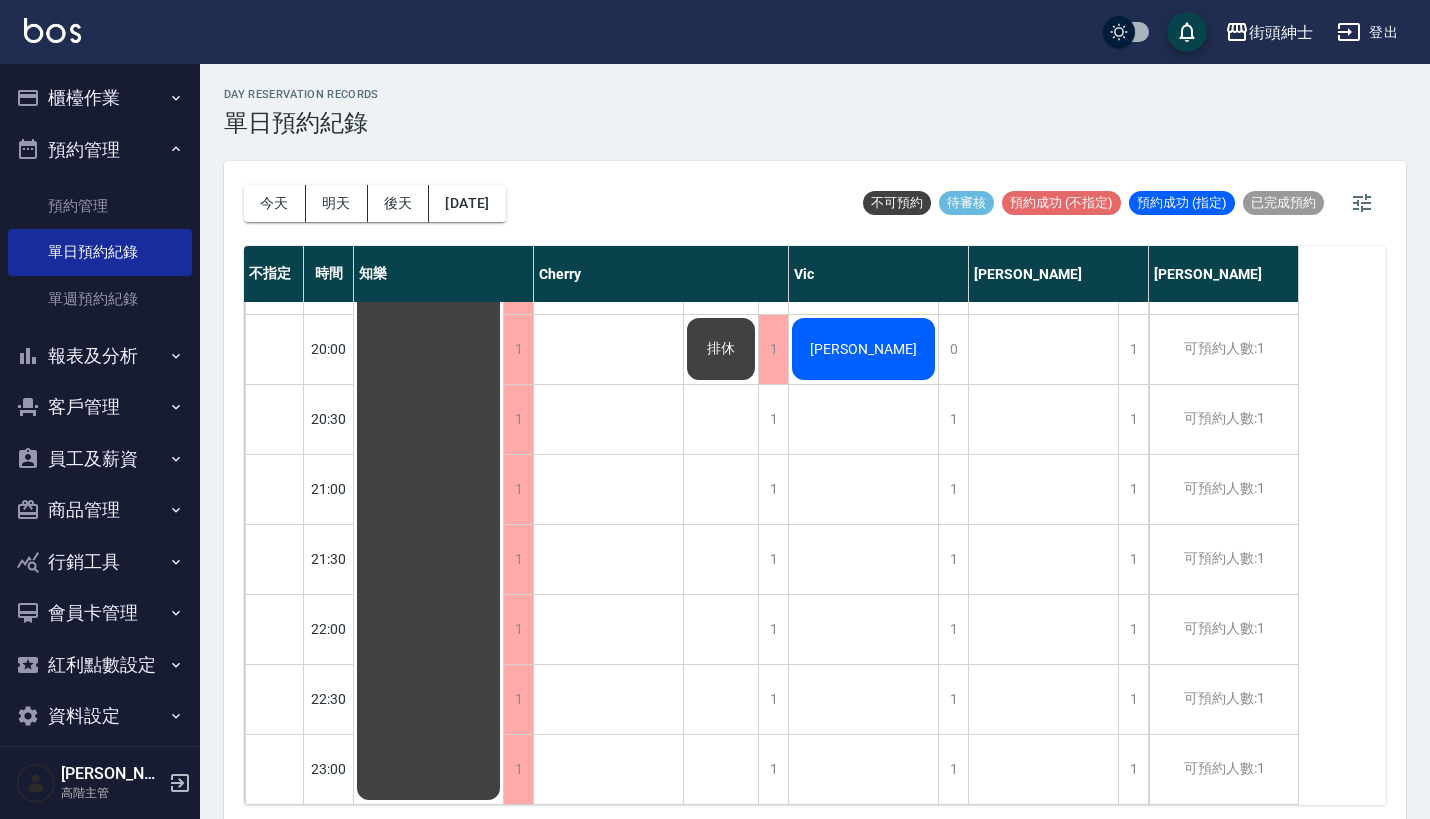 scroll, scrollTop: 1544, scrollLeft: 0, axis: vertical 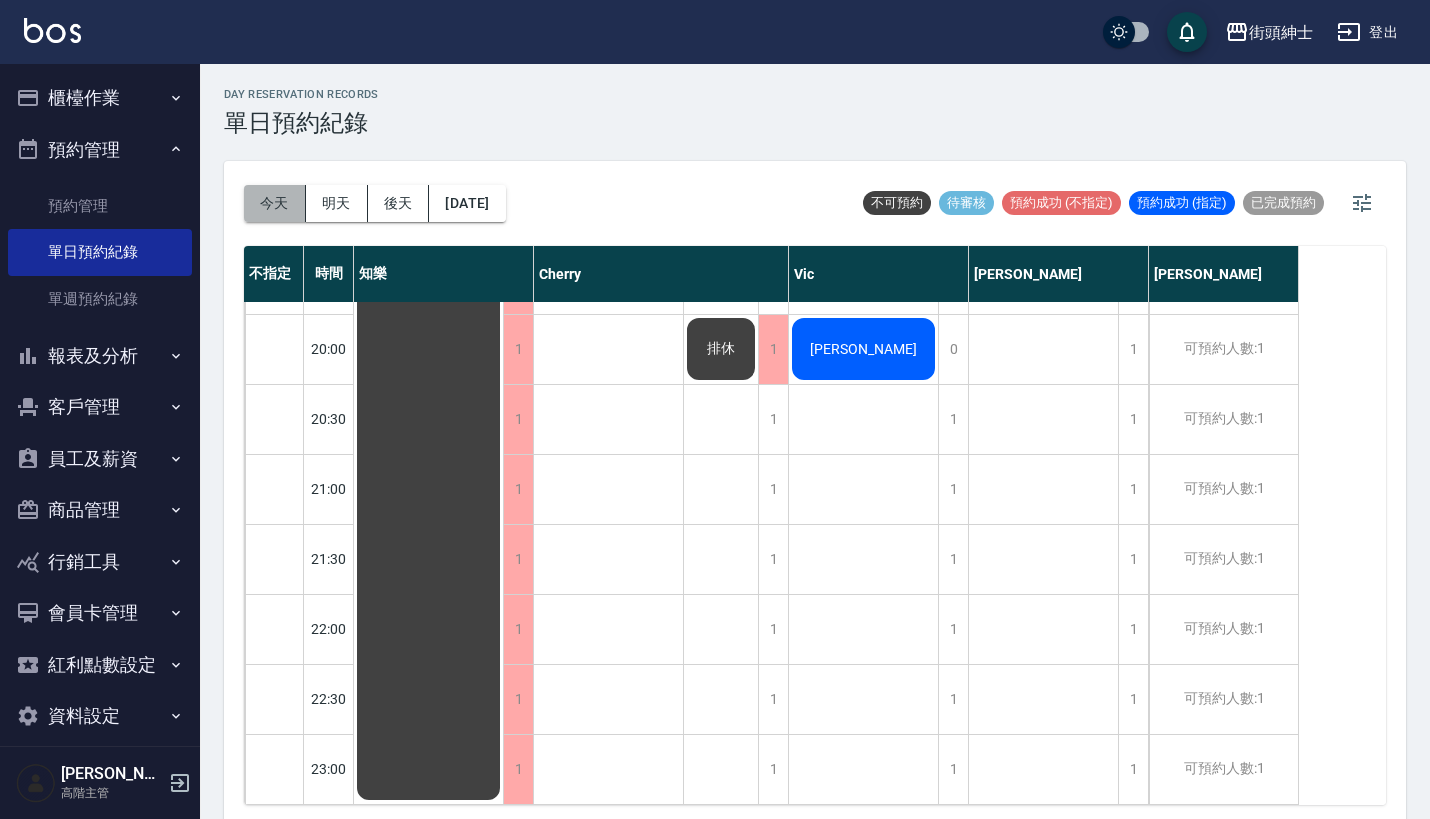 click on "今天" at bounding box center (275, 203) 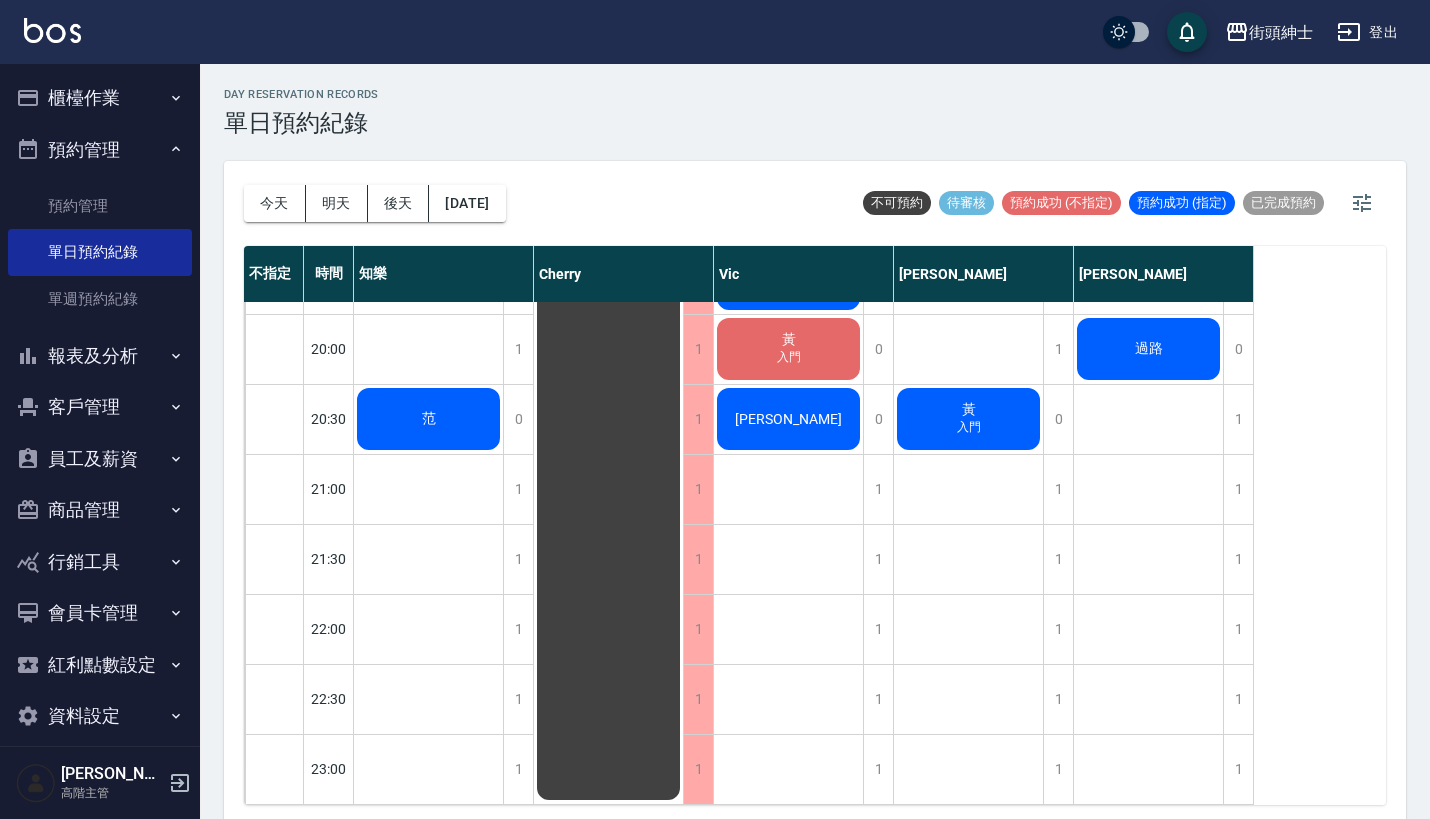 scroll, scrollTop: -11, scrollLeft: 0, axis: vertical 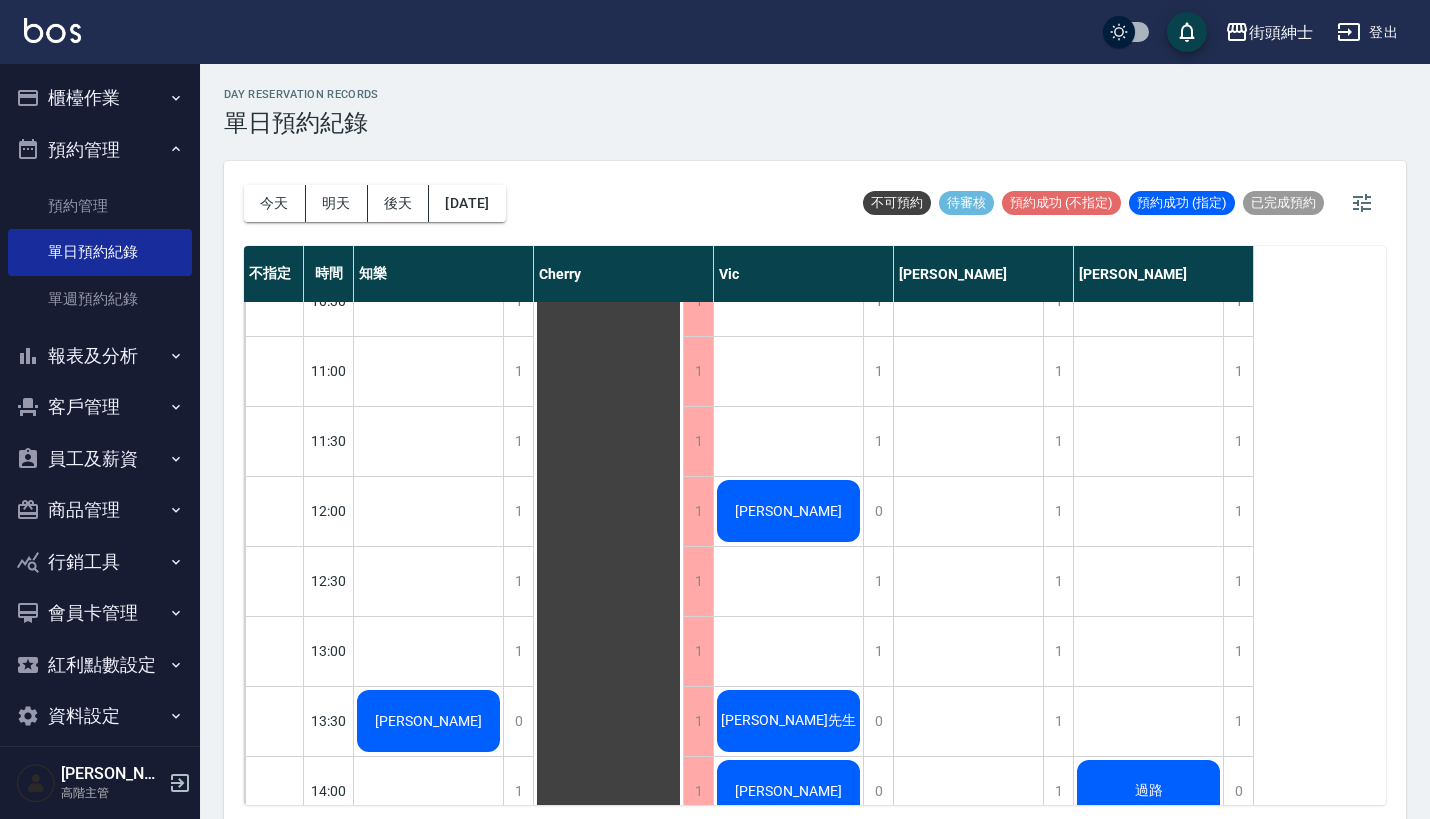 click on "[DATE] [DATE] [DATE] [DATE]" at bounding box center (375, 203) 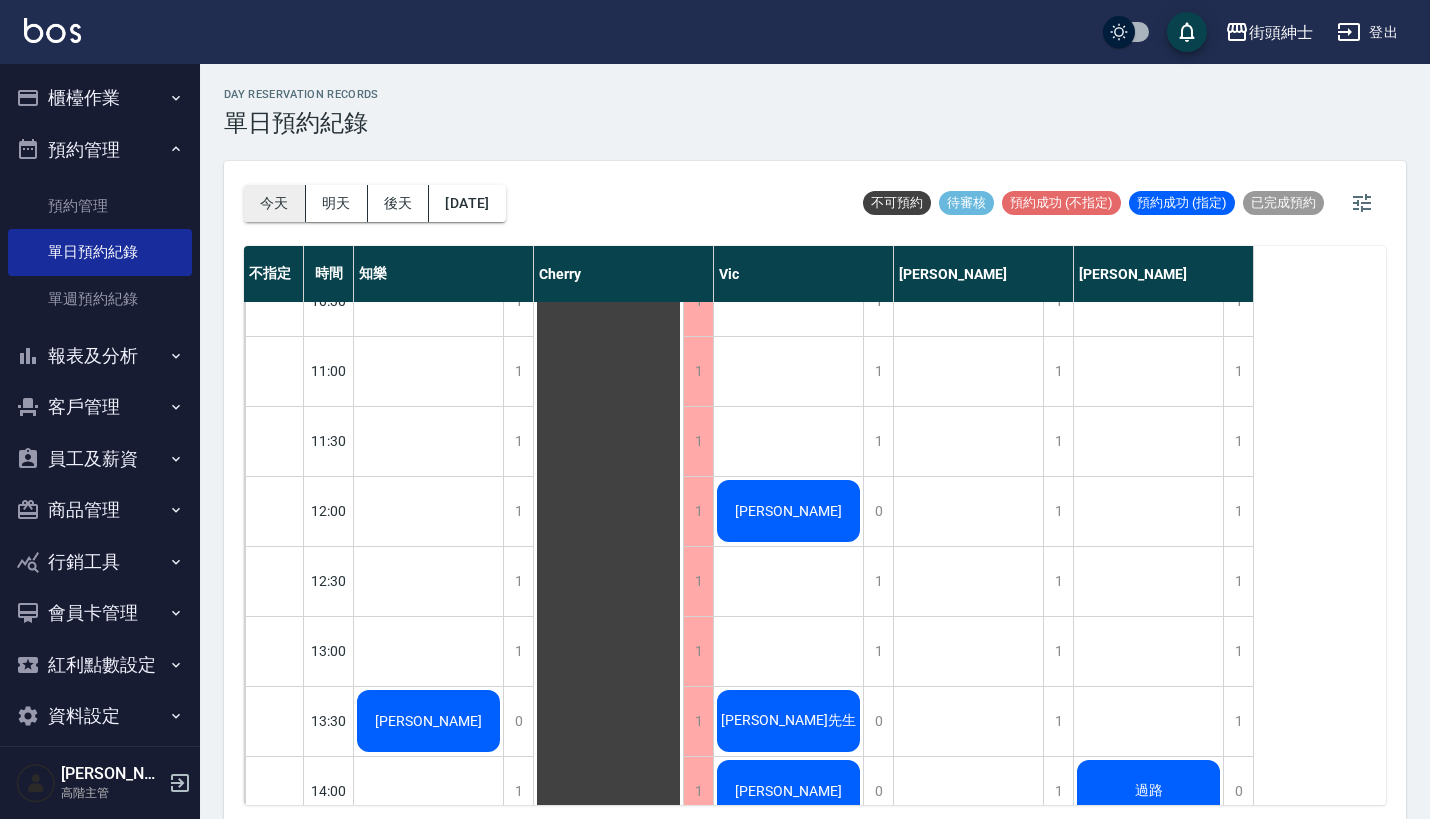 click on "今天" at bounding box center [275, 203] 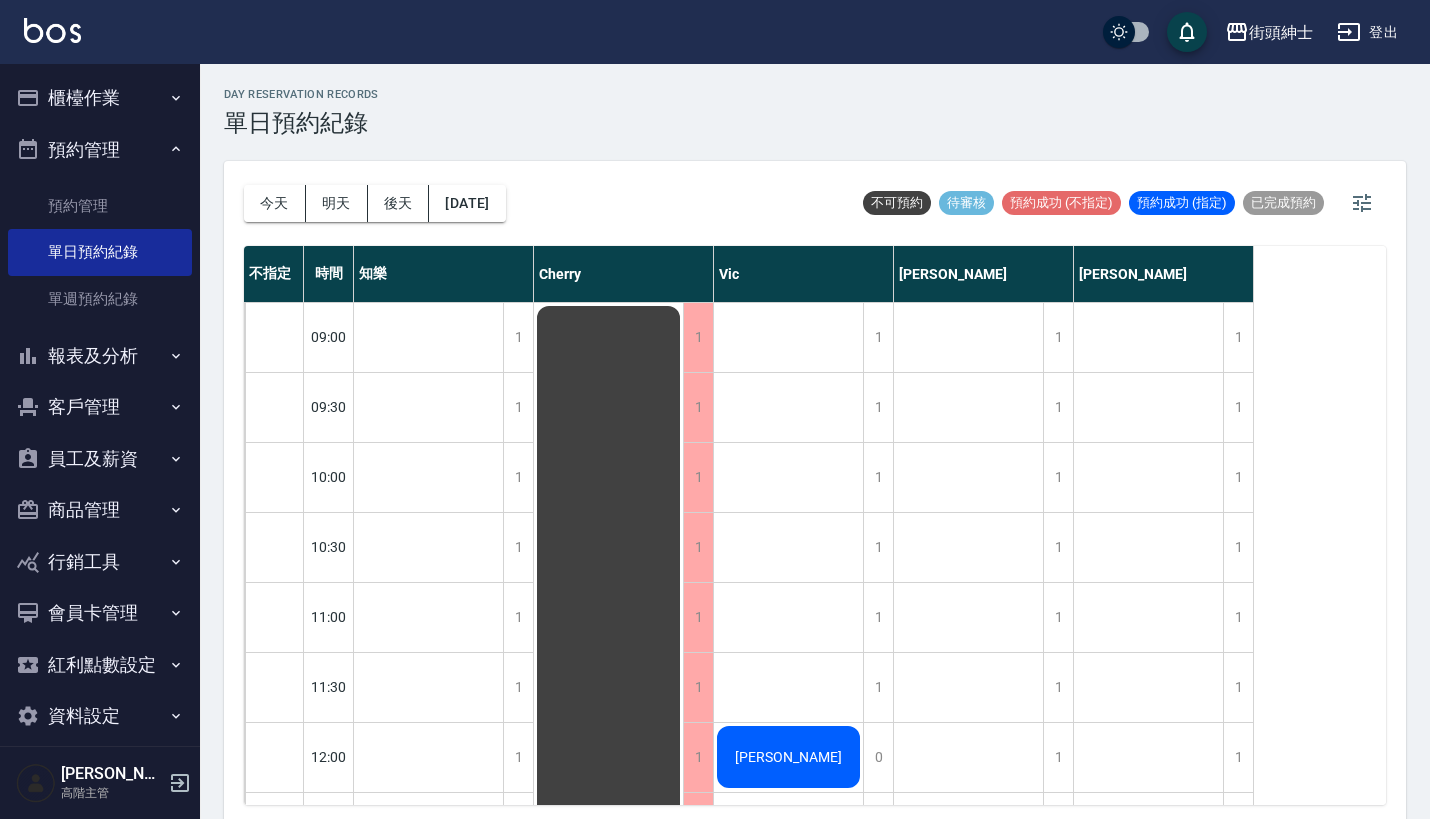 scroll, scrollTop: 0, scrollLeft: 0, axis: both 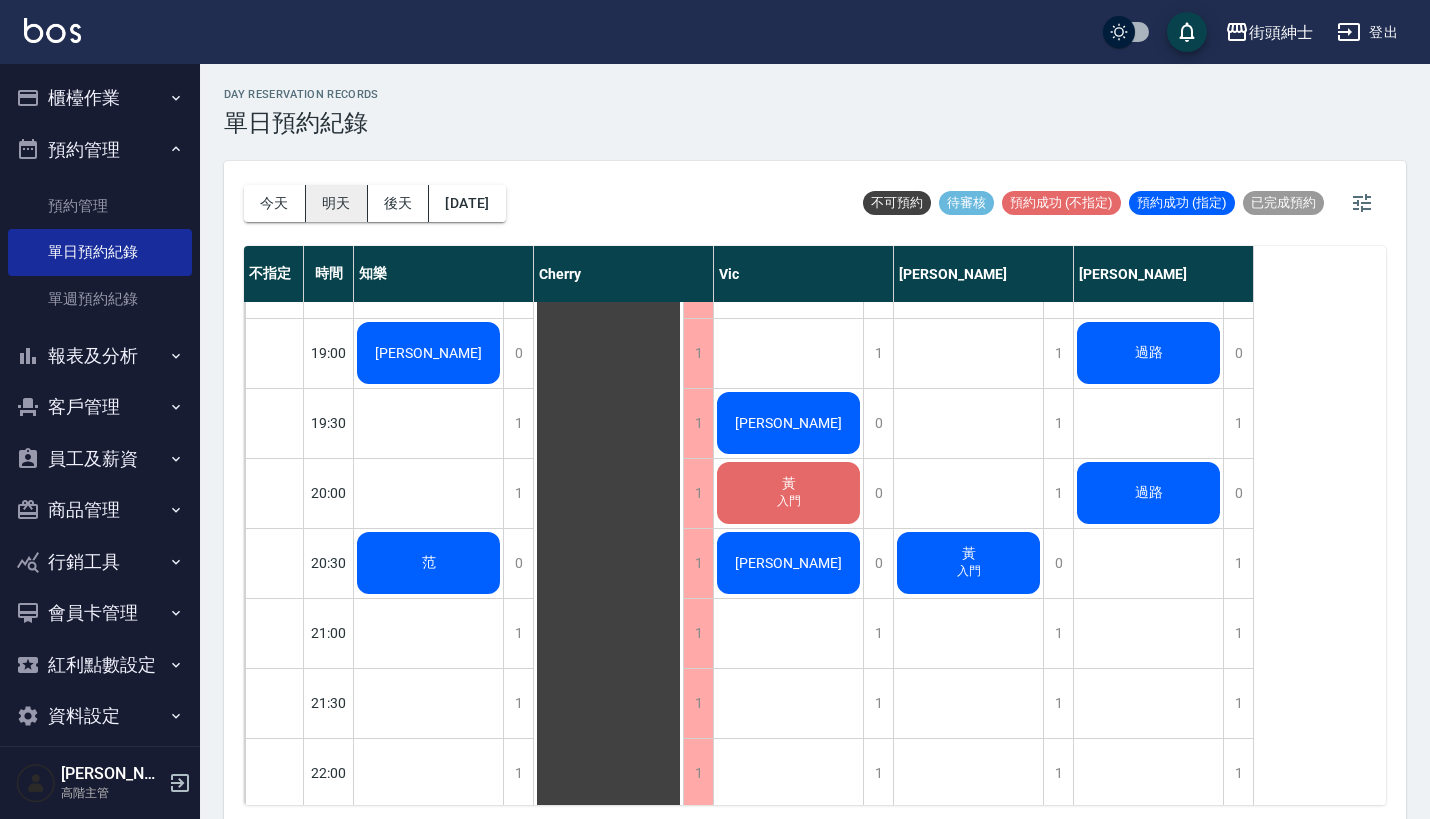 click on "明天" at bounding box center (337, 203) 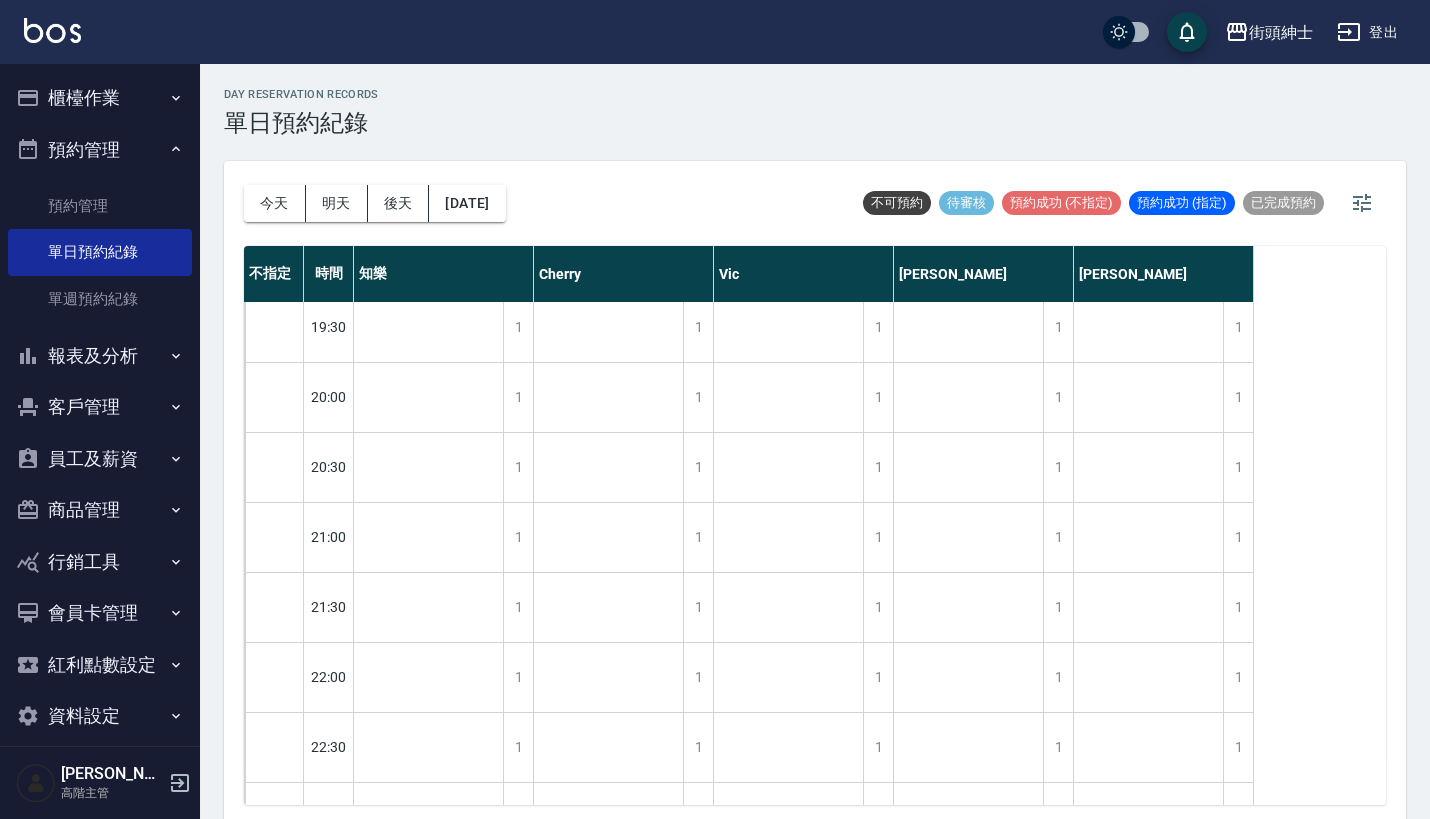 scroll, scrollTop: 1482, scrollLeft: 0, axis: vertical 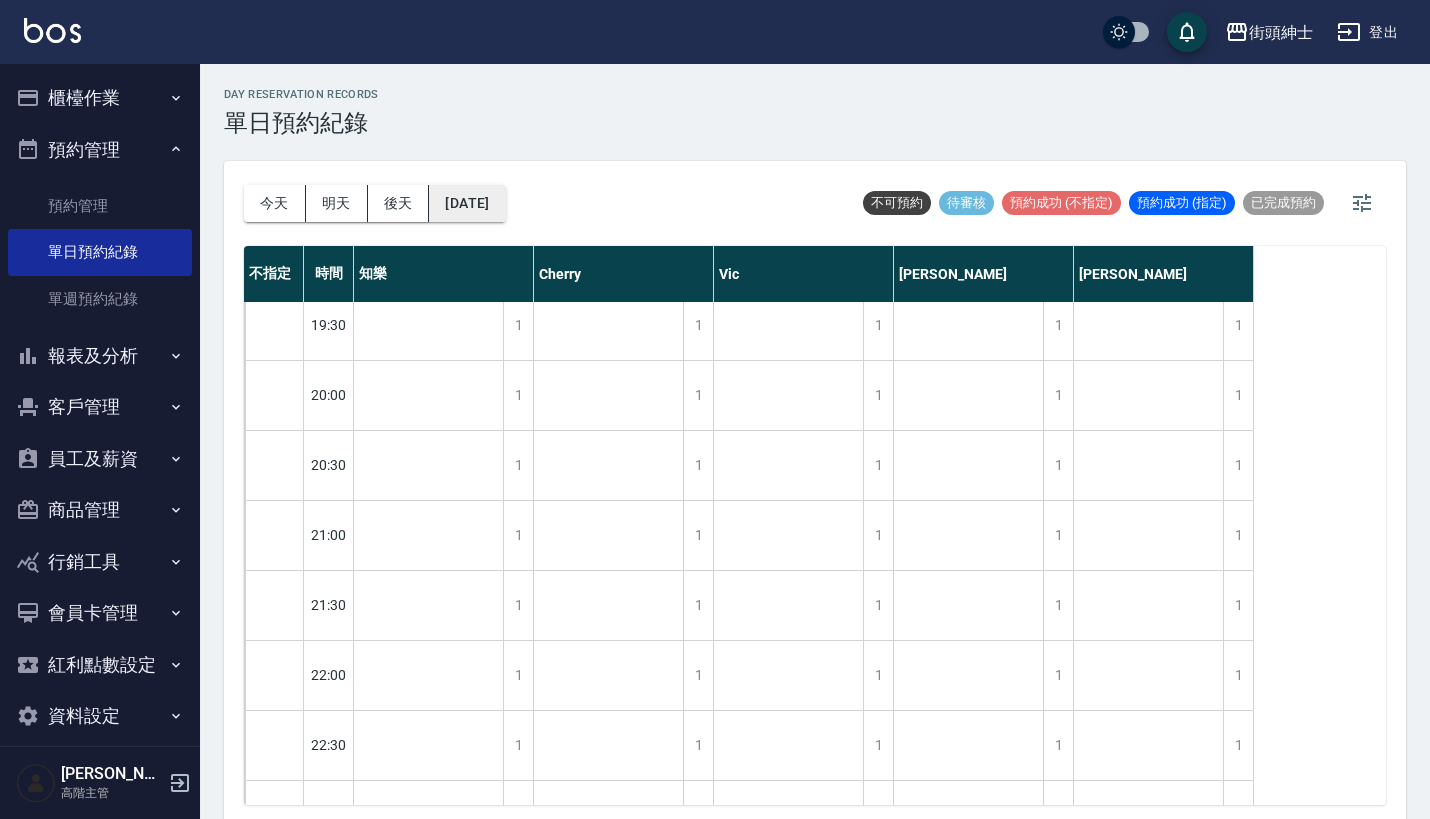 click on "[DATE]" at bounding box center [467, 203] 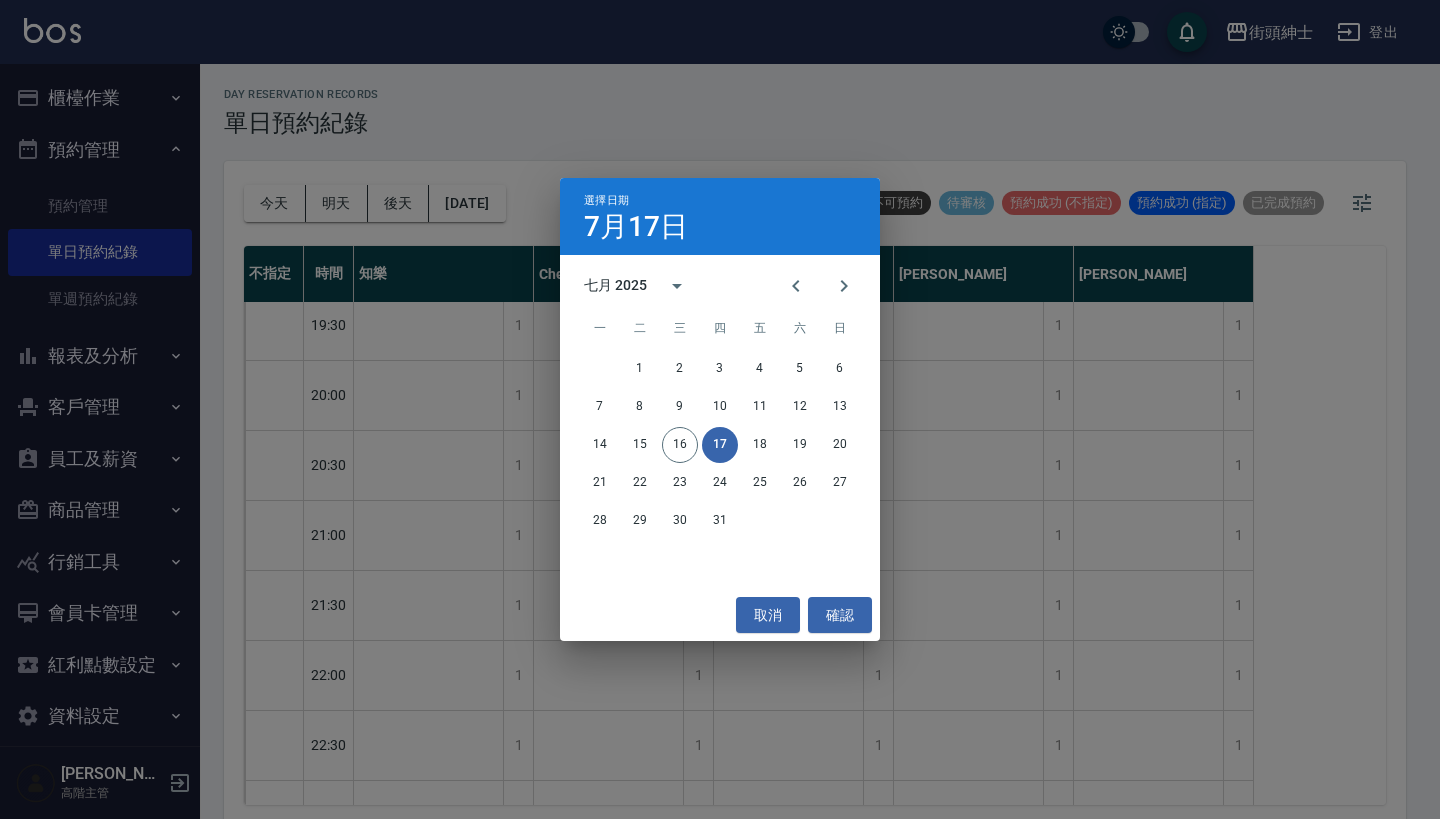 click on "選擇日期 [DATE] 七月 2025 一 二 三 四 五 六 日 1 2 3 4 5 6 7 8 9 10 11 12 13 14 15 16 17 18 19 20 21 22 23 24 25 26 27 28 29 30 31 取消 確認" at bounding box center [720, 409] 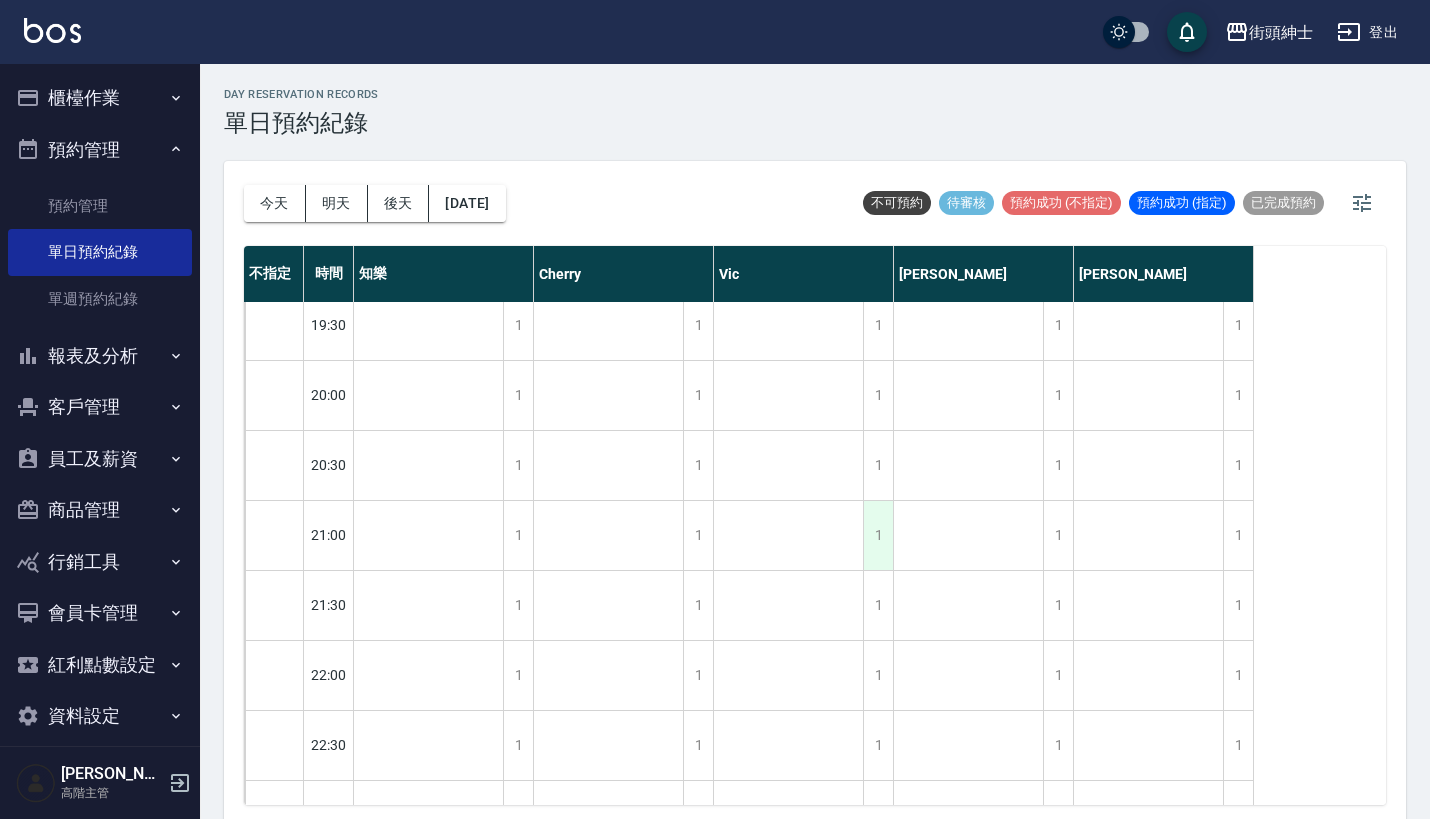 click on "1" at bounding box center [878, 535] 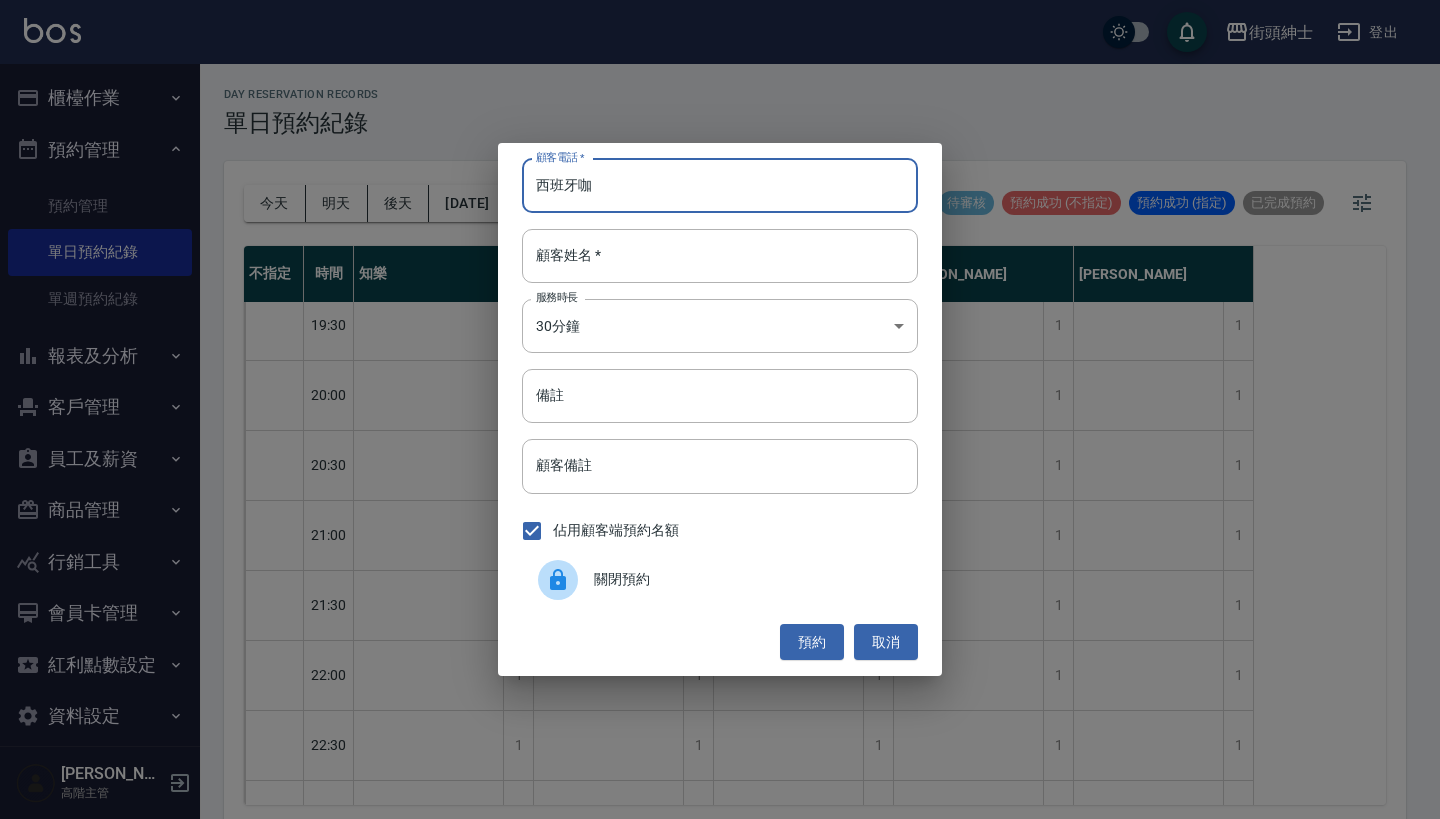 drag, startPoint x: 607, startPoint y: 180, endPoint x: 416, endPoint y: 185, distance: 191.06543 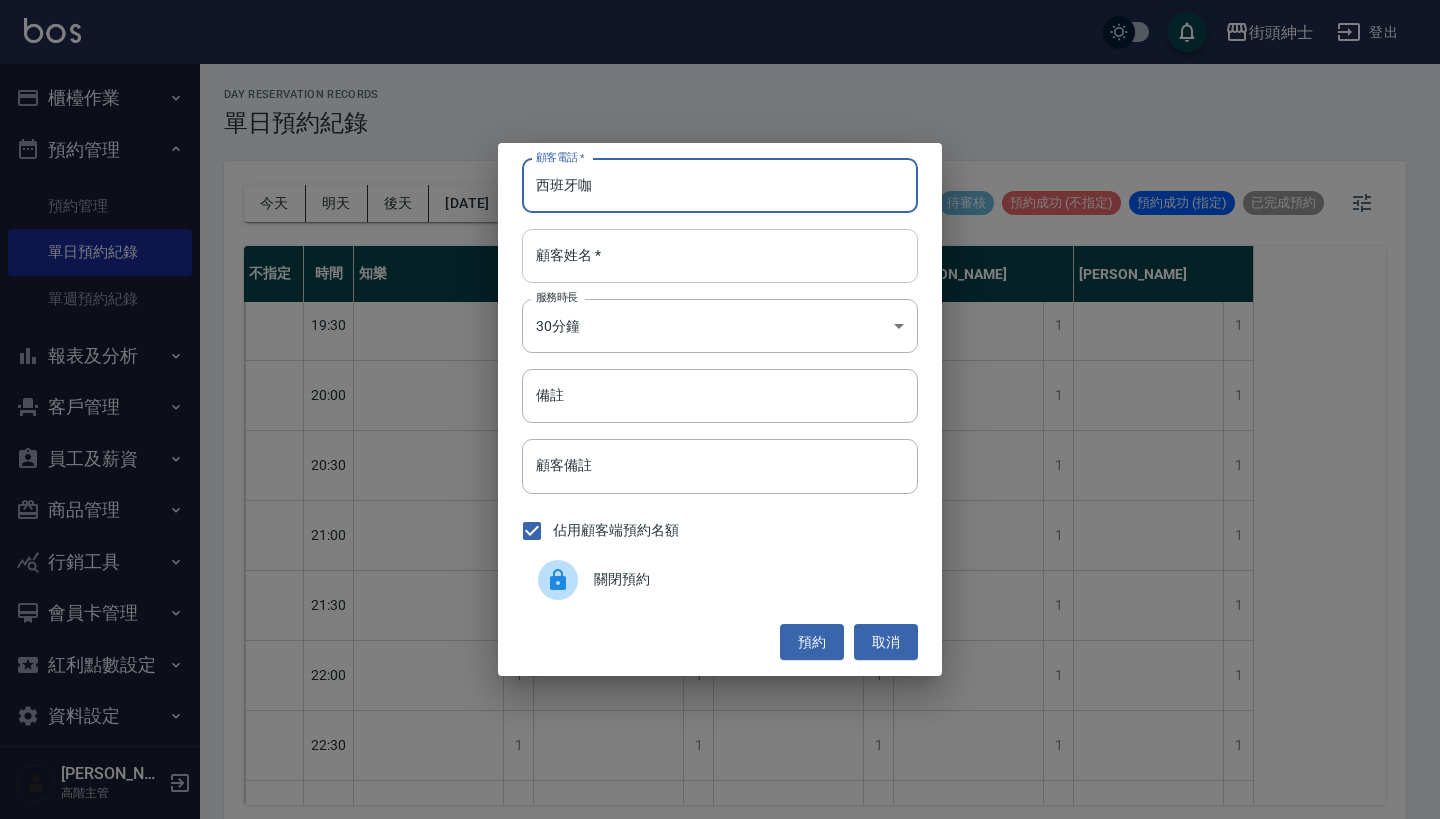 type on "西班牙咖" 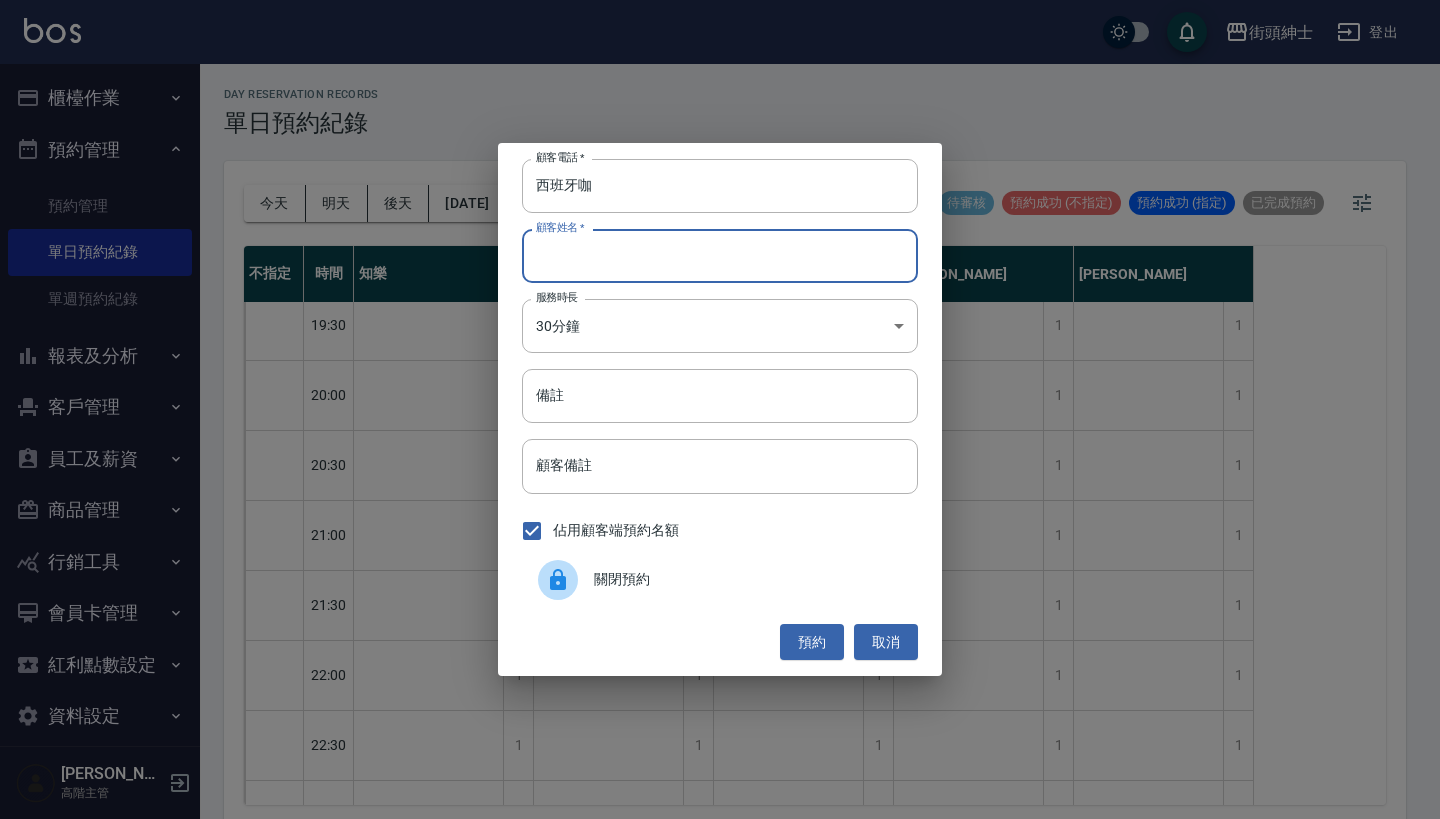 paste on "西班牙咖" 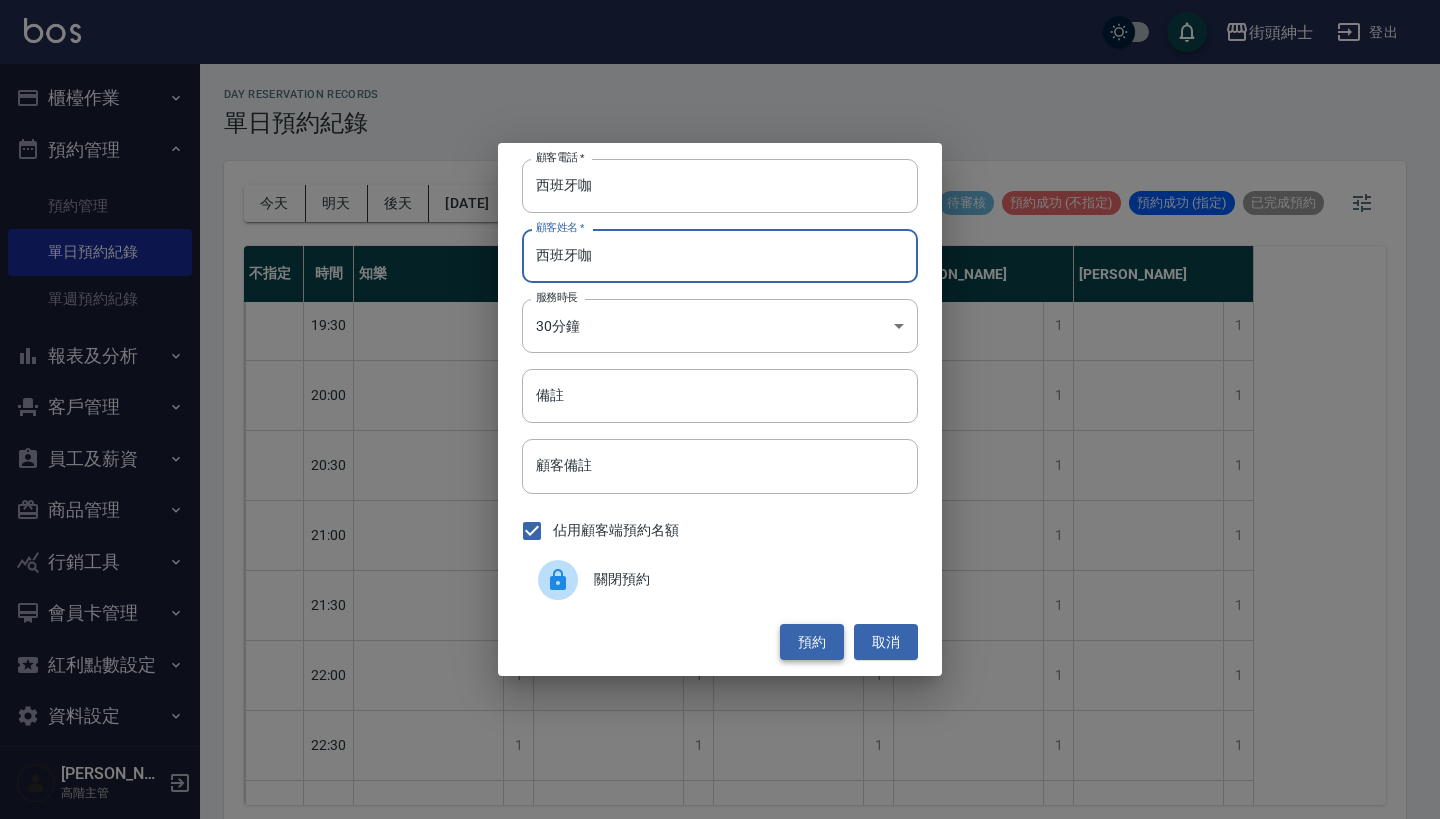 type on "西班牙咖" 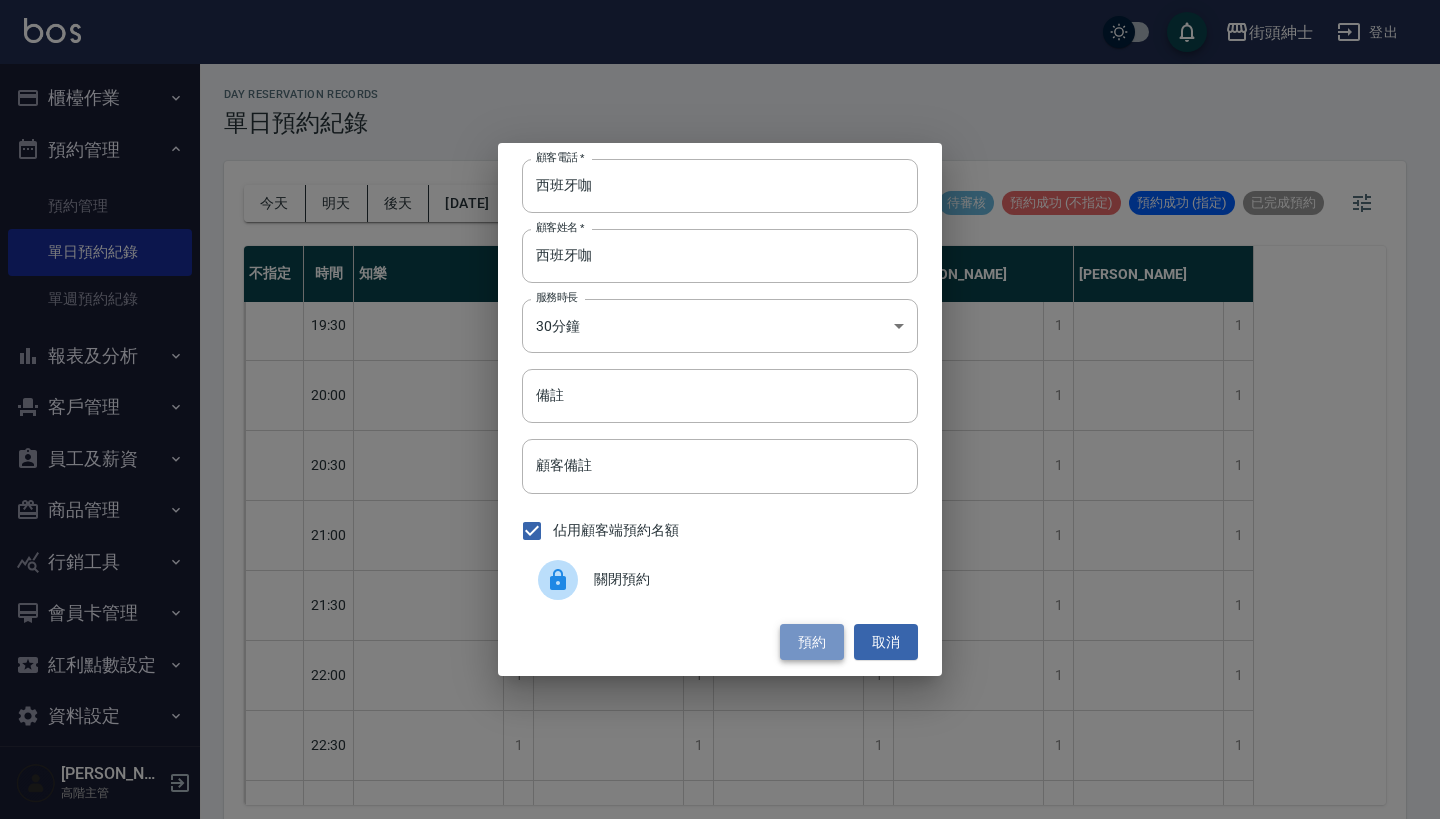click on "預約" at bounding box center [812, 642] 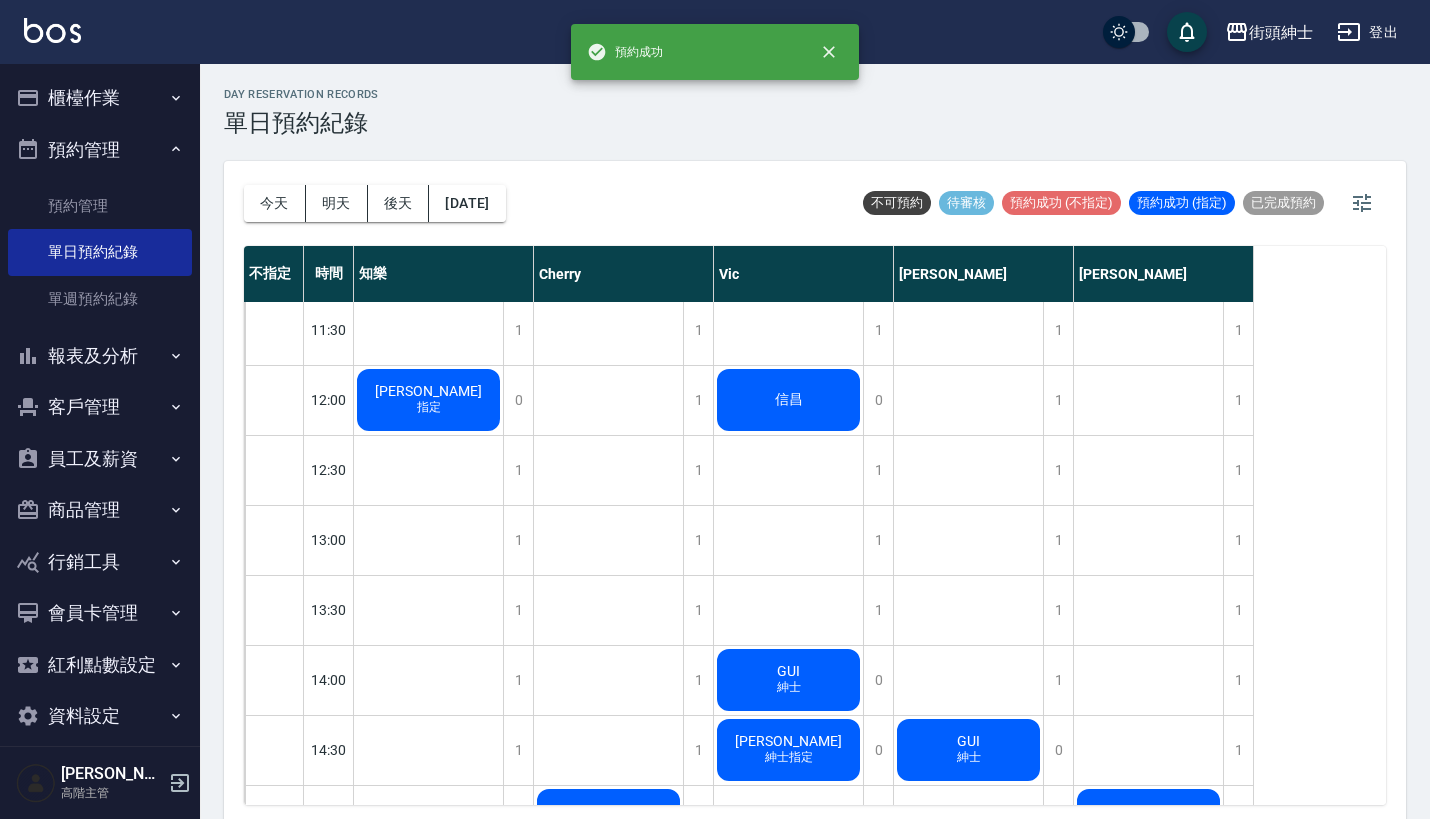 scroll, scrollTop: 355, scrollLeft: 0, axis: vertical 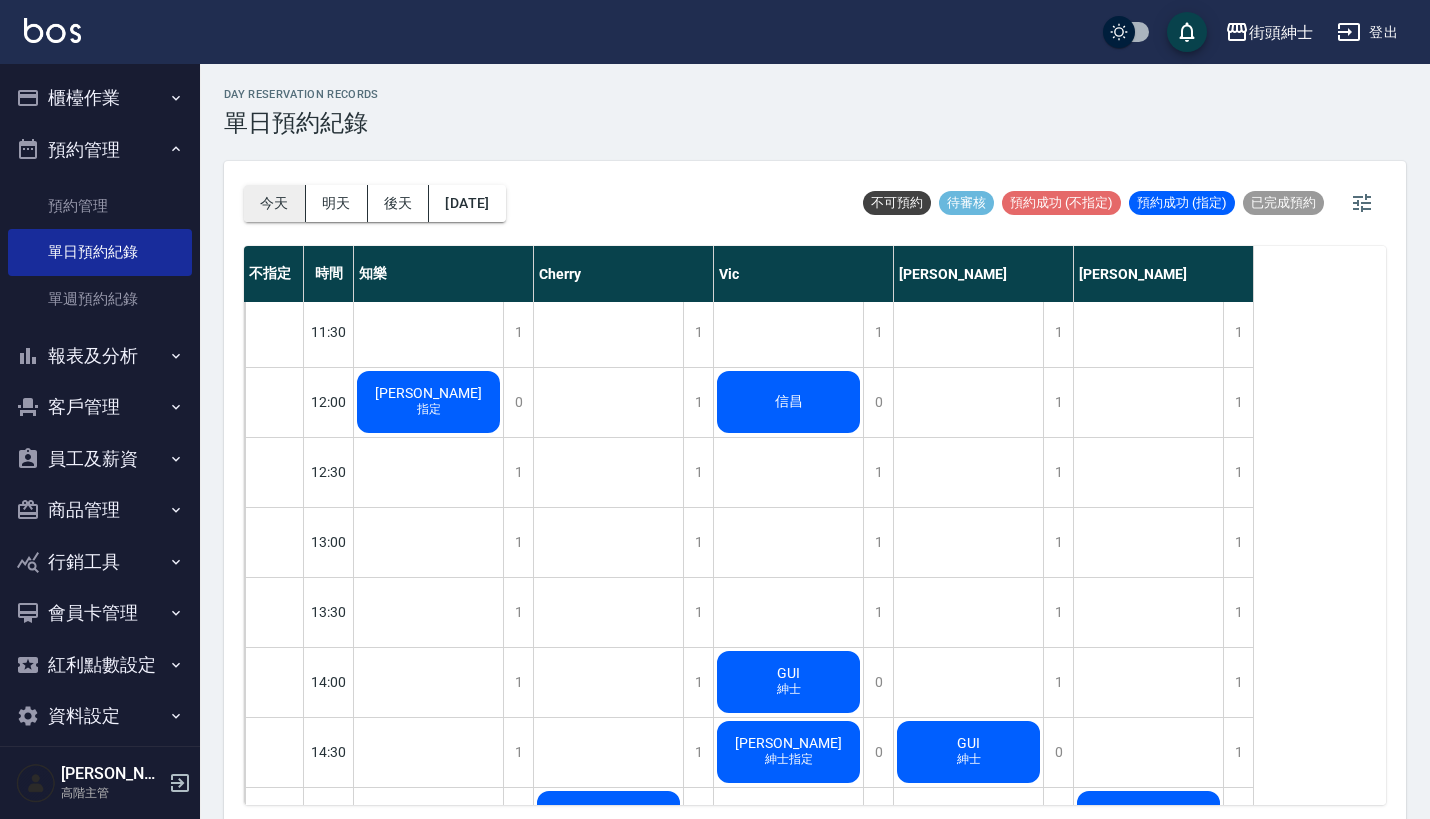 click on "今天" at bounding box center (275, 203) 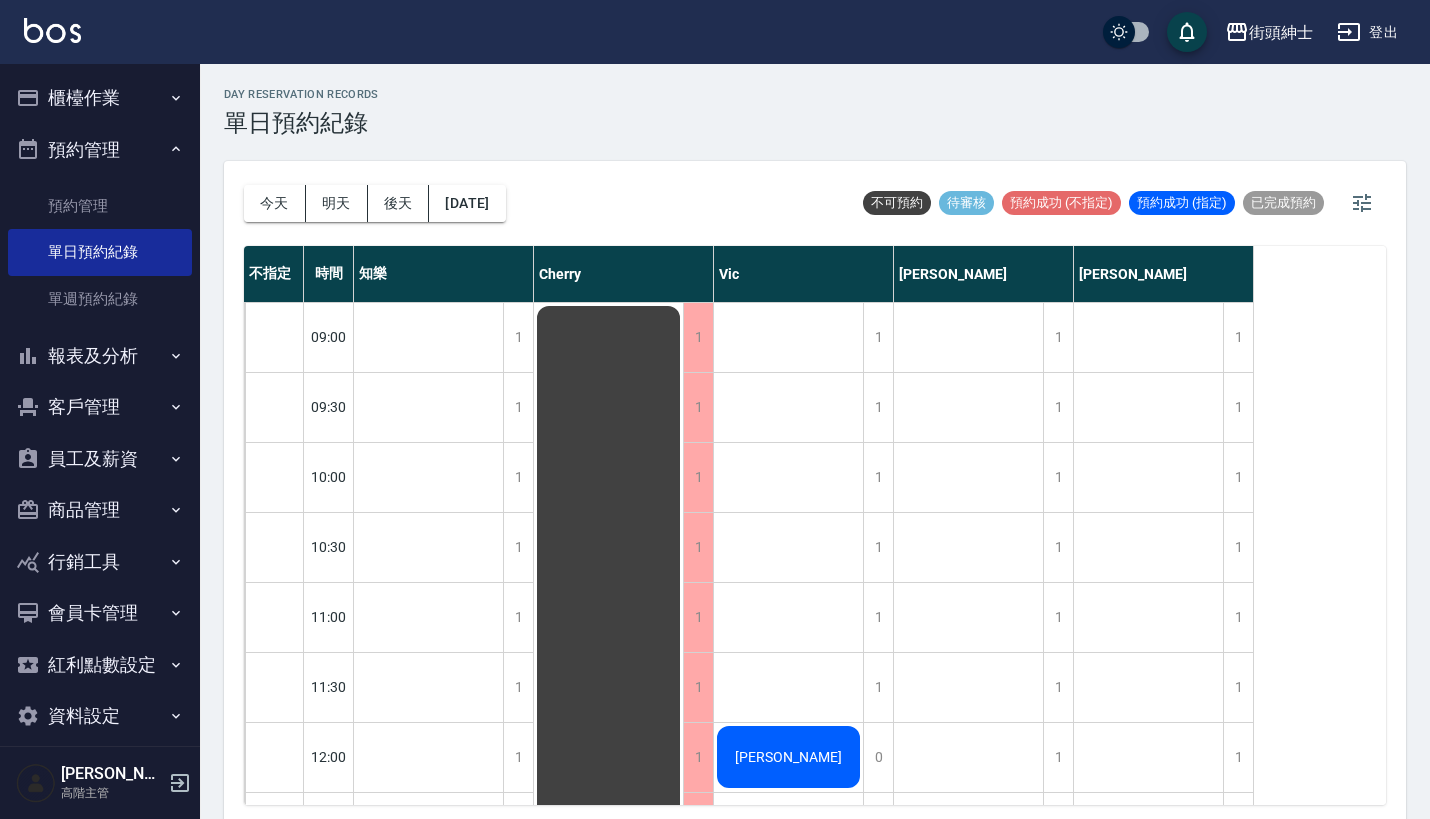 scroll, scrollTop: 0, scrollLeft: 0, axis: both 